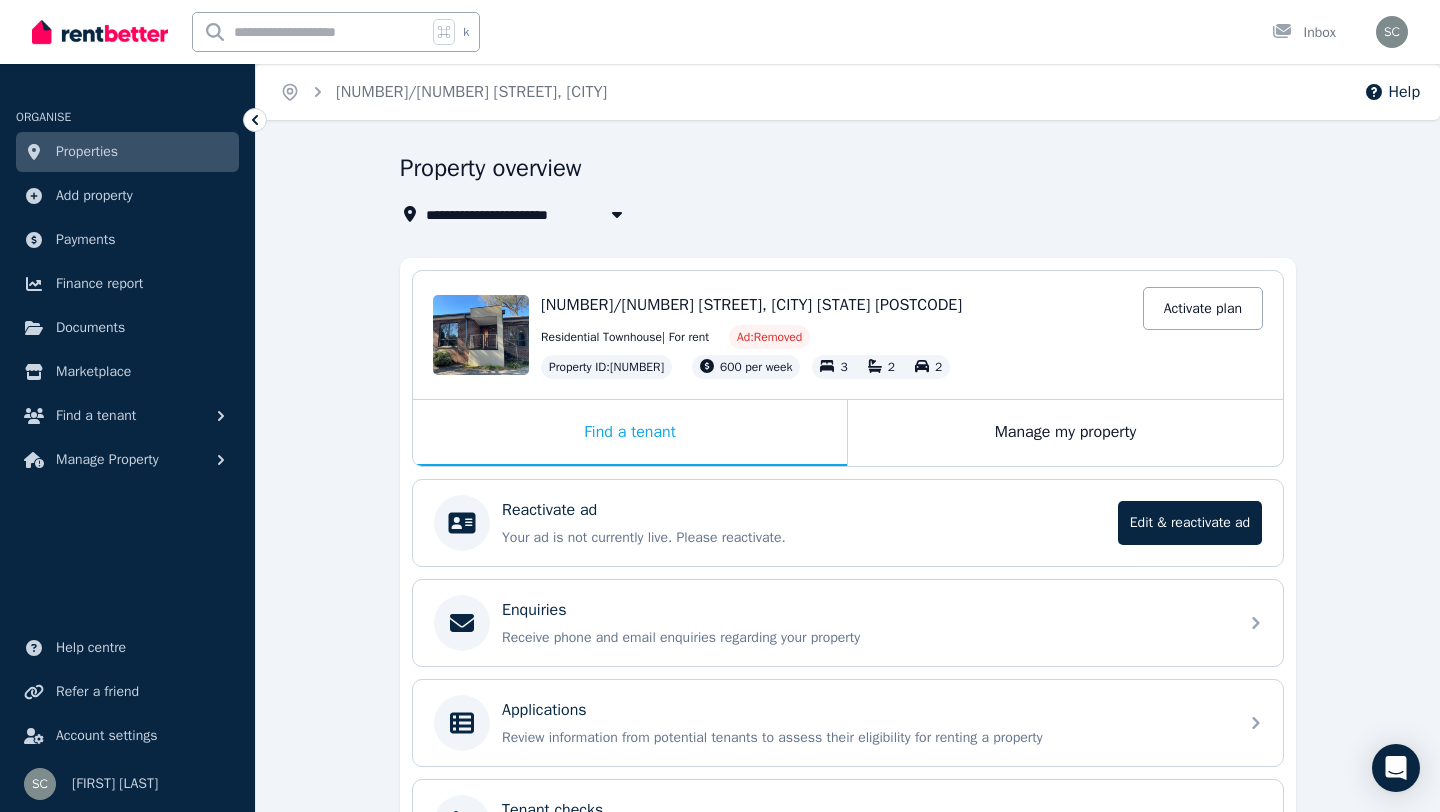 scroll, scrollTop: 100, scrollLeft: 0, axis: vertical 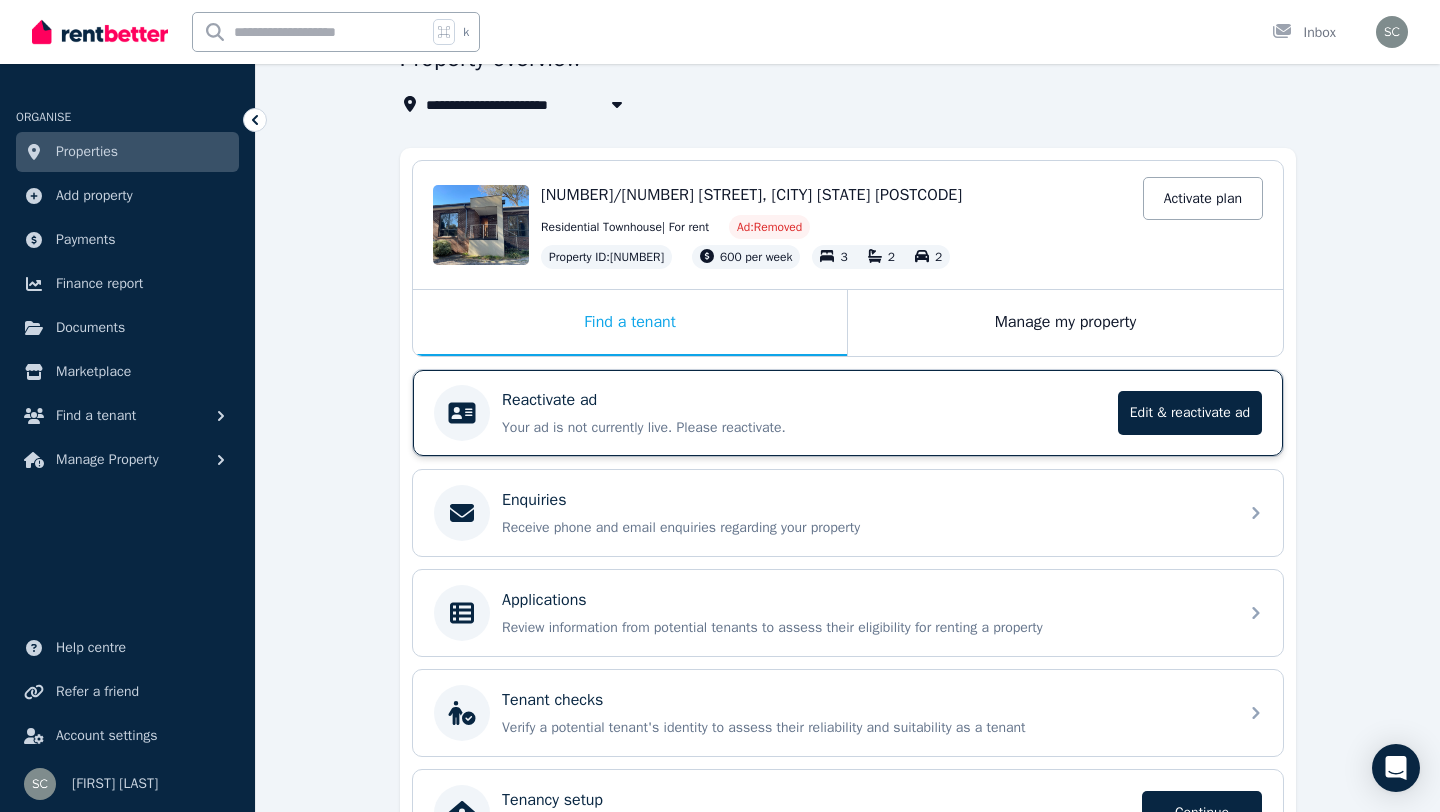 click on "Reactivate ad Your ad is not currently live. Please reactivate. Edit & reactivate ad Edit & reactivate ad" at bounding box center [848, 413] 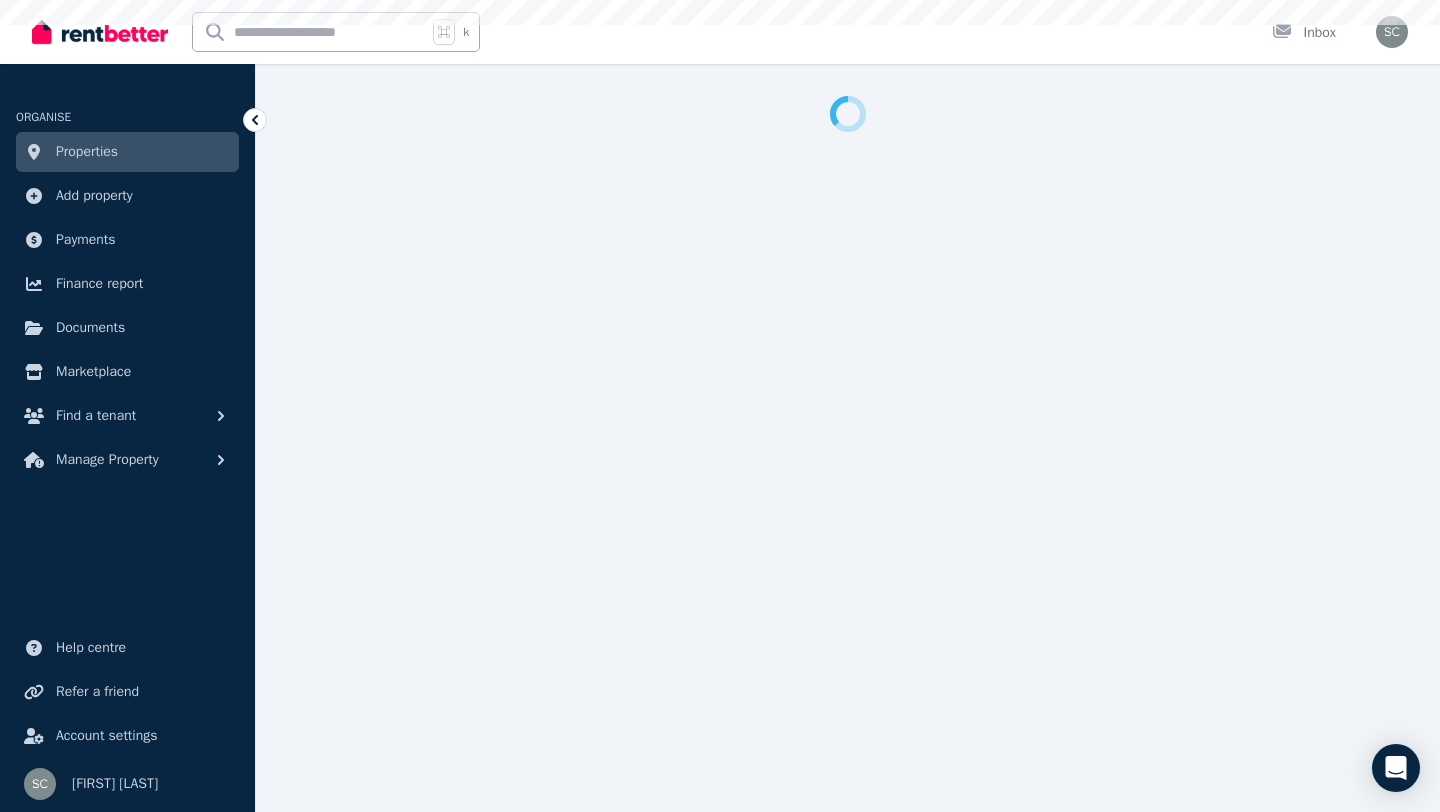 scroll, scrollTop: 0, scrollLeft: 0, axis: both 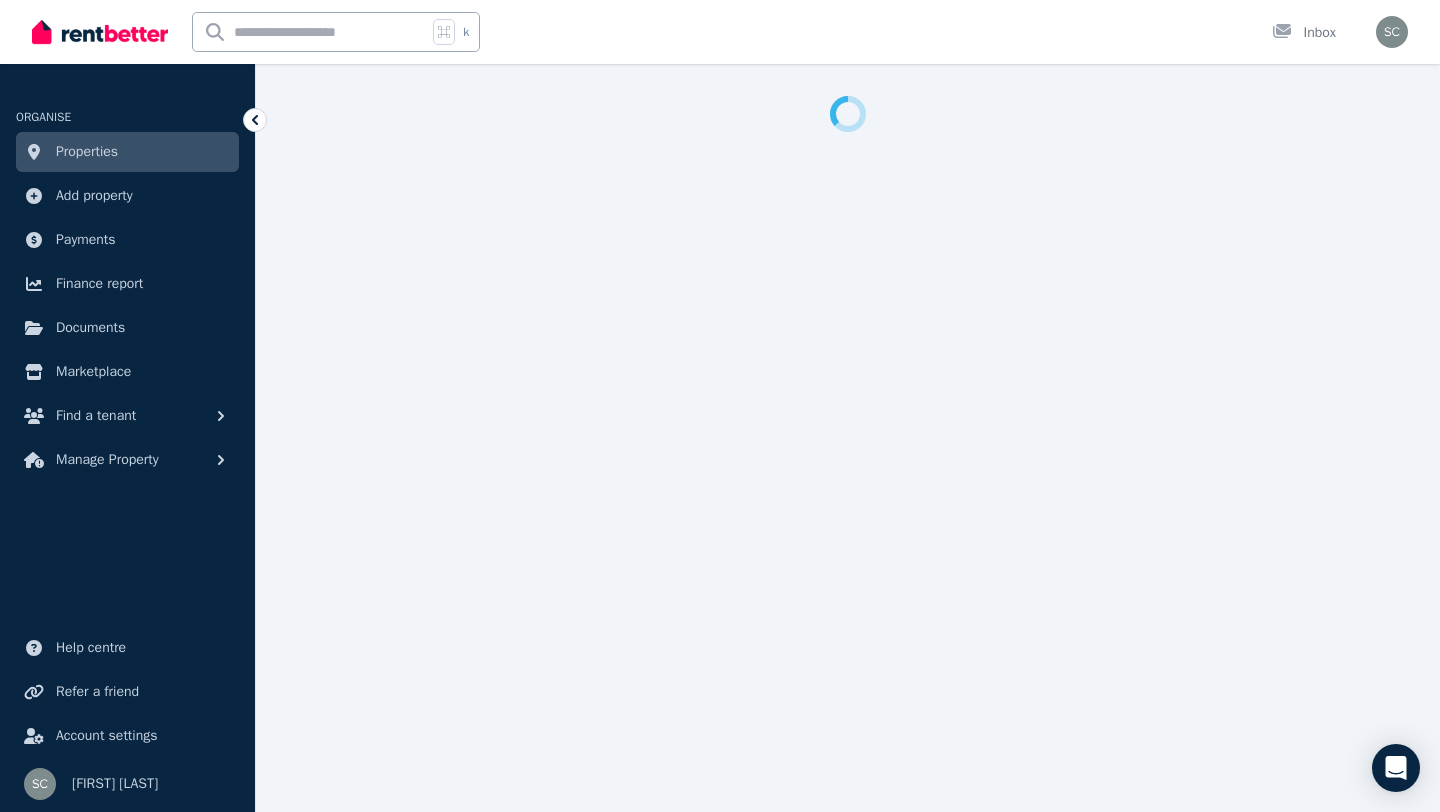 select on "**********" 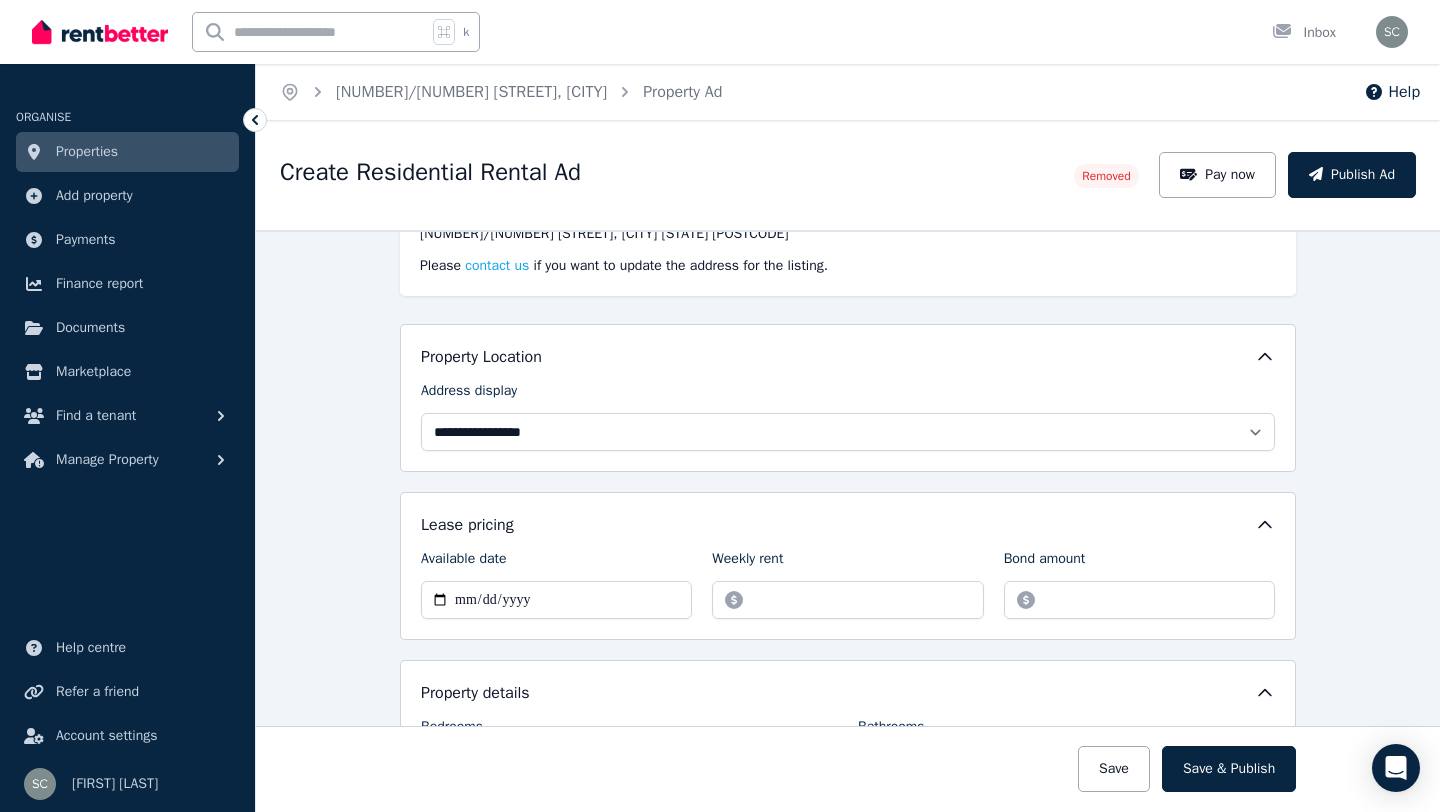 scroll, scrollTop: 99, scrollLeft: 0, axis: vertical 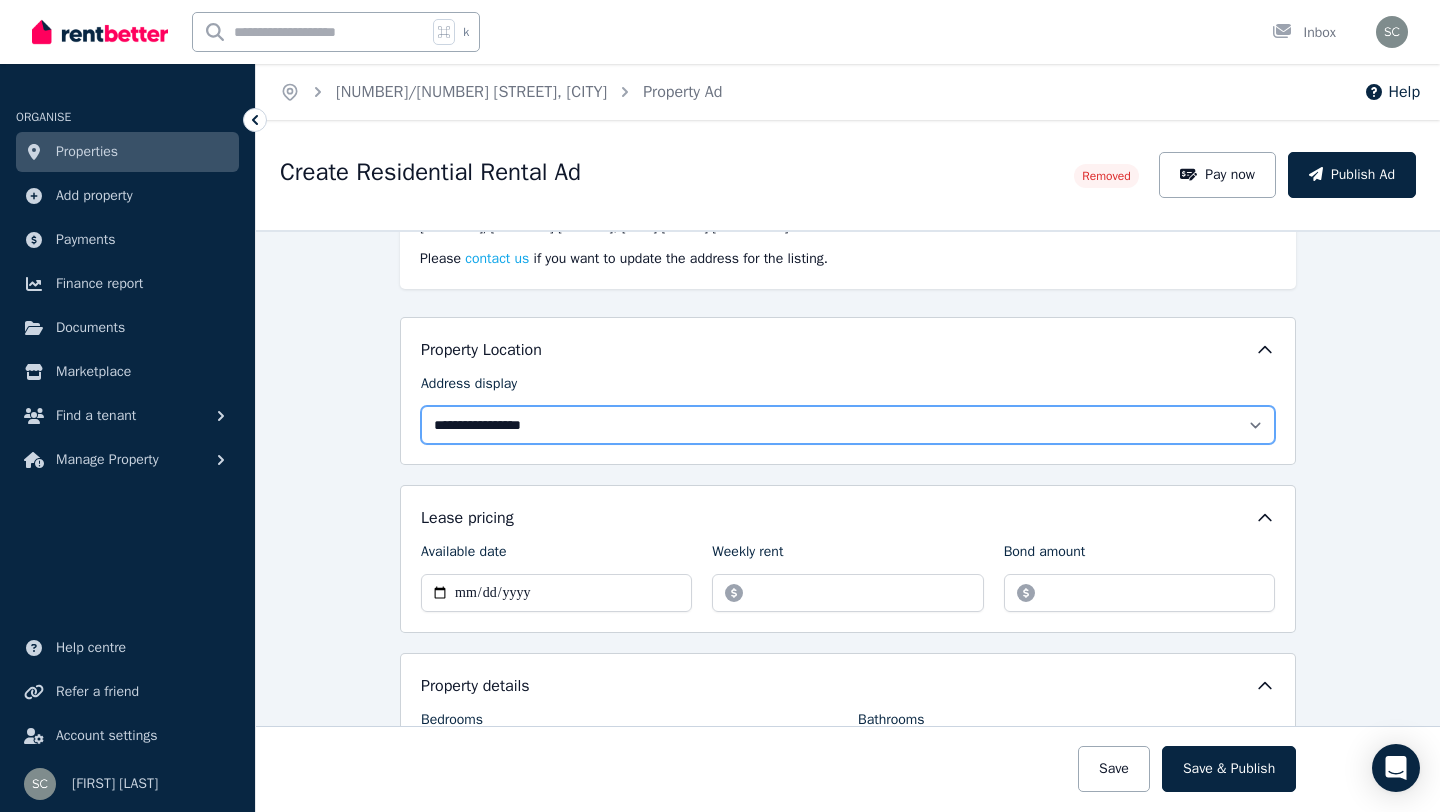 click on "**********" at bounding box center [848, 425] 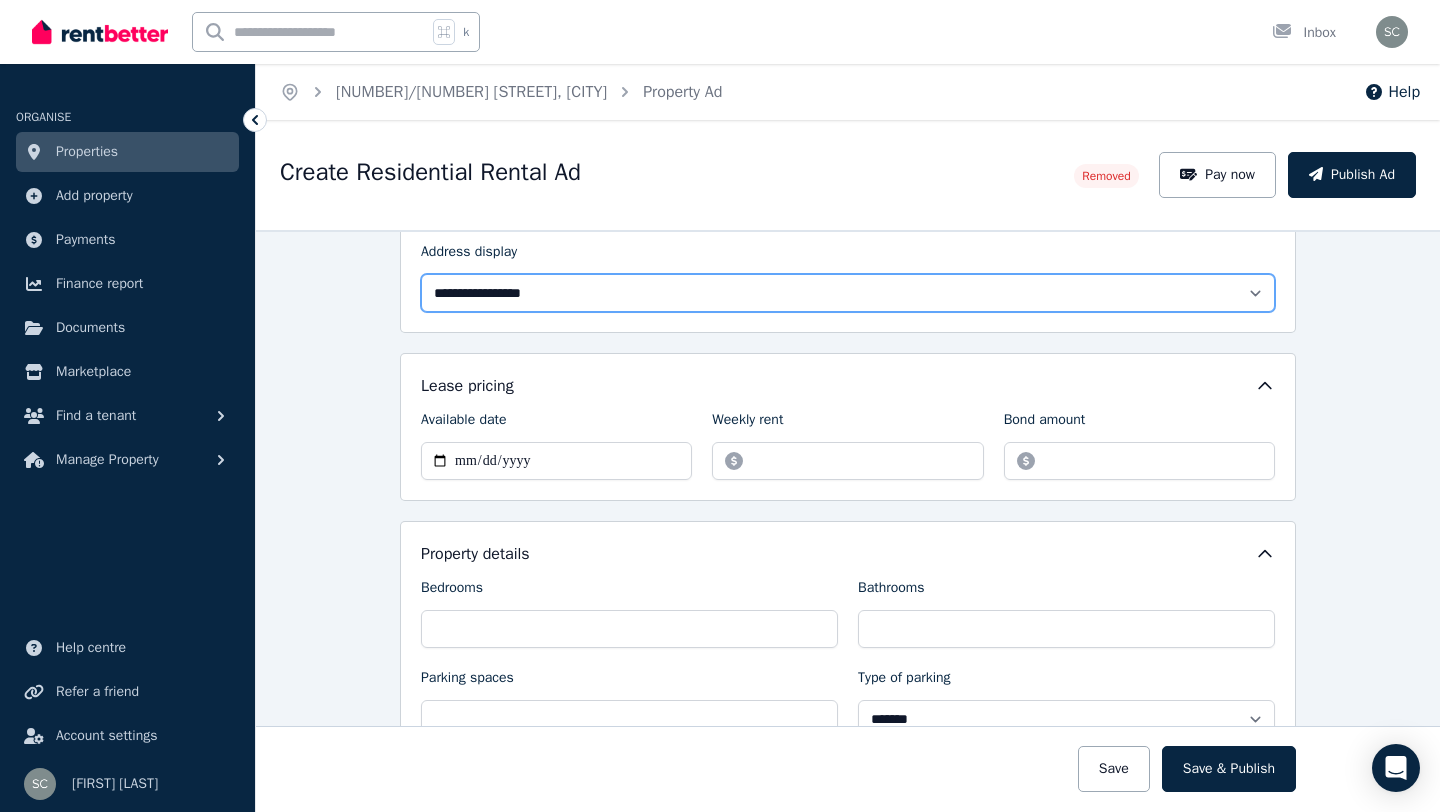 scroll, scrollTop: 233, scrollLeft: 0, axis: vertical 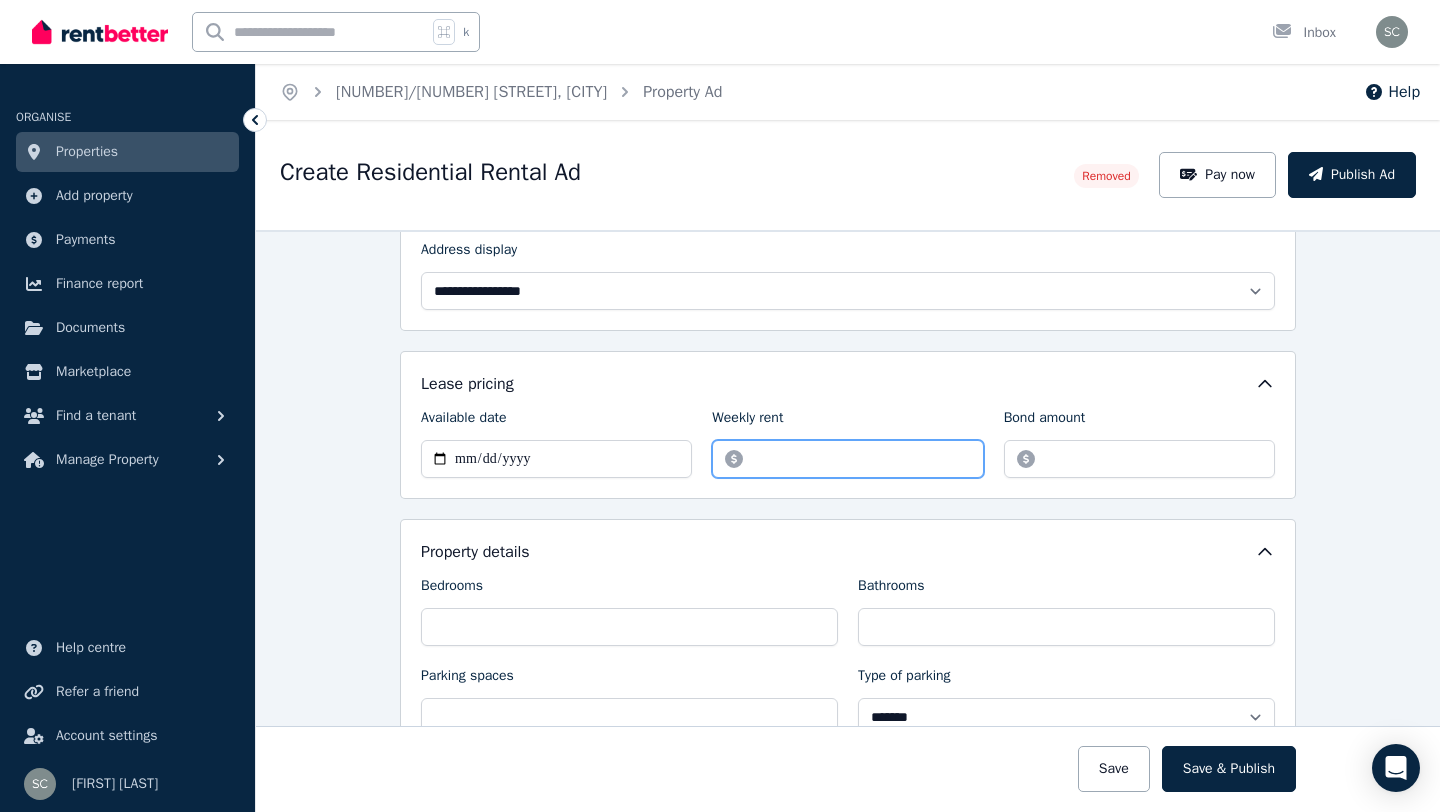 click on "******" at bounding box center [847, 459] 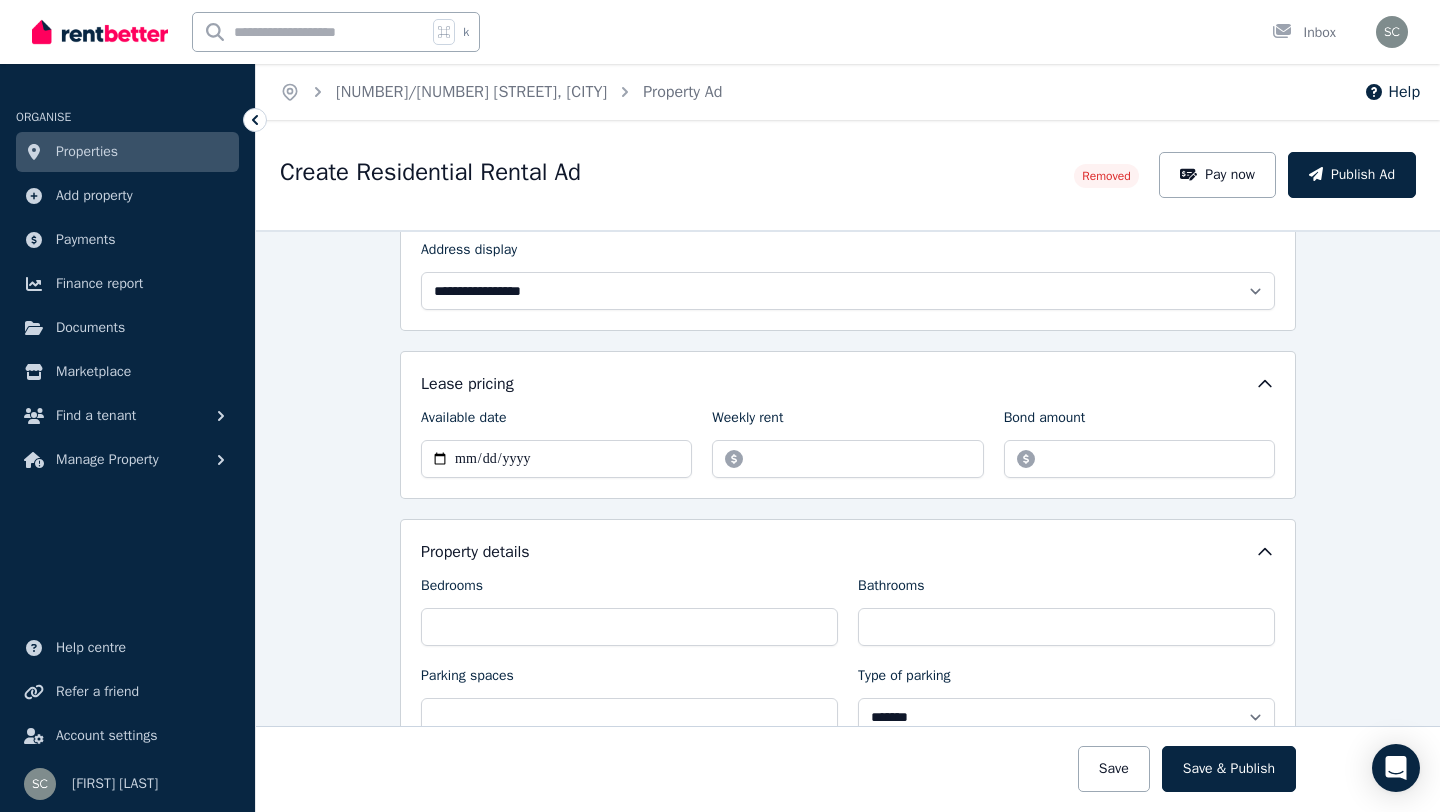 click on "**********" at bounding box center [848, 425] 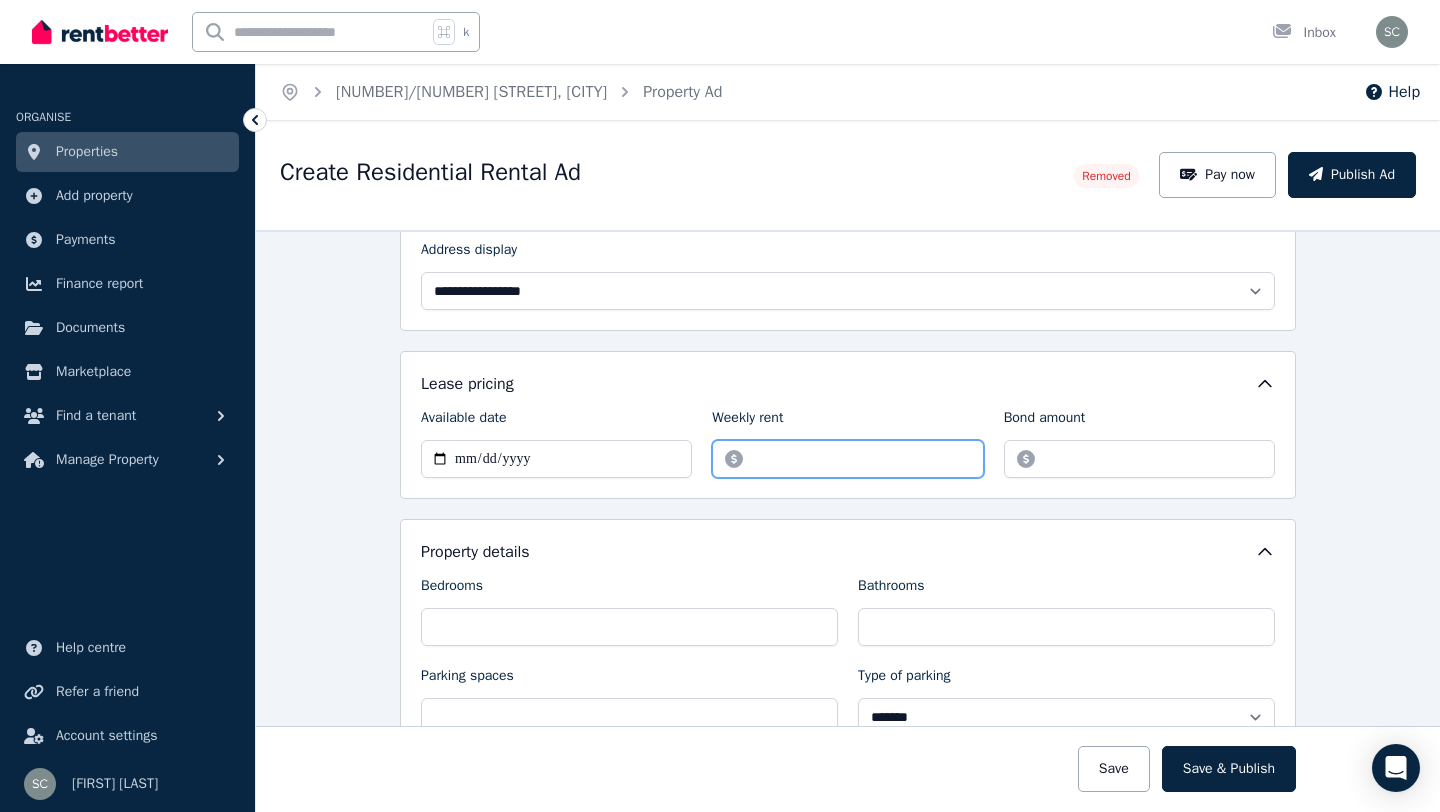 click on "******" at bounding box center [847, 459] 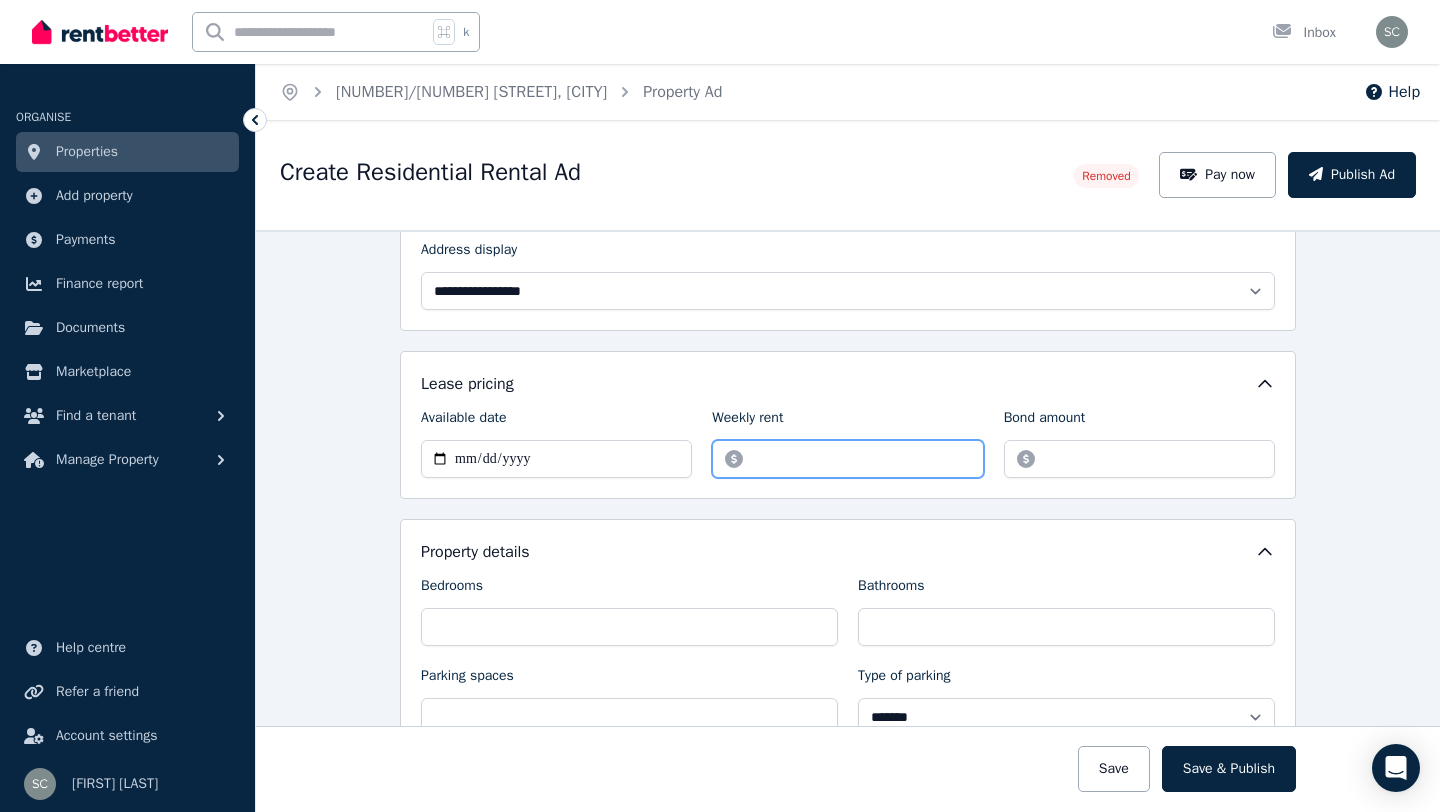 type on "******" 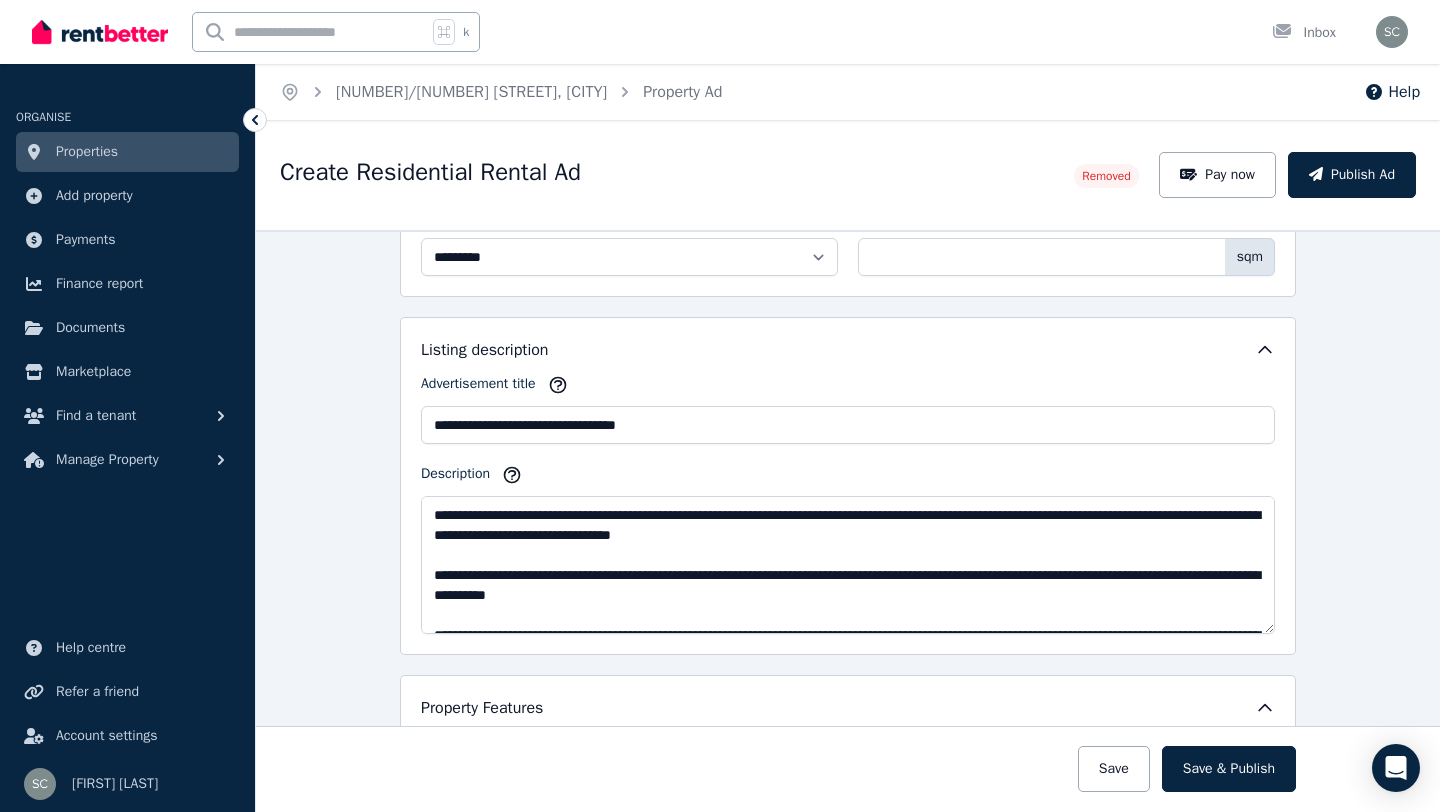 scroll, scrollTop: 842, scrollLeft: 0, axis: vertical 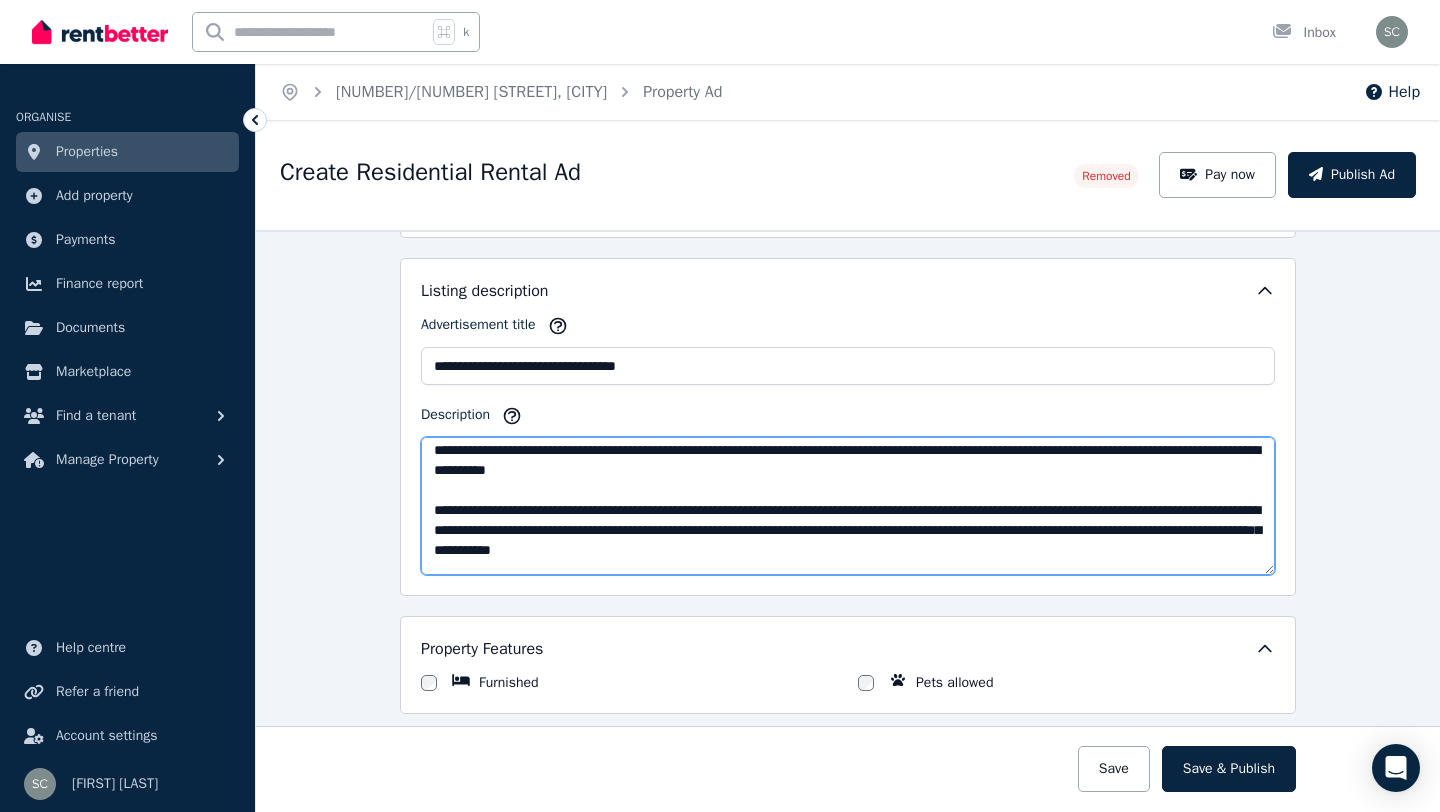 click on "Description" at bounding box center (848, 506) 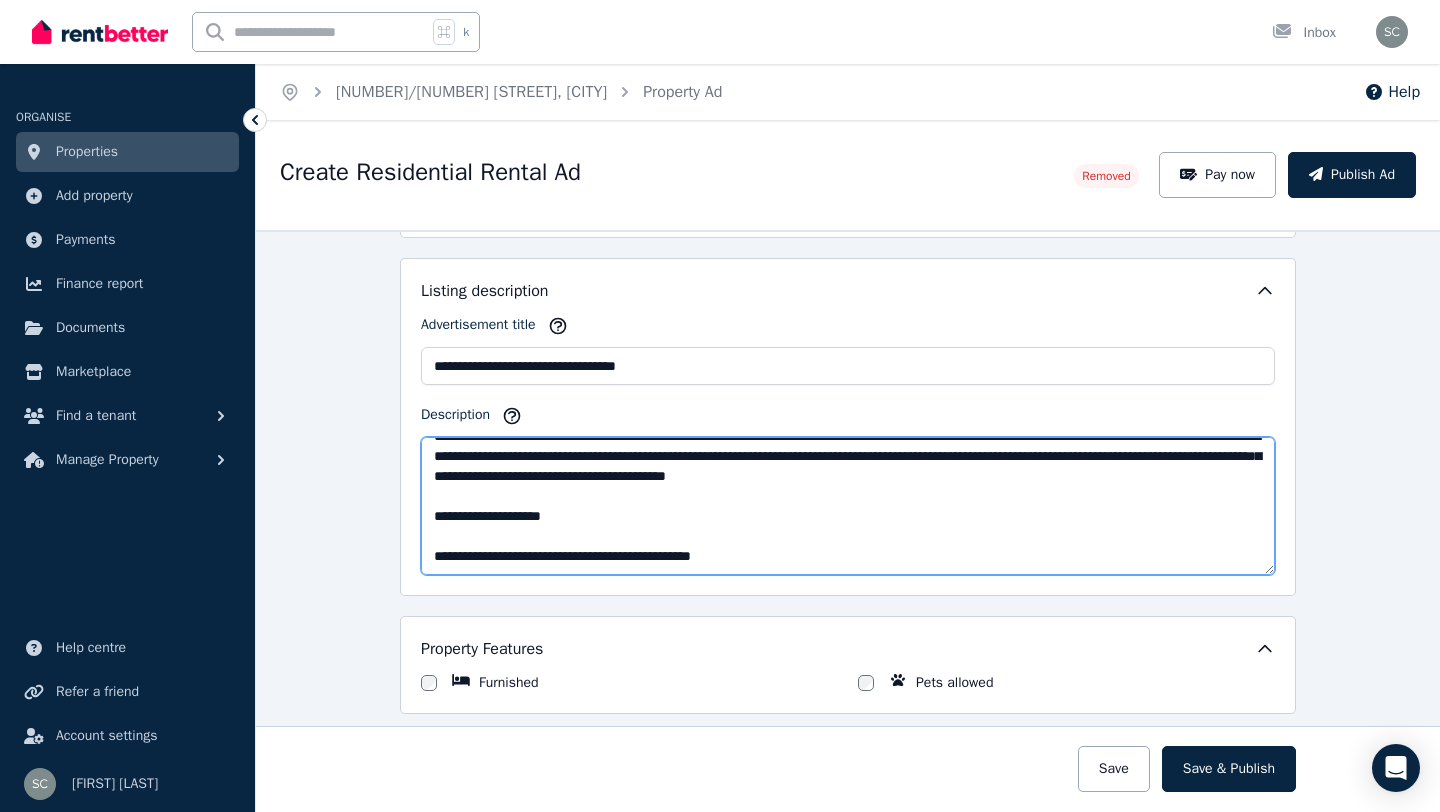 scroll, scrollTop: 240, scrollLeft: 0, axis: vertical 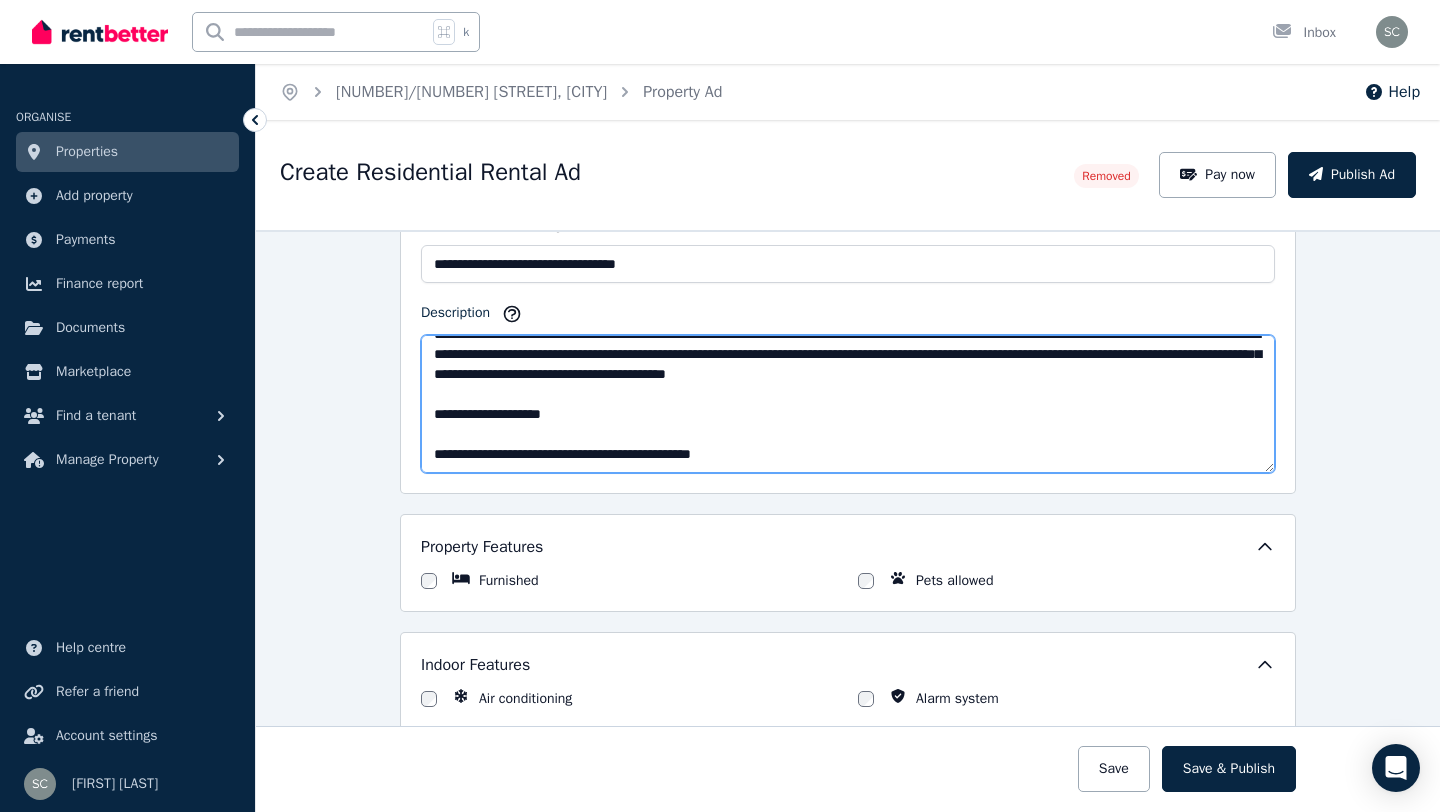 click on "Description" at bounding box center [848, 404] 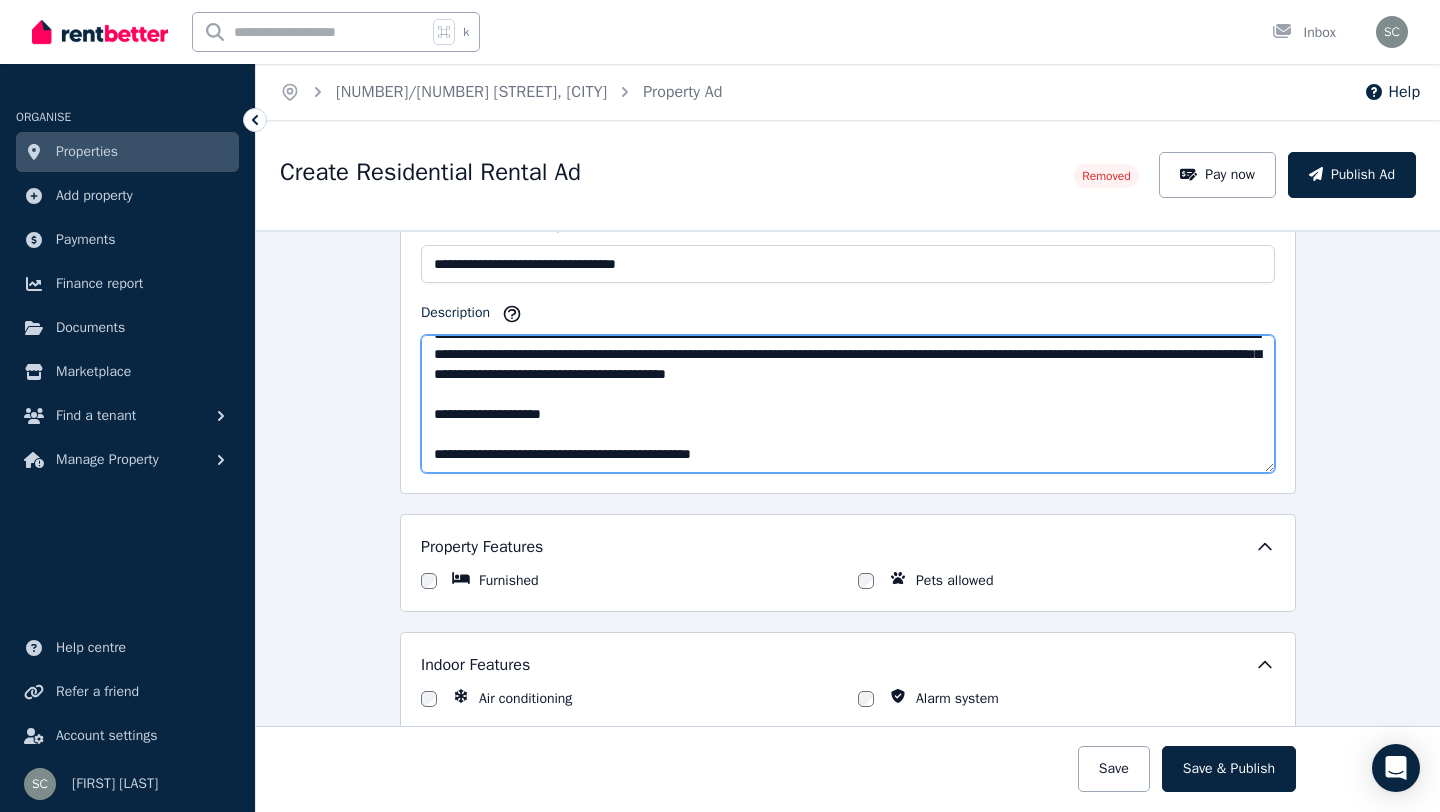 drag, startPoint x: 817, startPoint y: 451, endPoint x: 411, endPoint y: 458, distance: 406.06033 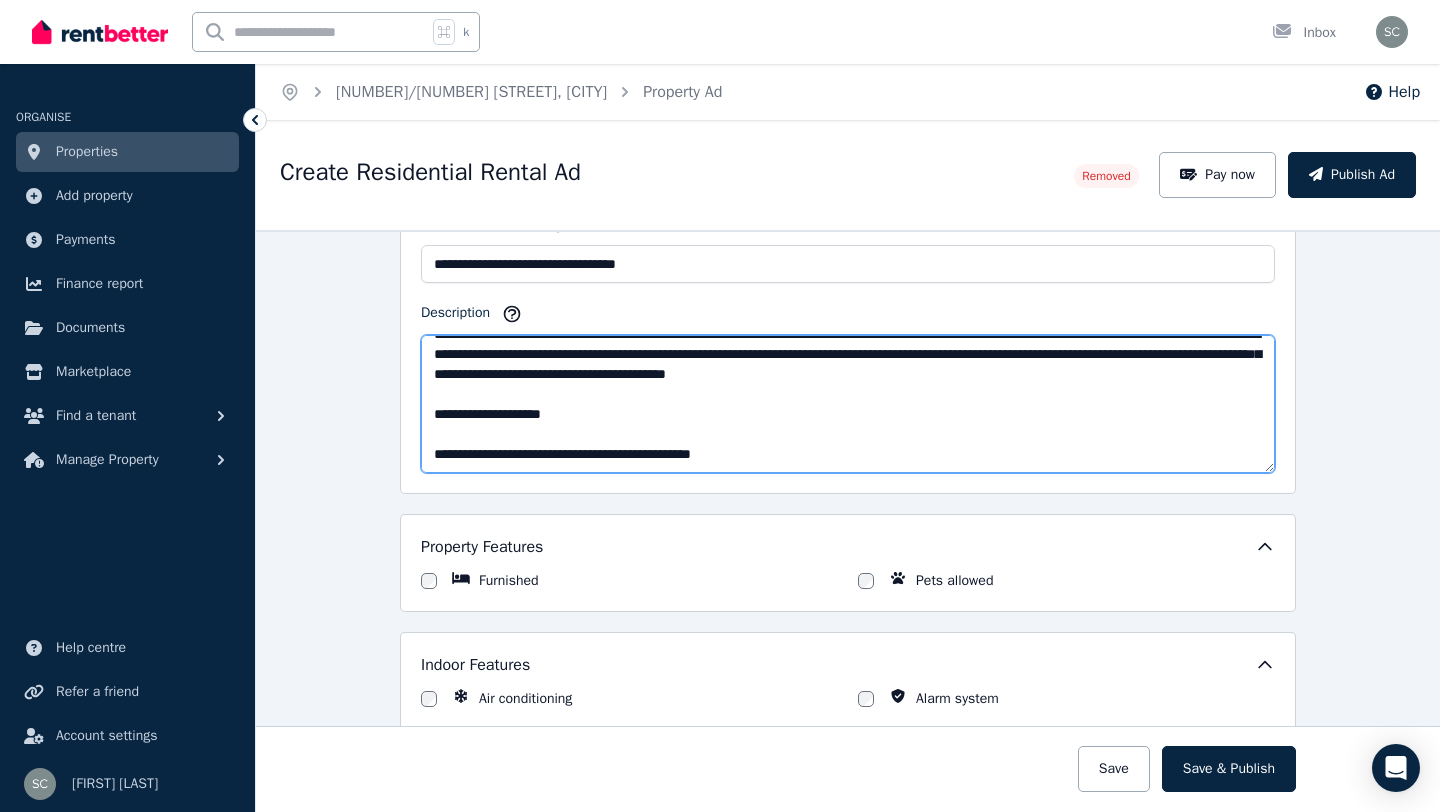 click on "**********" at bounding box center [848, 325] 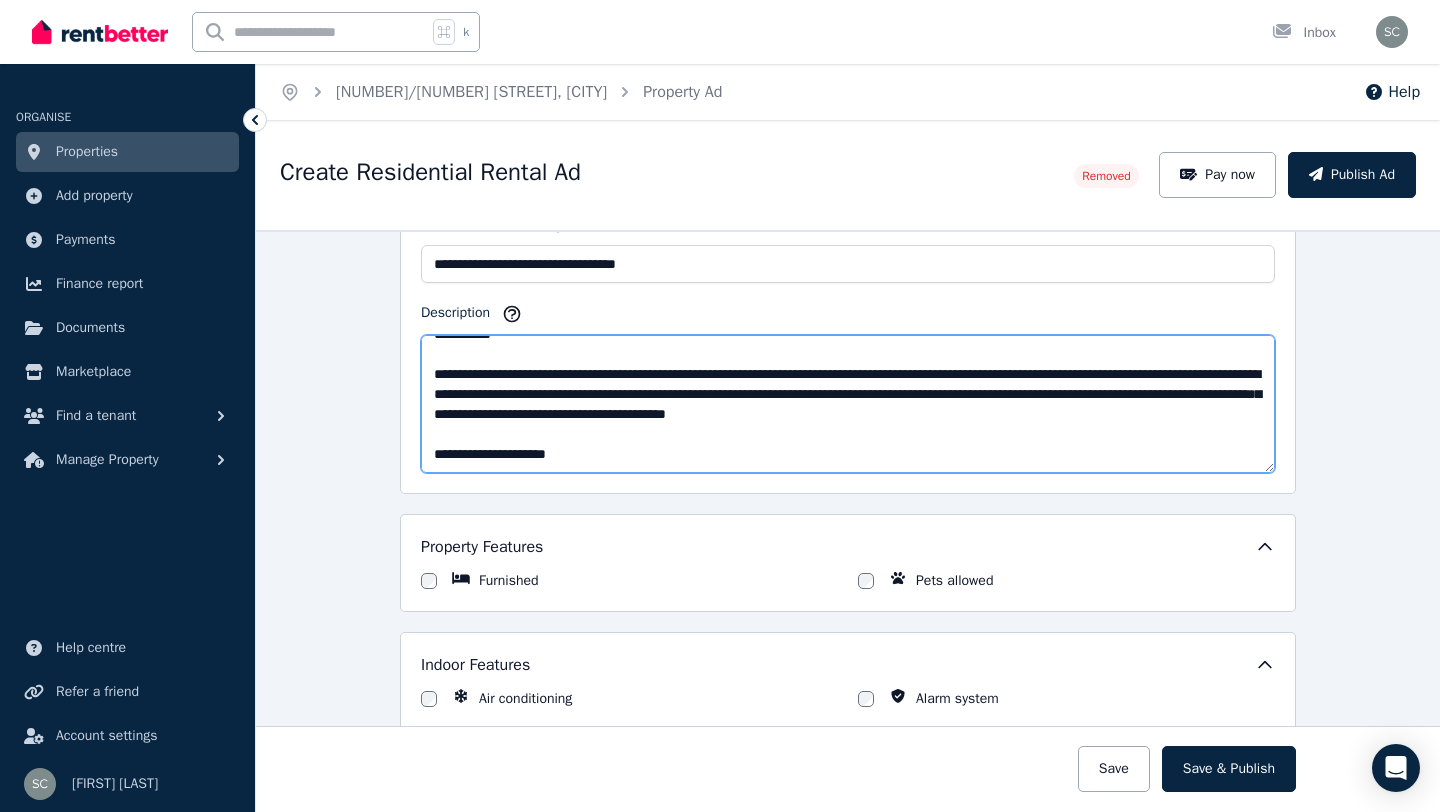 scroll, scrollTop: 220, scrollLeft: 0, axis: vertical 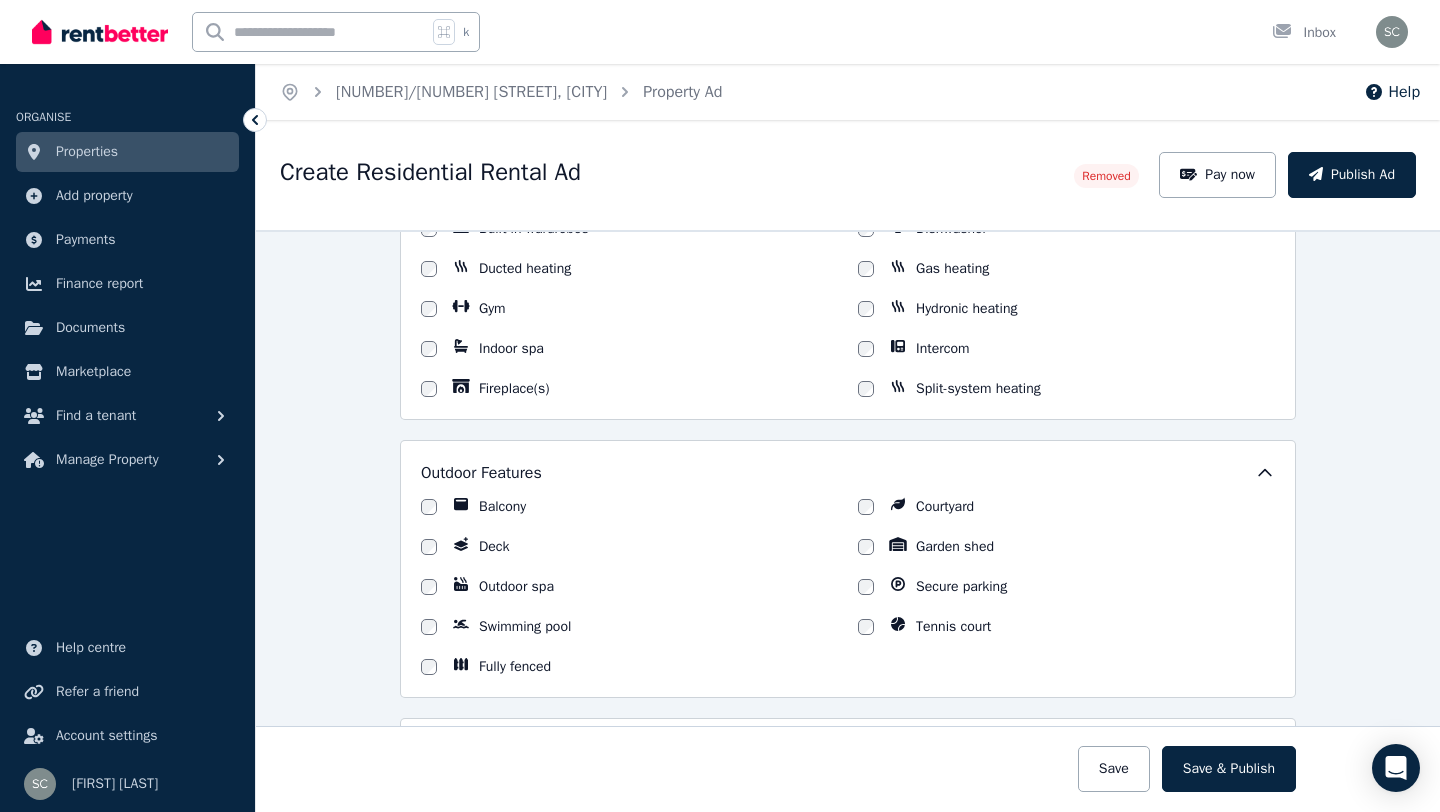 type on "**********" 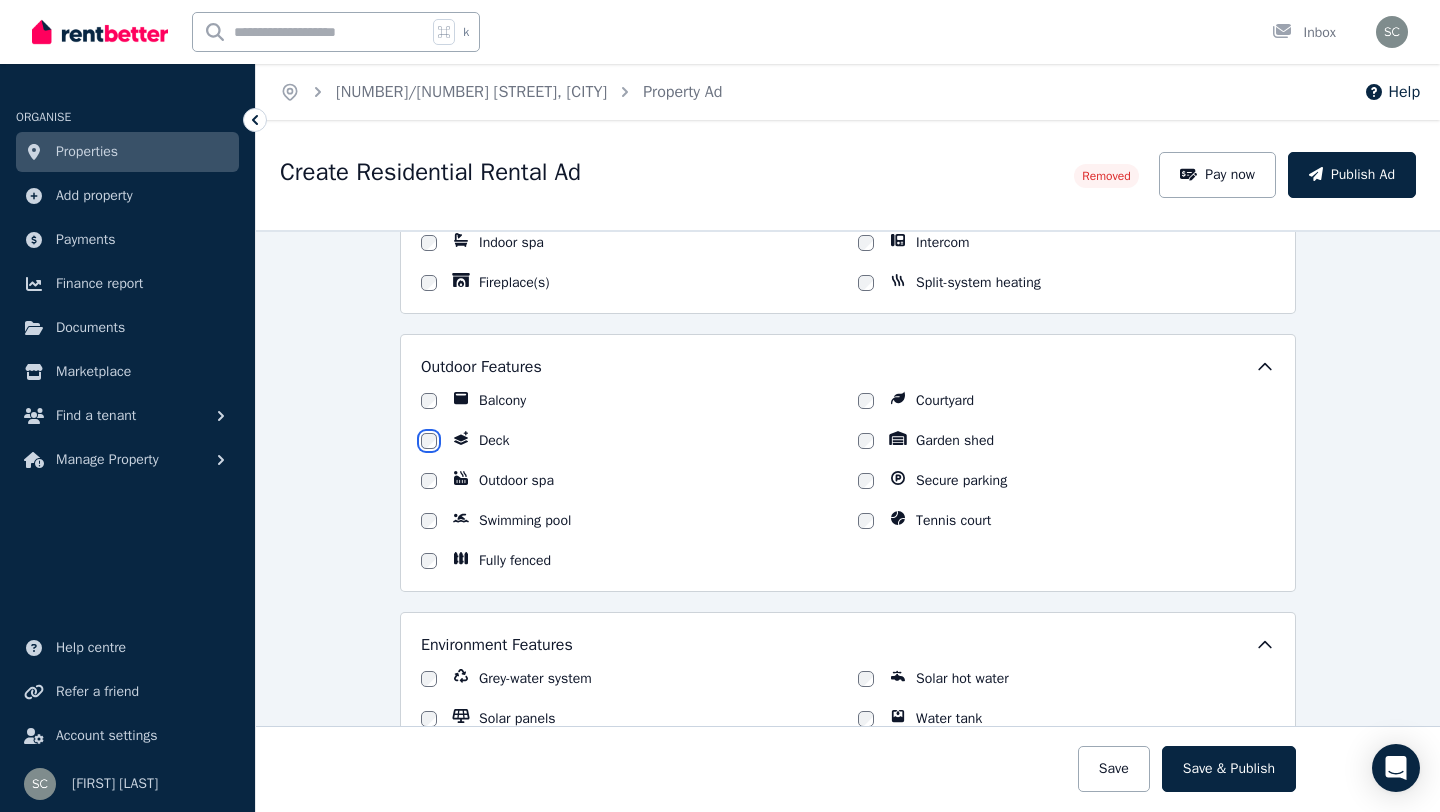 scroll, scrollTop: 1575, scrollLeft: 0, axis: vertical 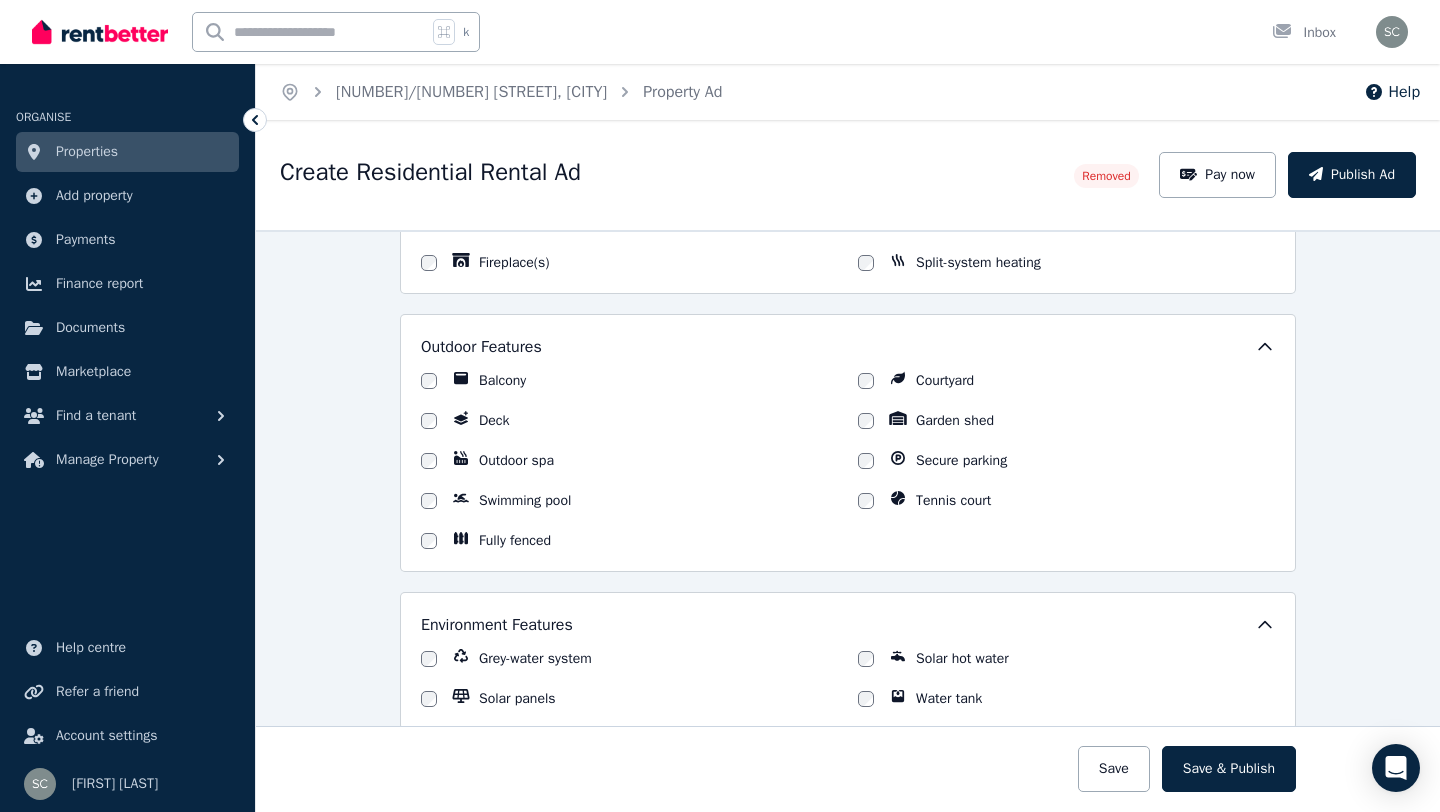 click on "Garden shed" at bounding box center [1066, 421] 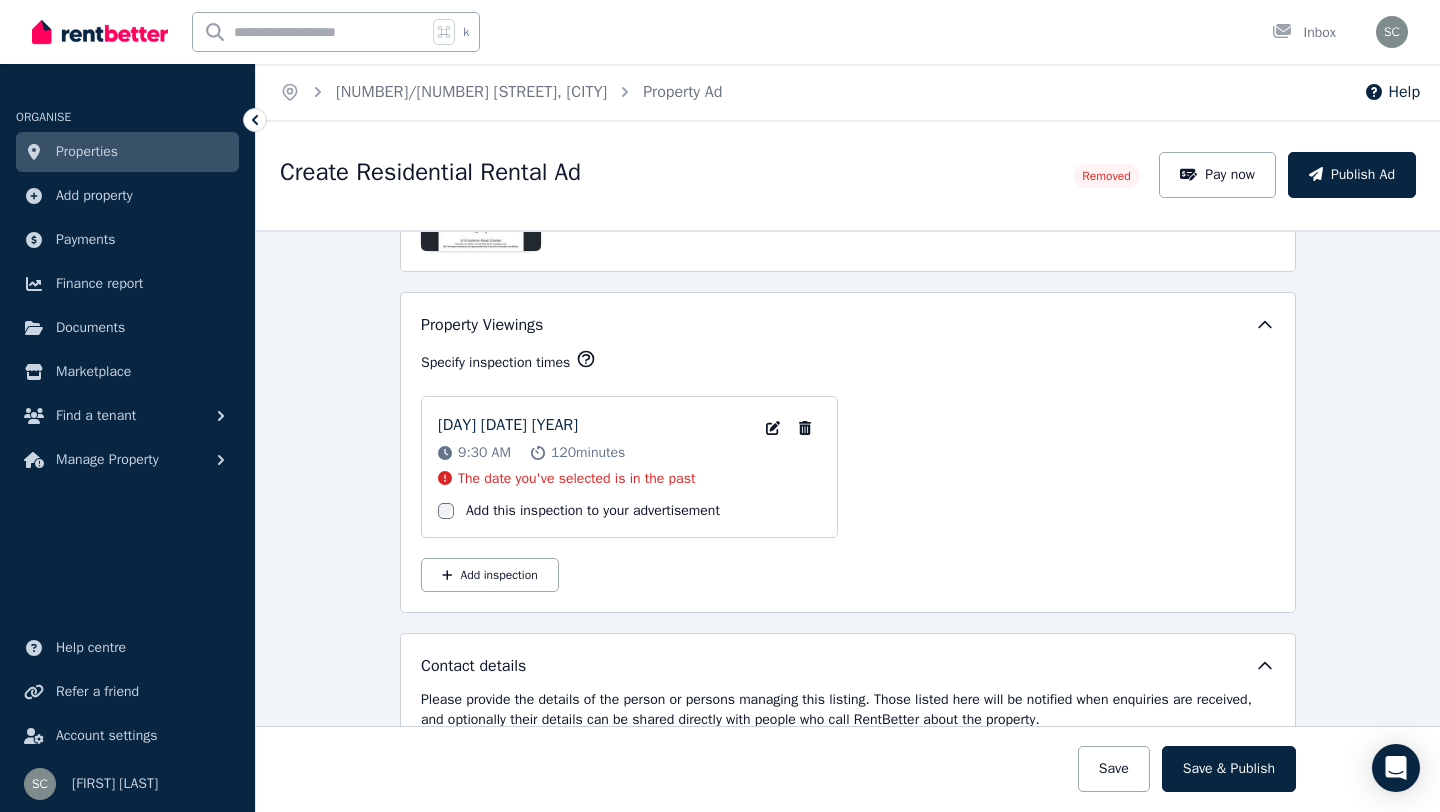 scroll, scrollTop: 3026, scrollLeft: 0, axis: vertical 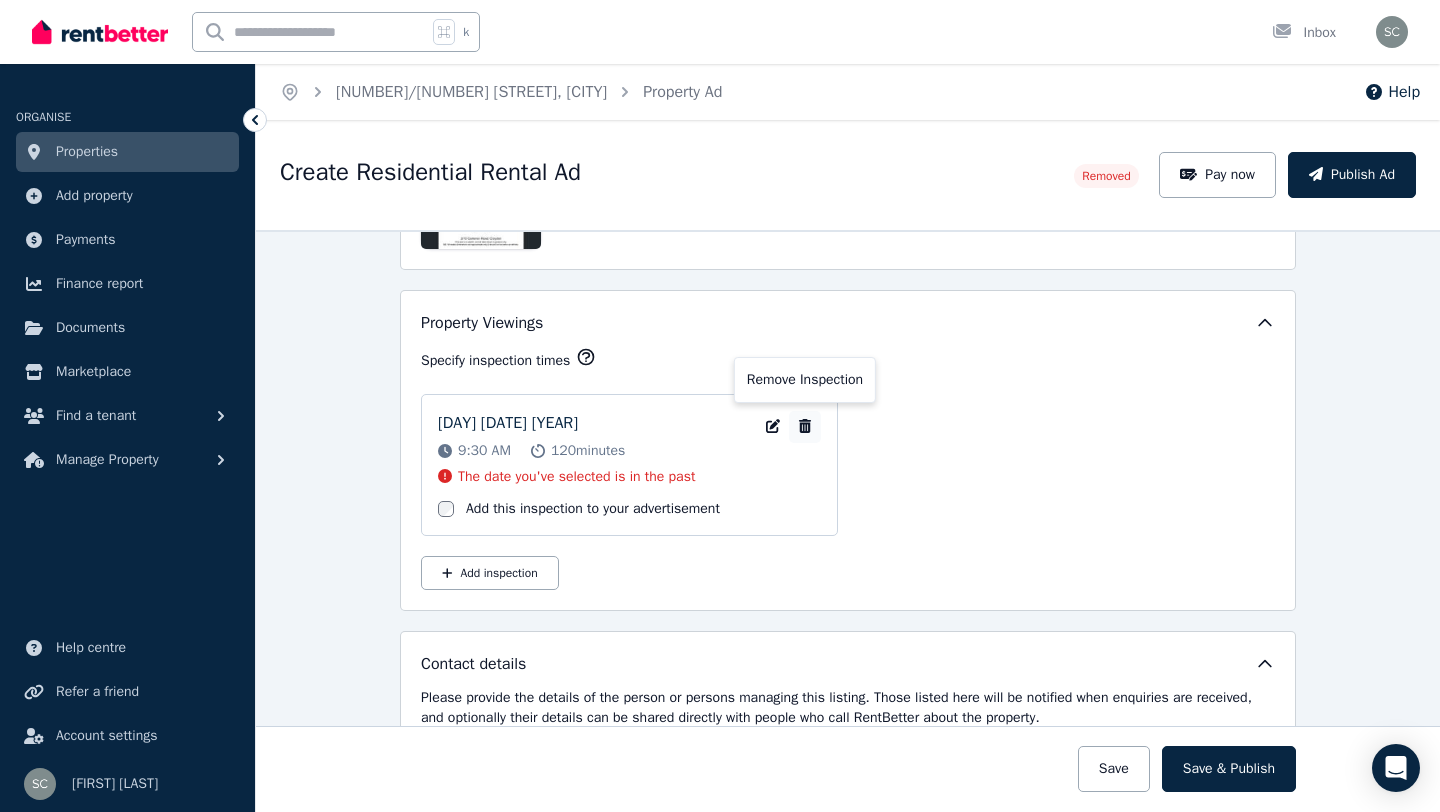 click 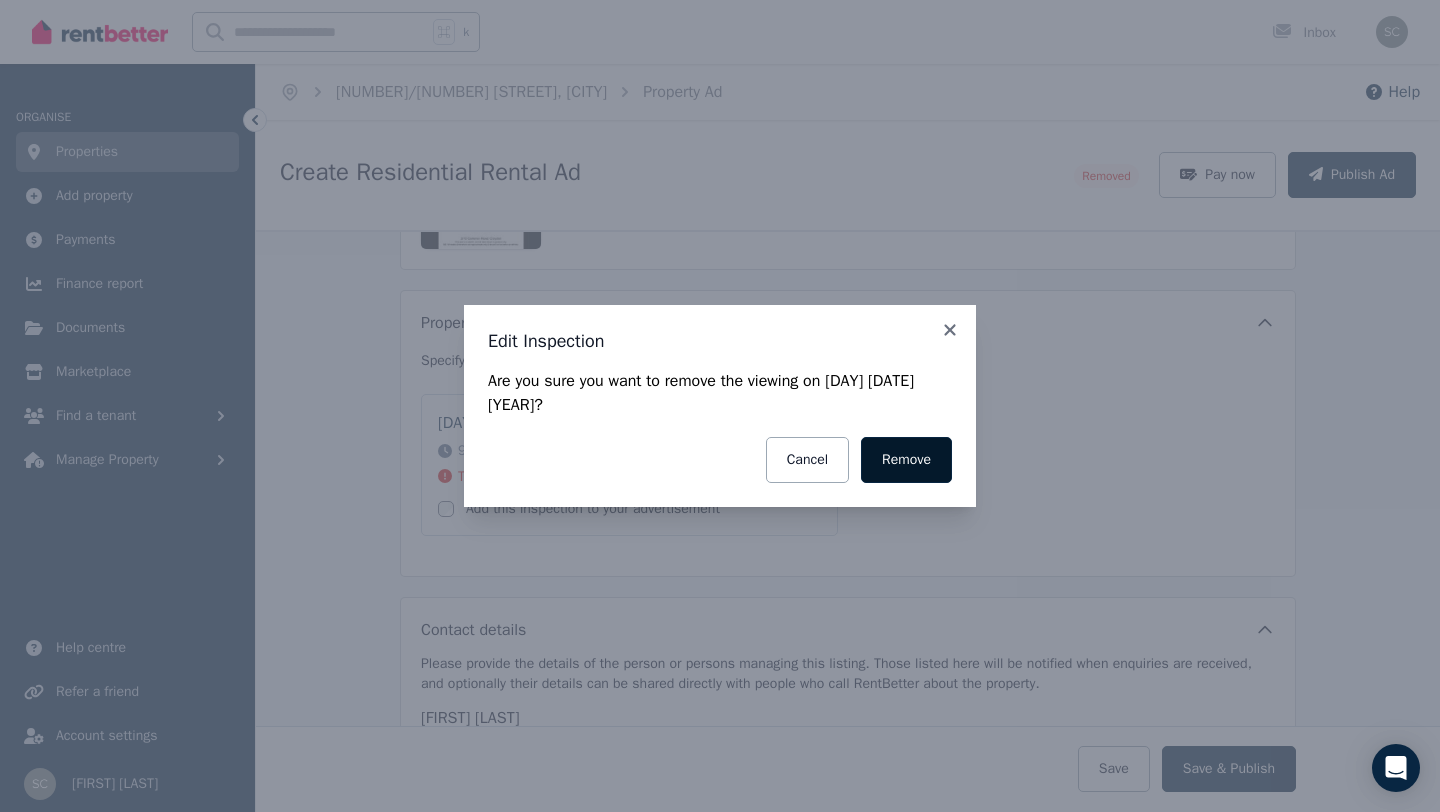 click on "Remove" at bounding box center [906, 460] 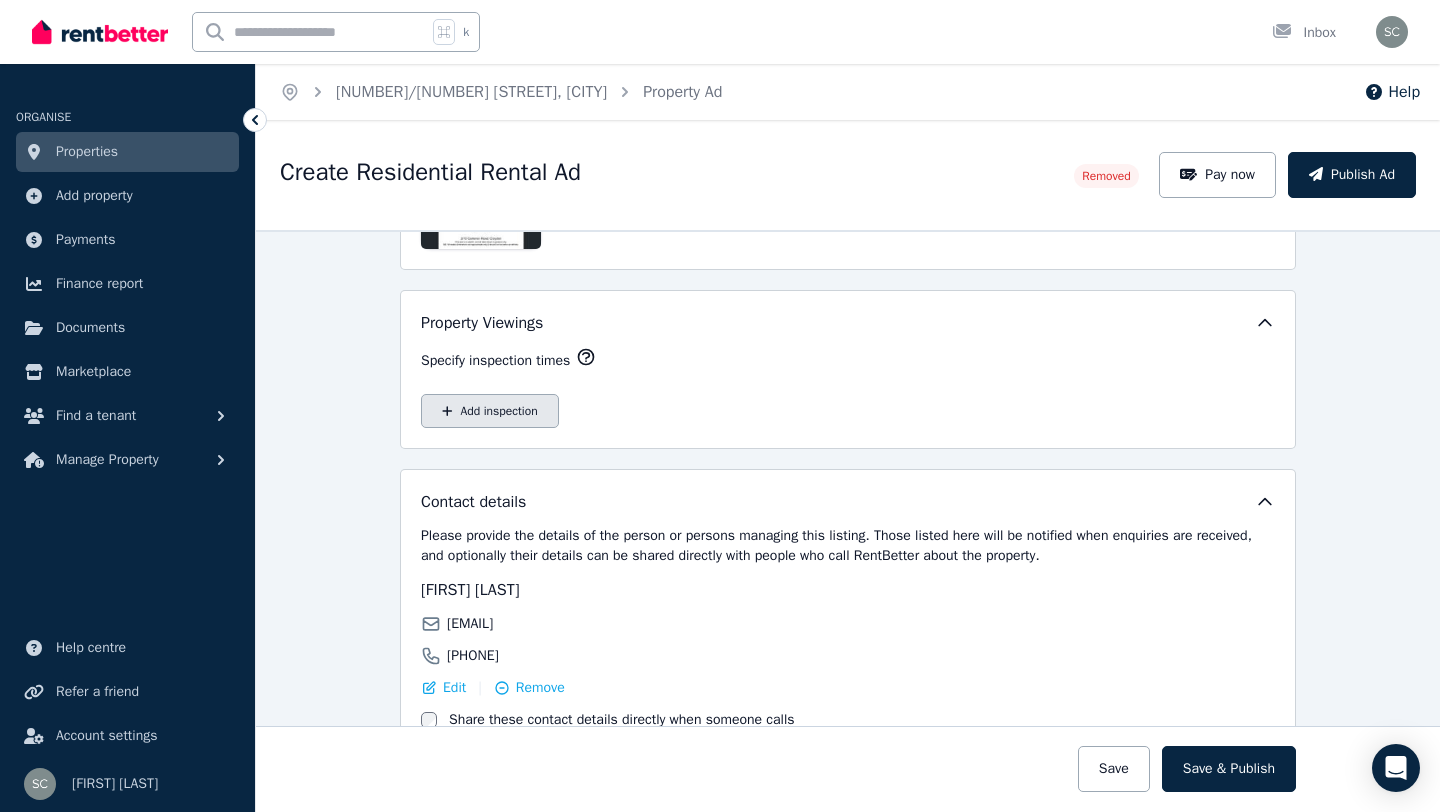 click on "Add inspection" at bounding box center [490, 411] 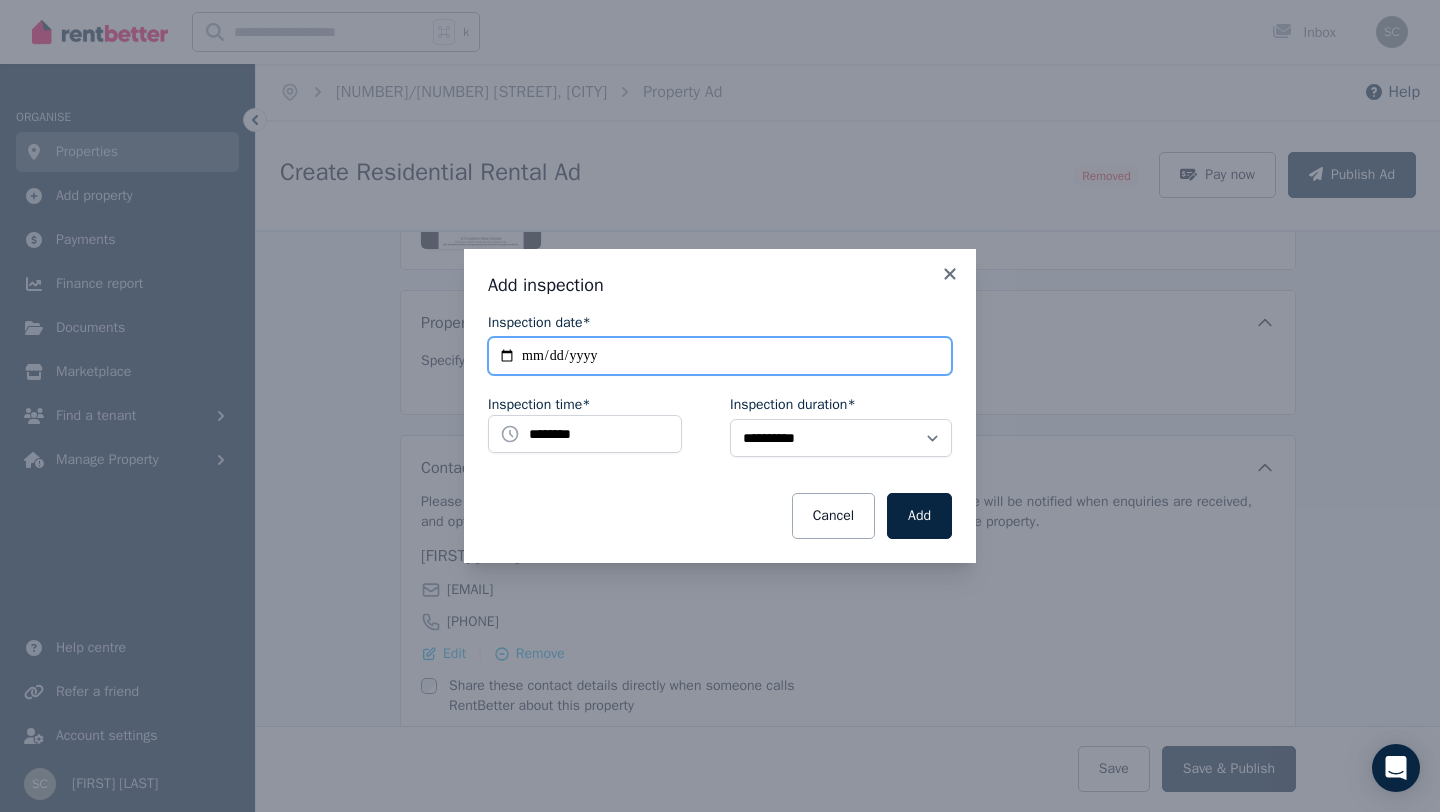 click on "**********" at bounding box center (720, 356) 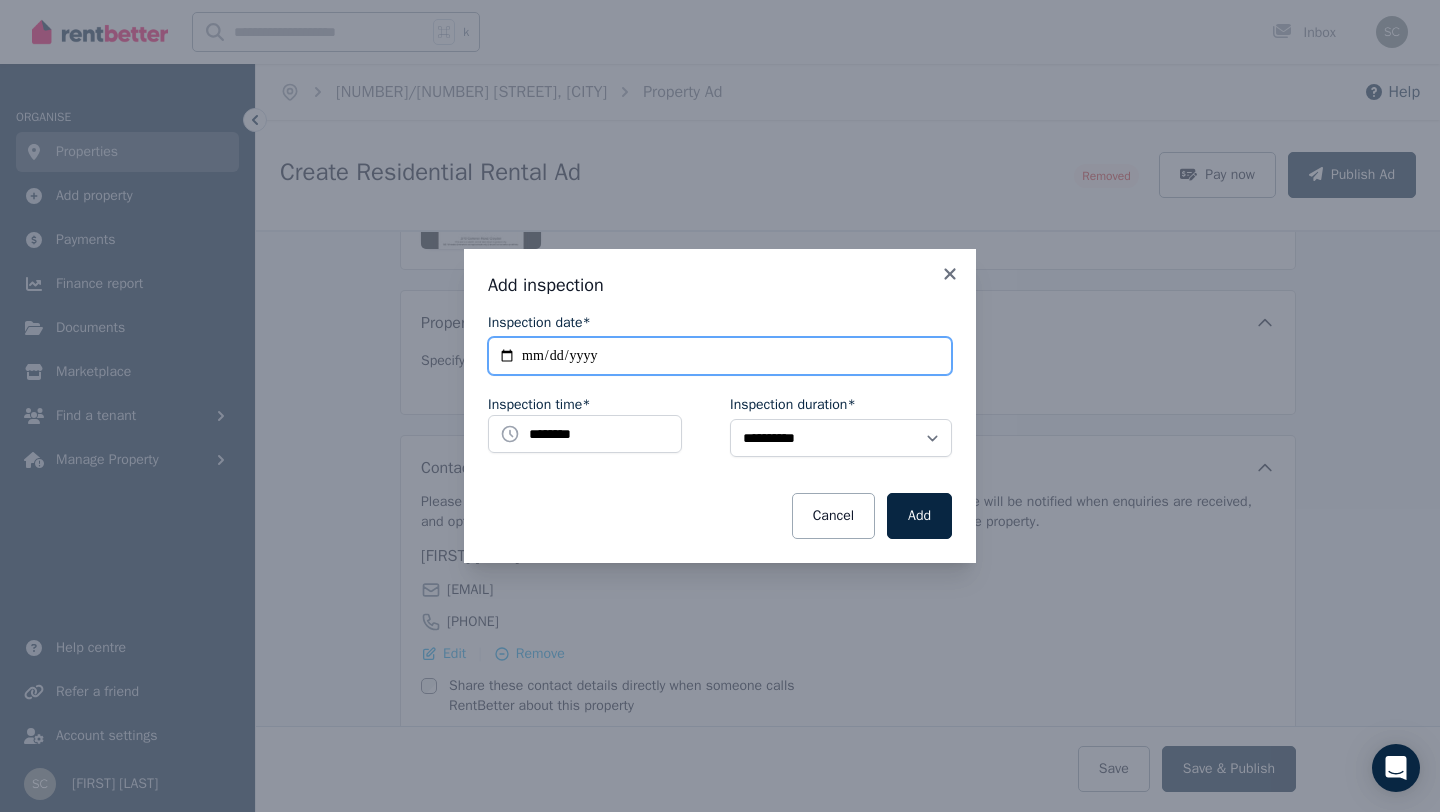 click on "**********" at bounding box center (720, 356) 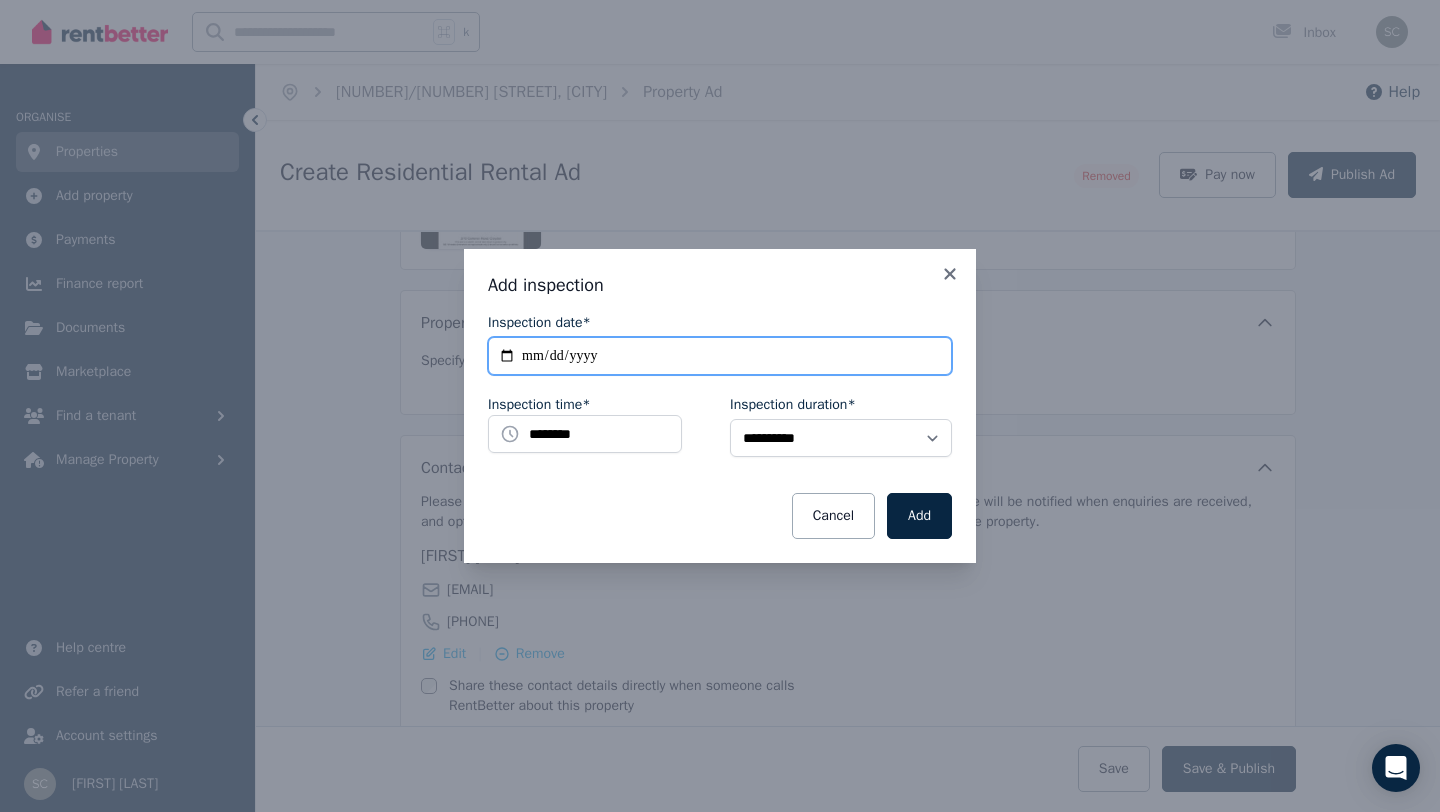 type on "**********" 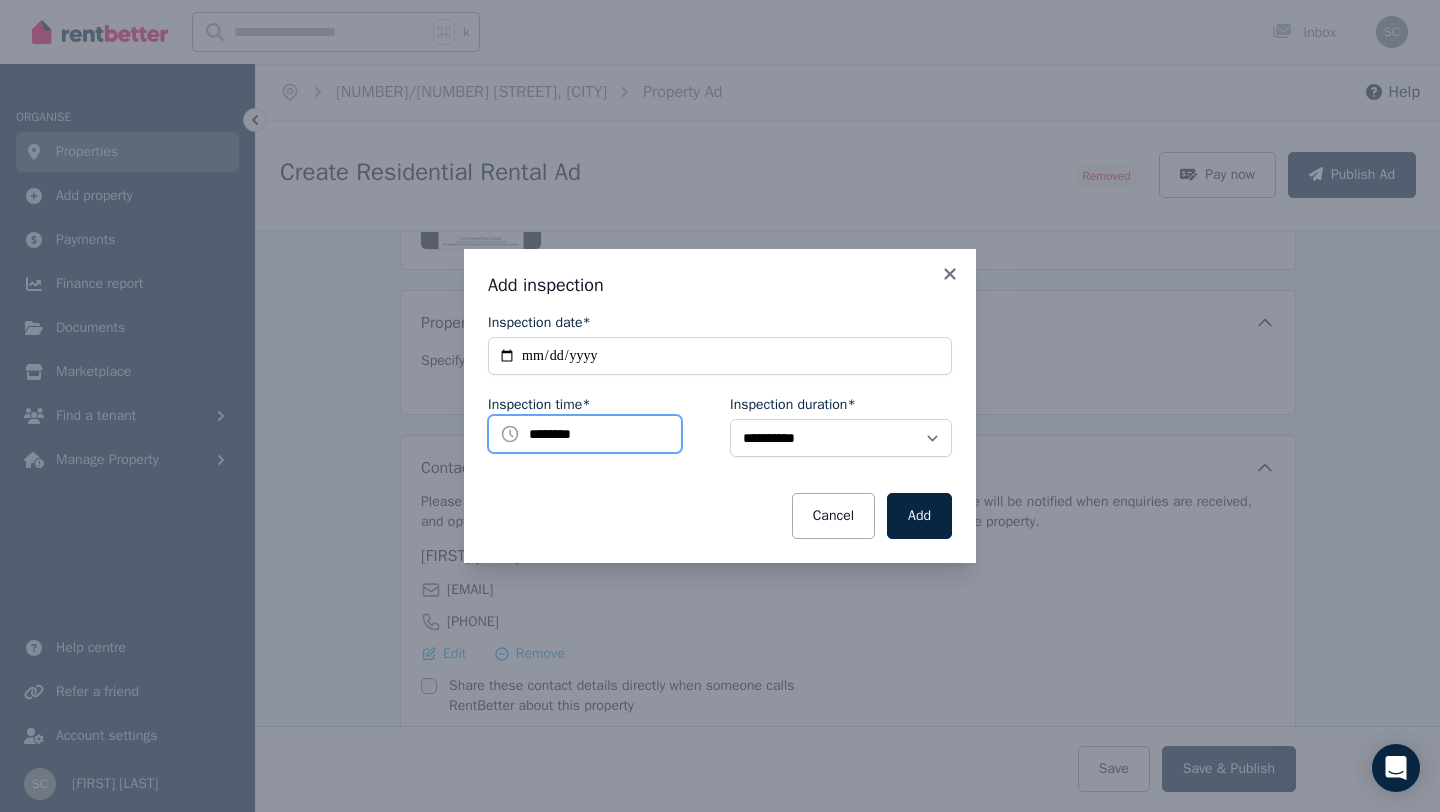 click on "********" at bounding box center [585, 434] 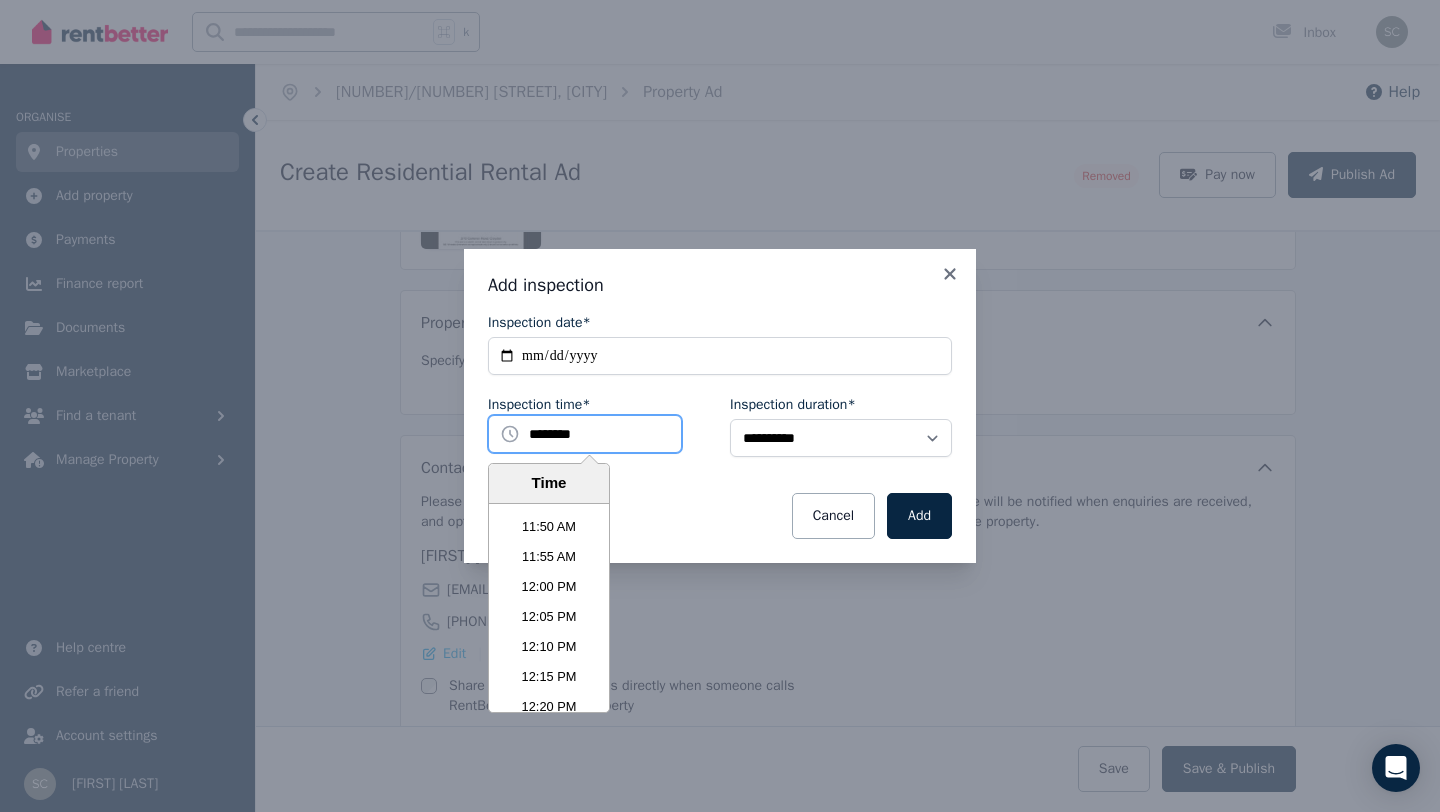 scroll, scrollTop: 4253, scrollLeft: 0, axis: vertical 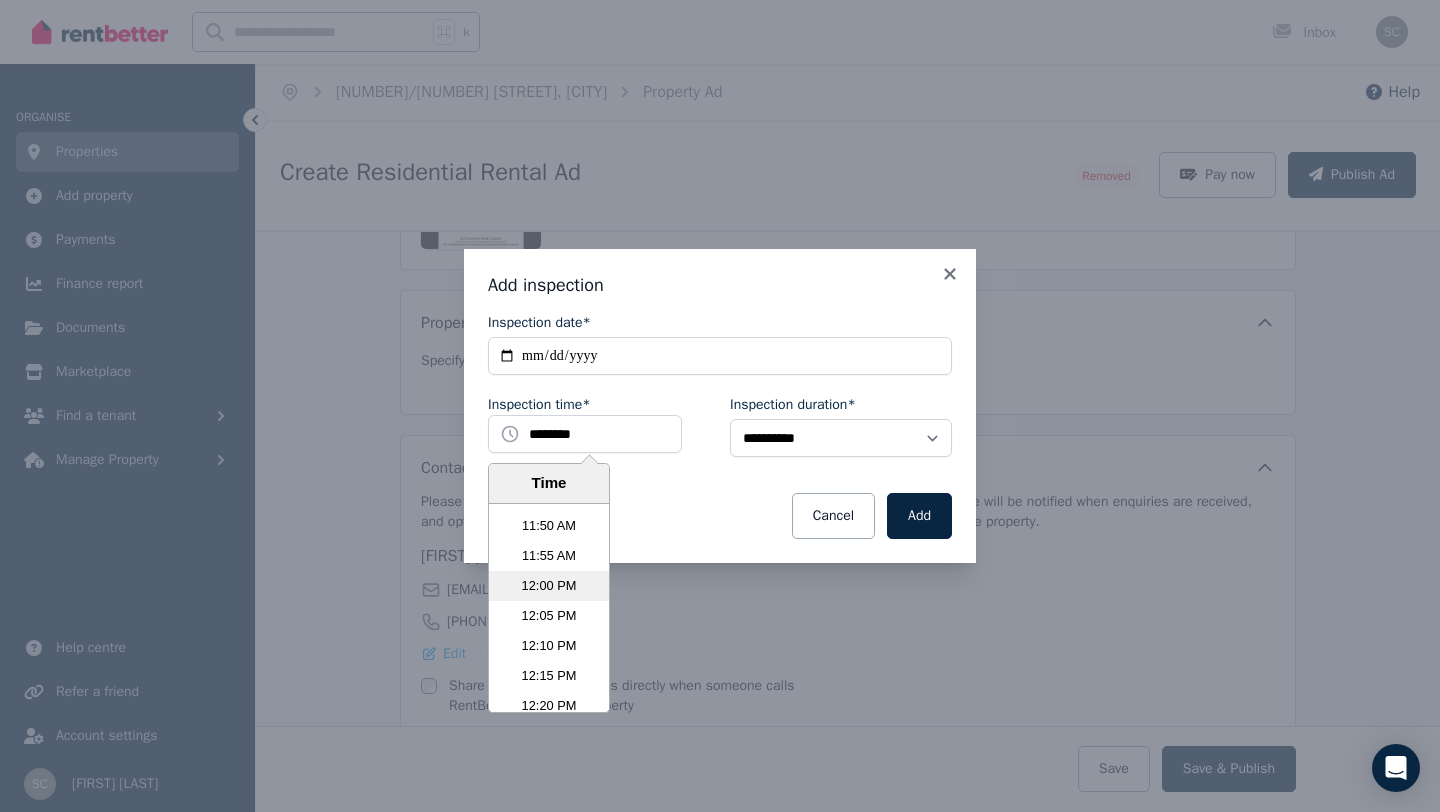 click on "12:00 PM" at bounding box center [549, 586] 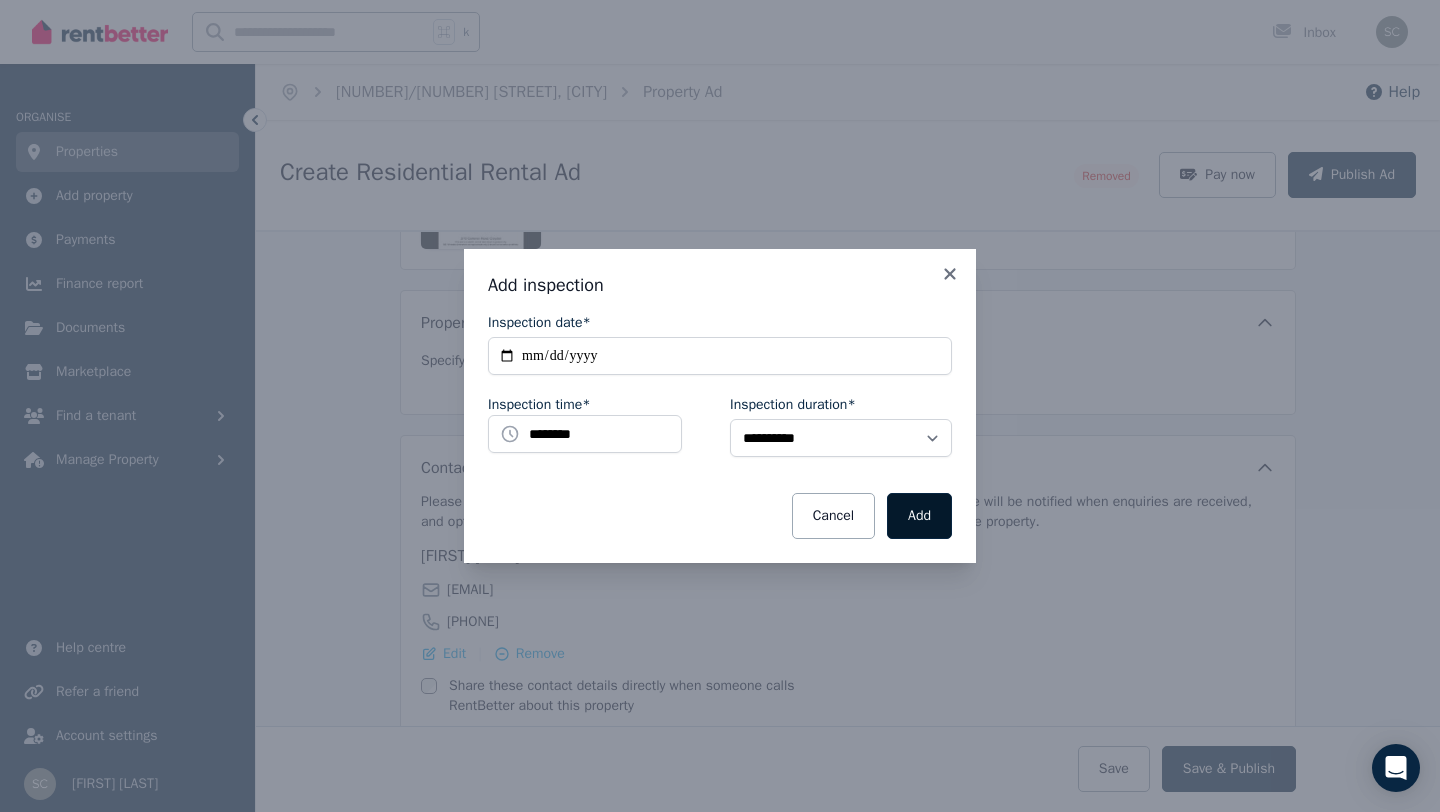 click on "Add" at bounding box center (919, 516) 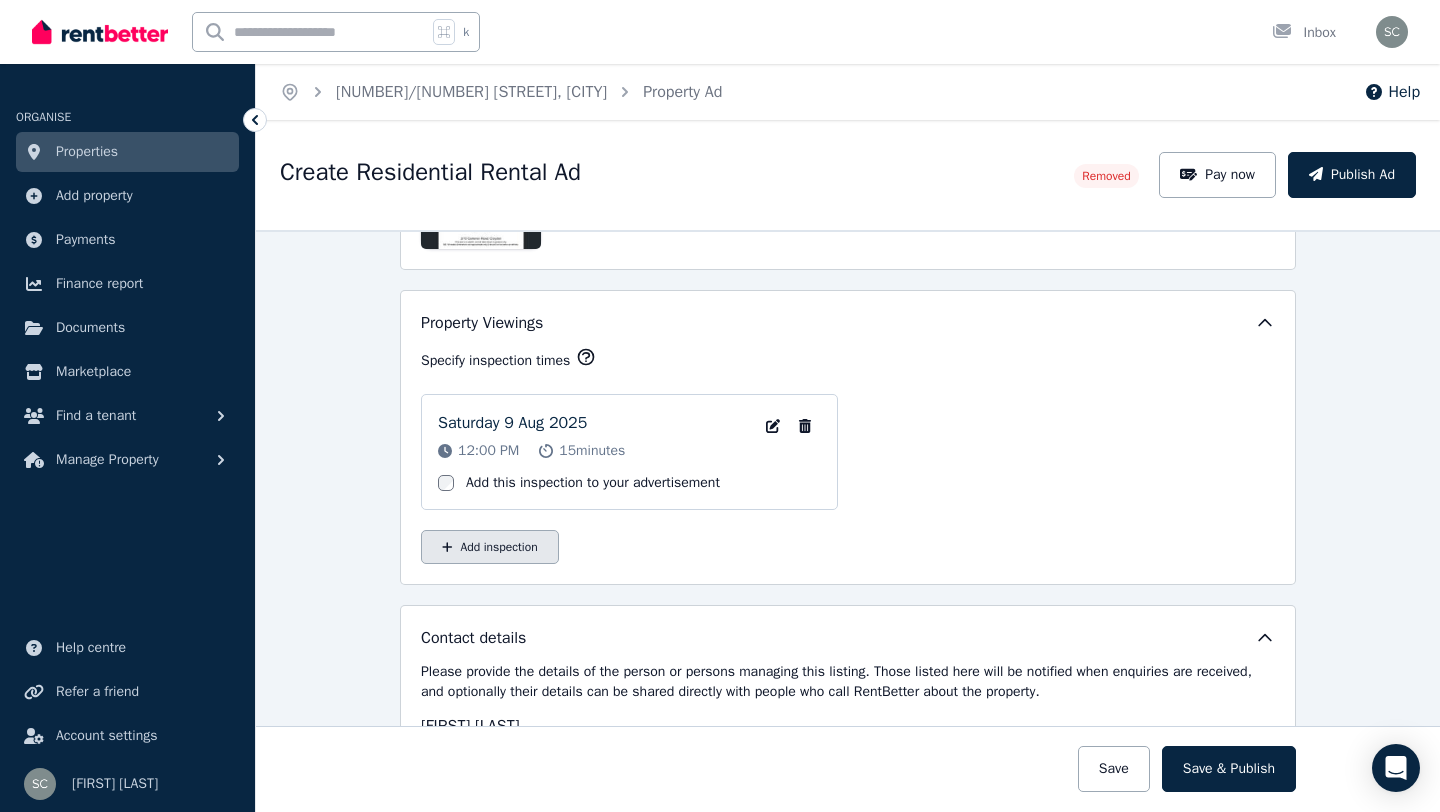 click on "Add inspection" at bounding box center (490, 547) 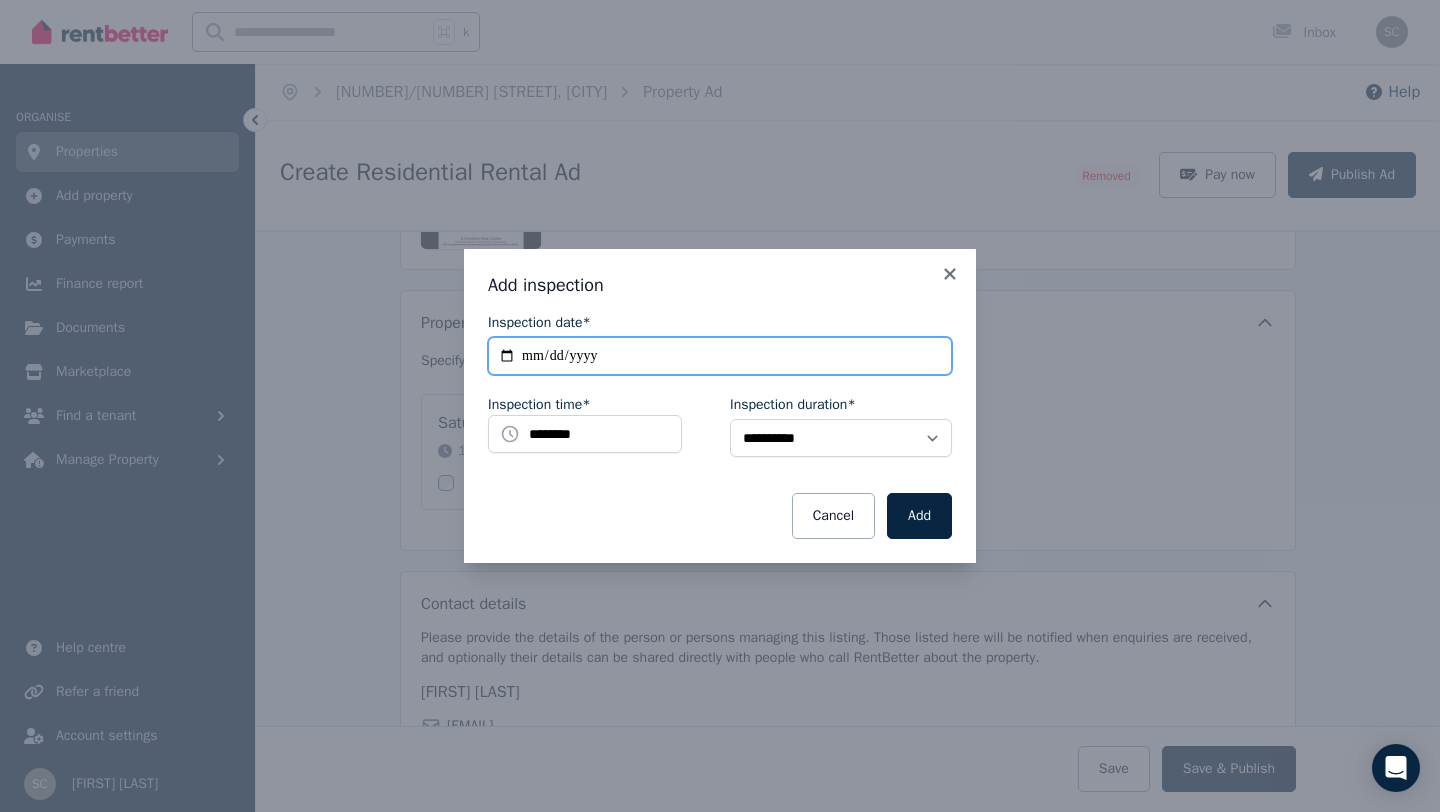 click on "**********" at bounding box center [720, 356] 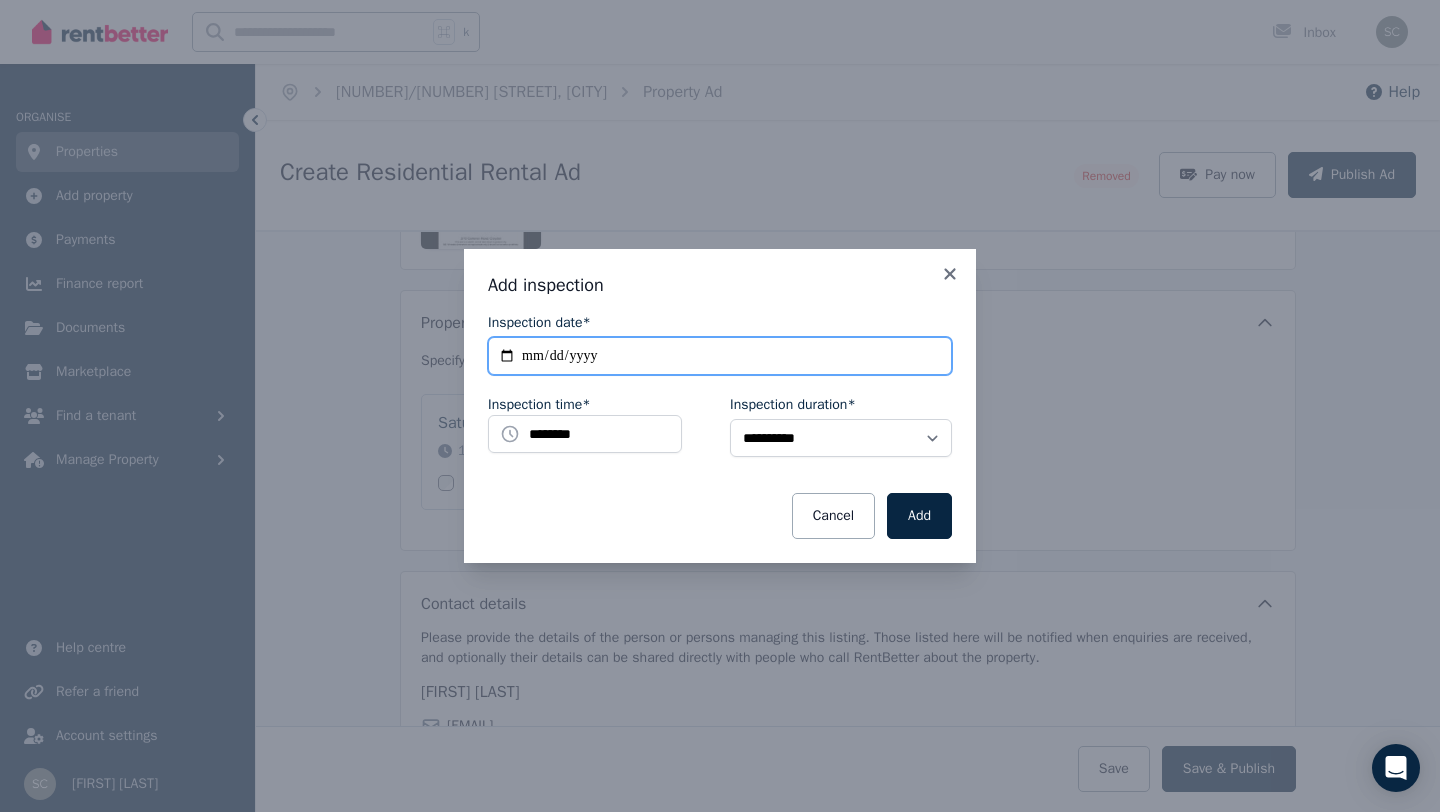 click on "**********" at bounding box center [720, 356] 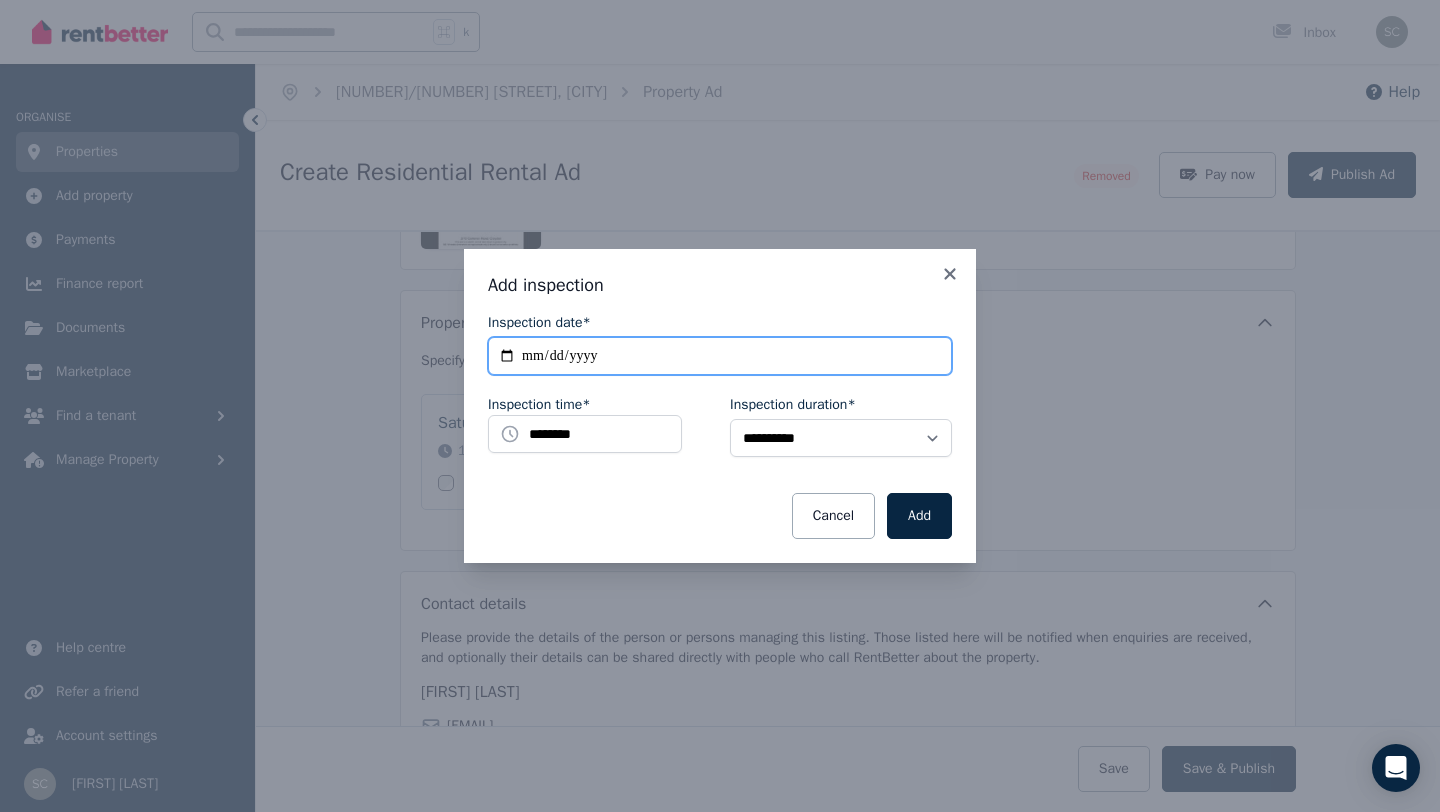 click on "**********" at bounding box center [720, 356] 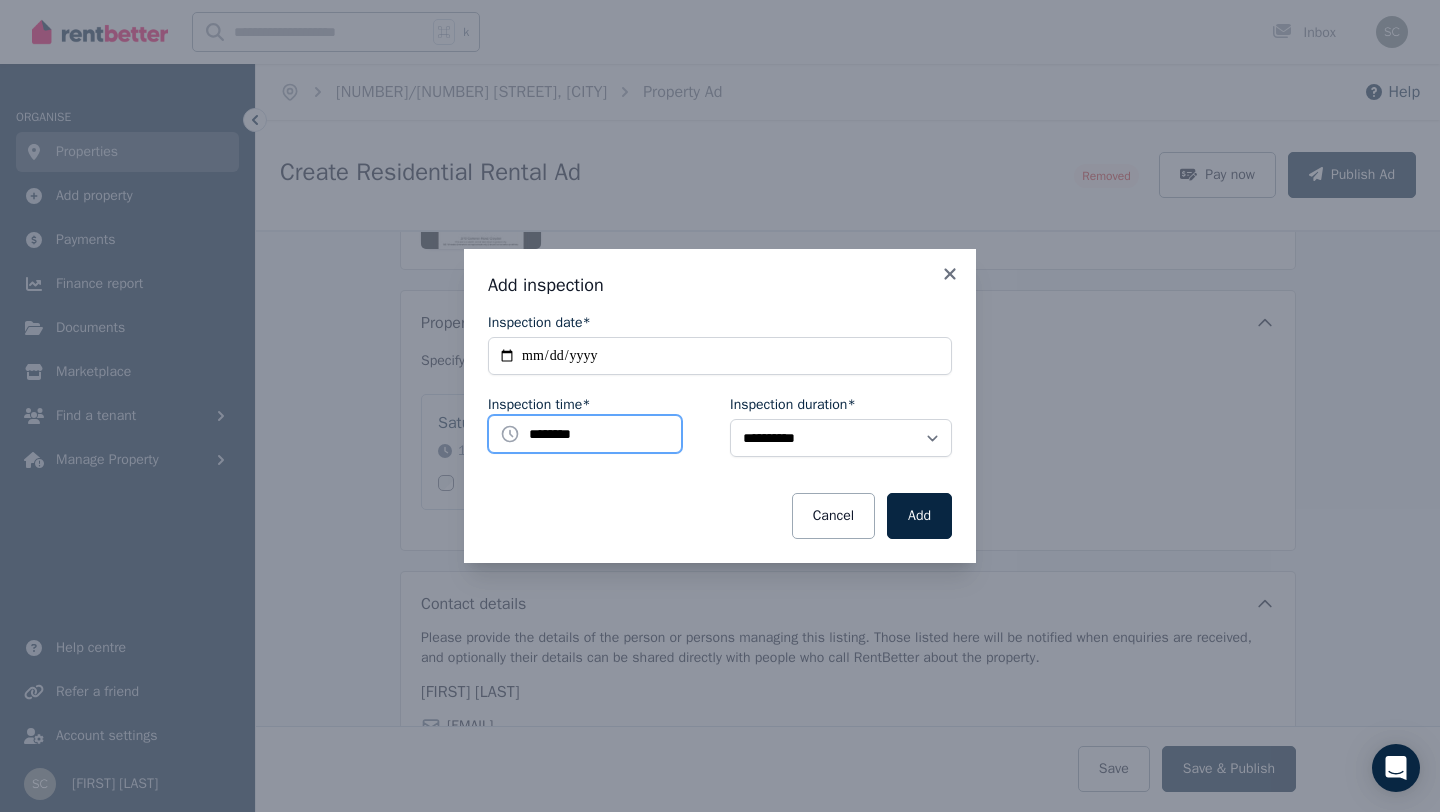 click on "********" at bounding box center [585, 434] 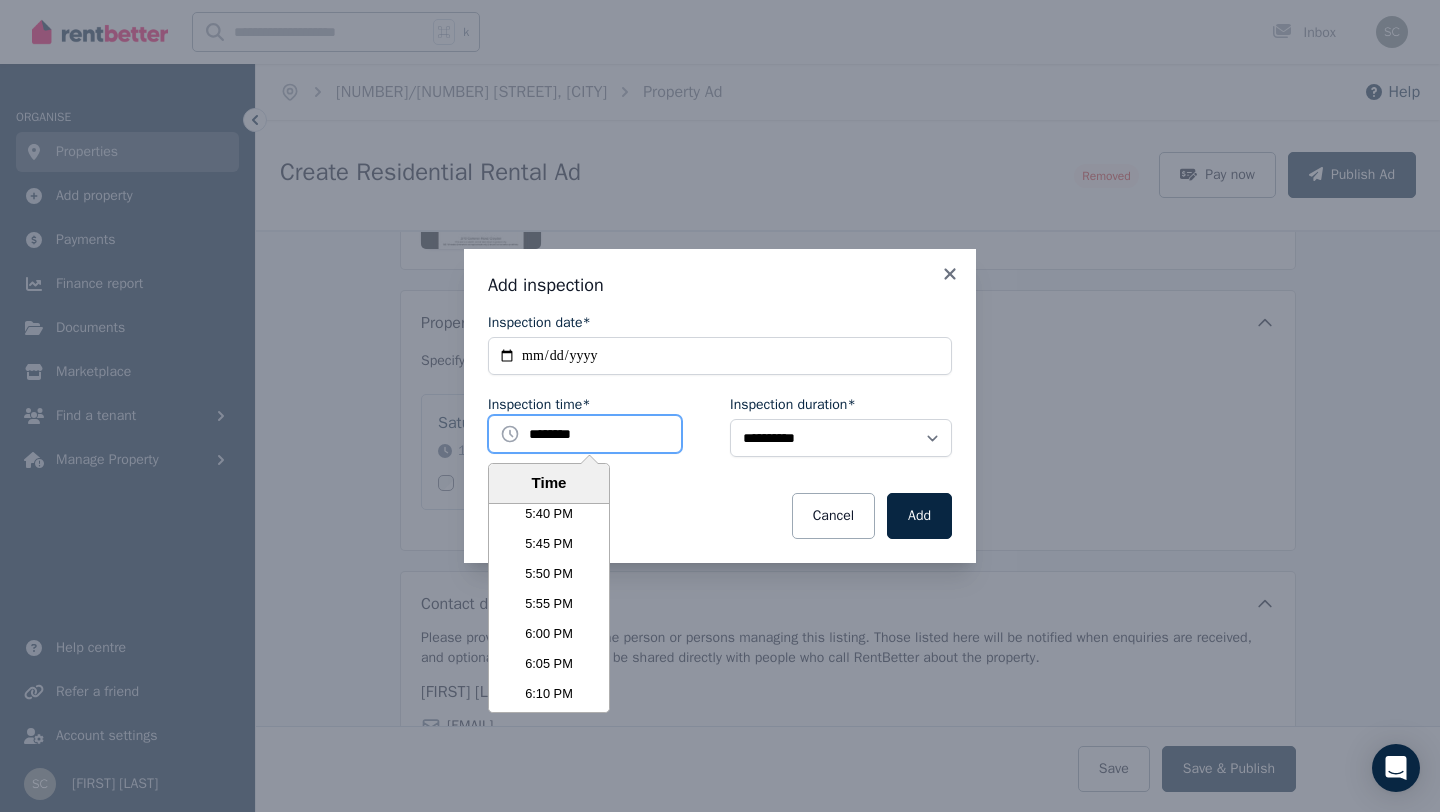 scroll, scrollTop: 6368, scrollLeft: 0, axis: vertical 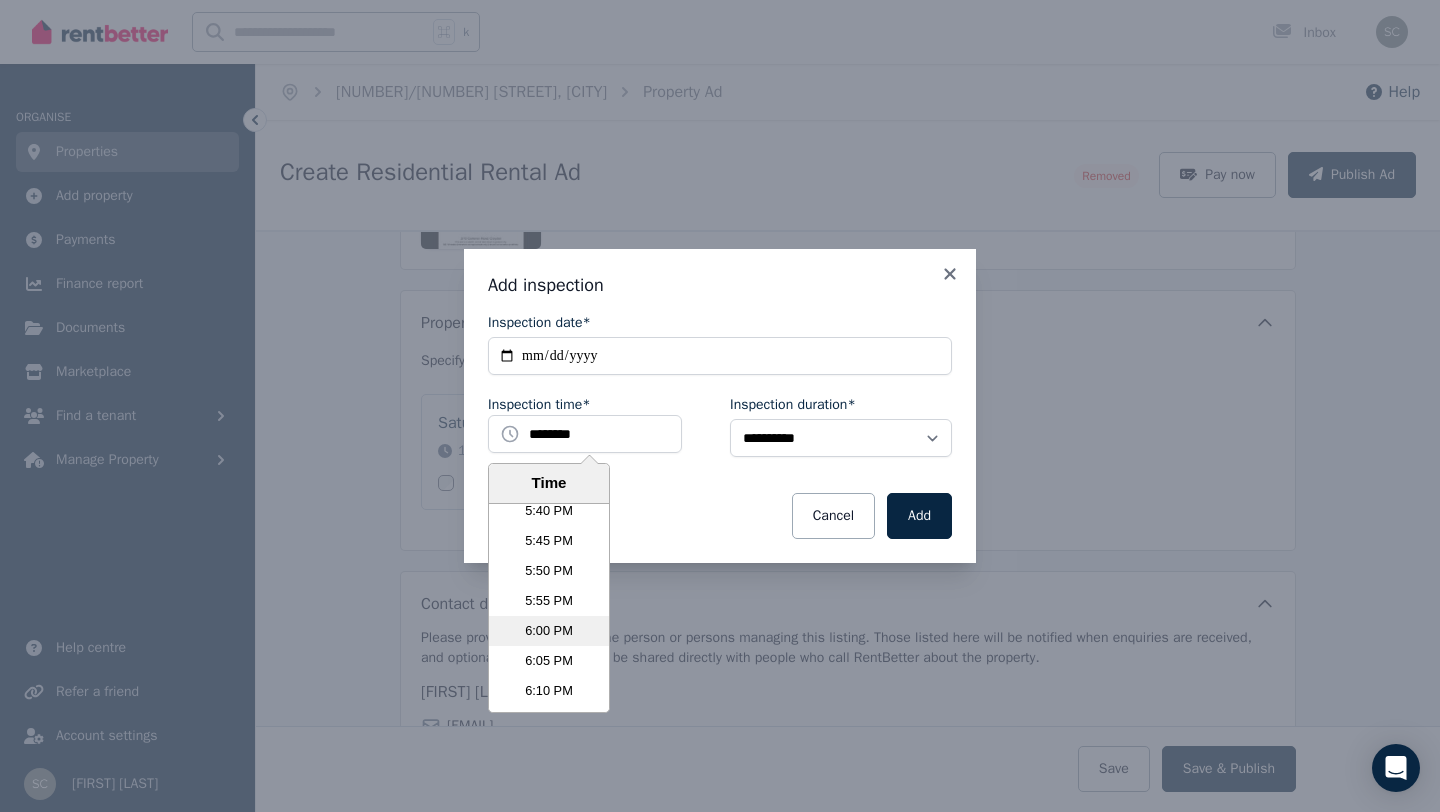click on "6:00 PM" at bounding box center [549, 631] 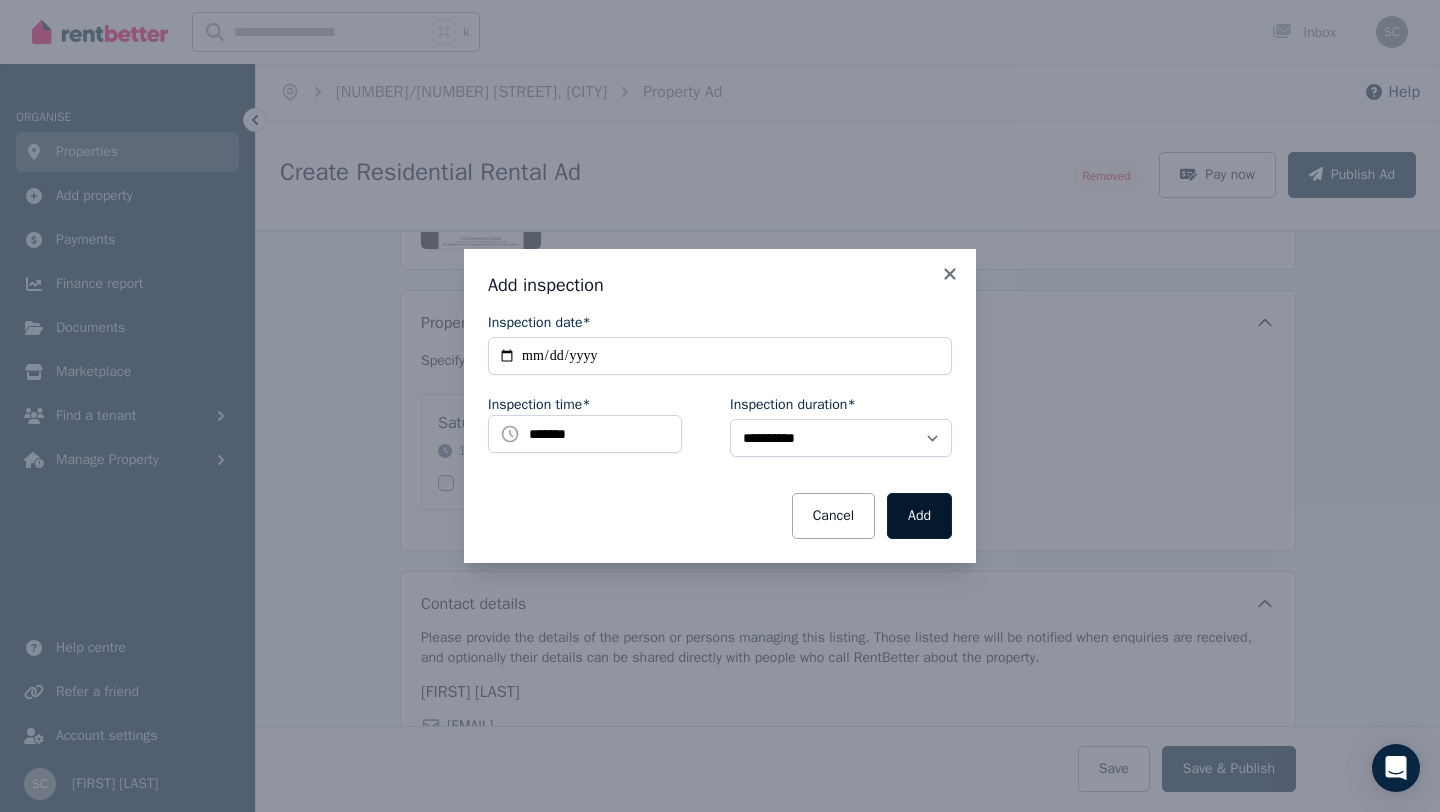 click on "Add" at bounding box center (919, 516) 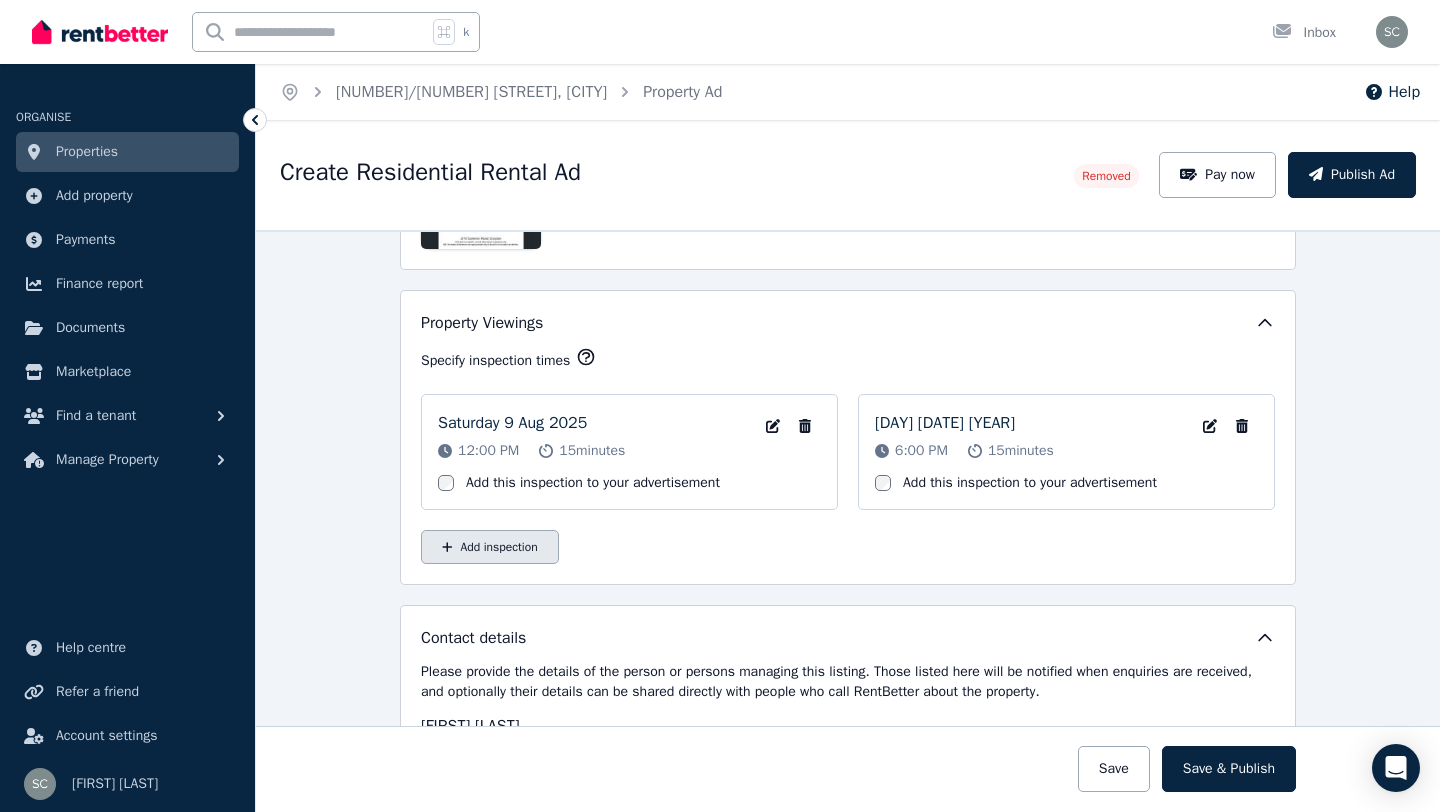 click on "Add inspection" at bounding box center [490, 547] 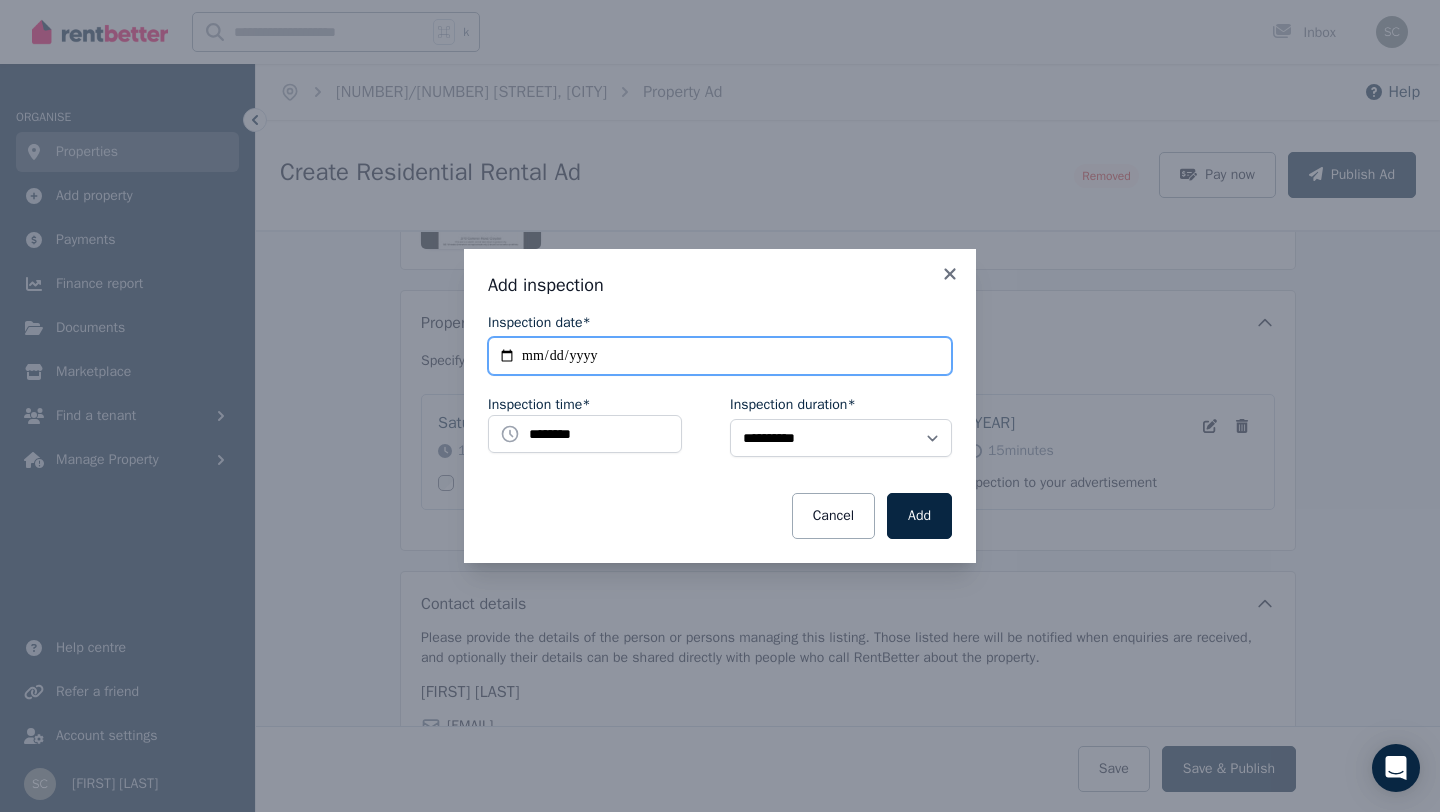 click on "**********" at bounding box center [720, 356] 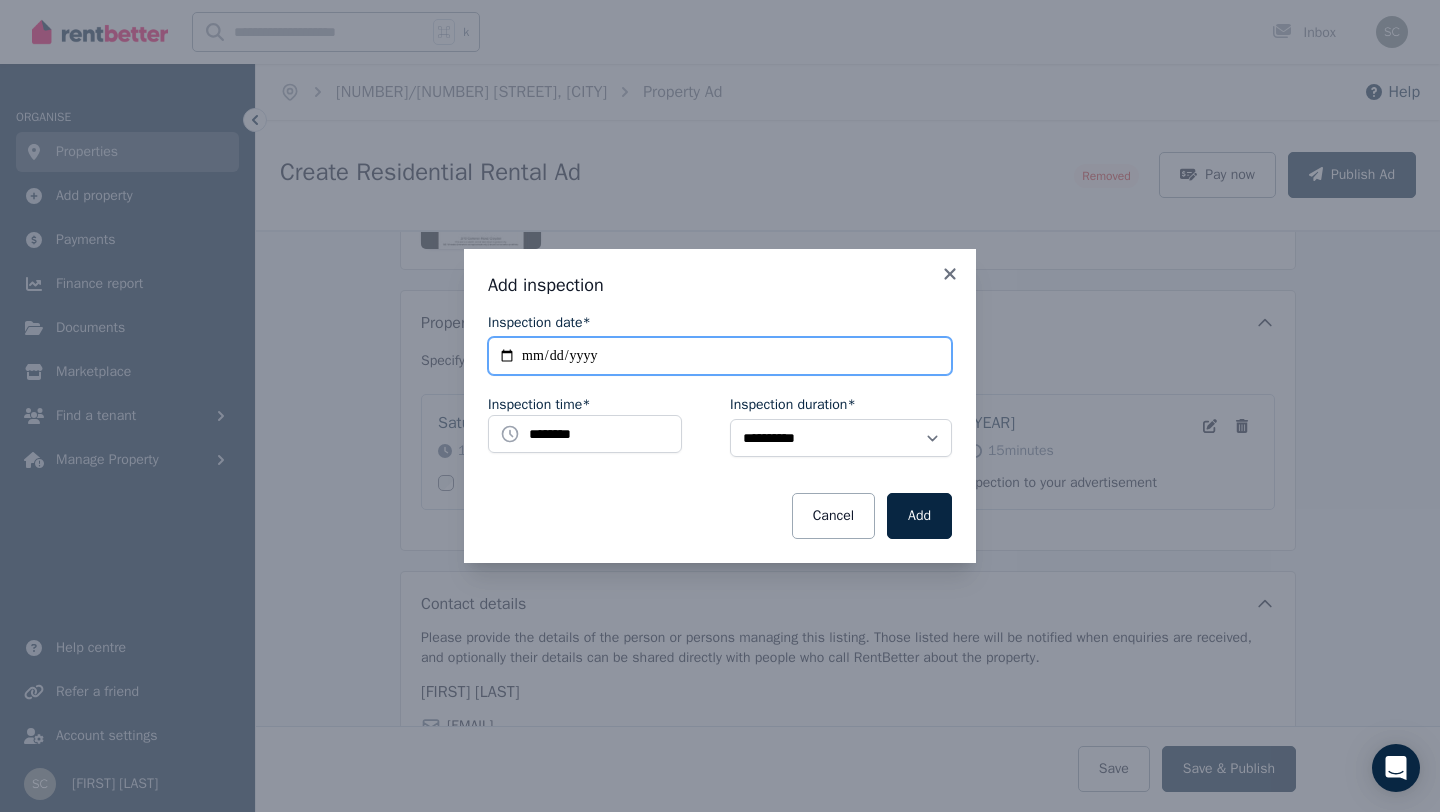 type on "**********" 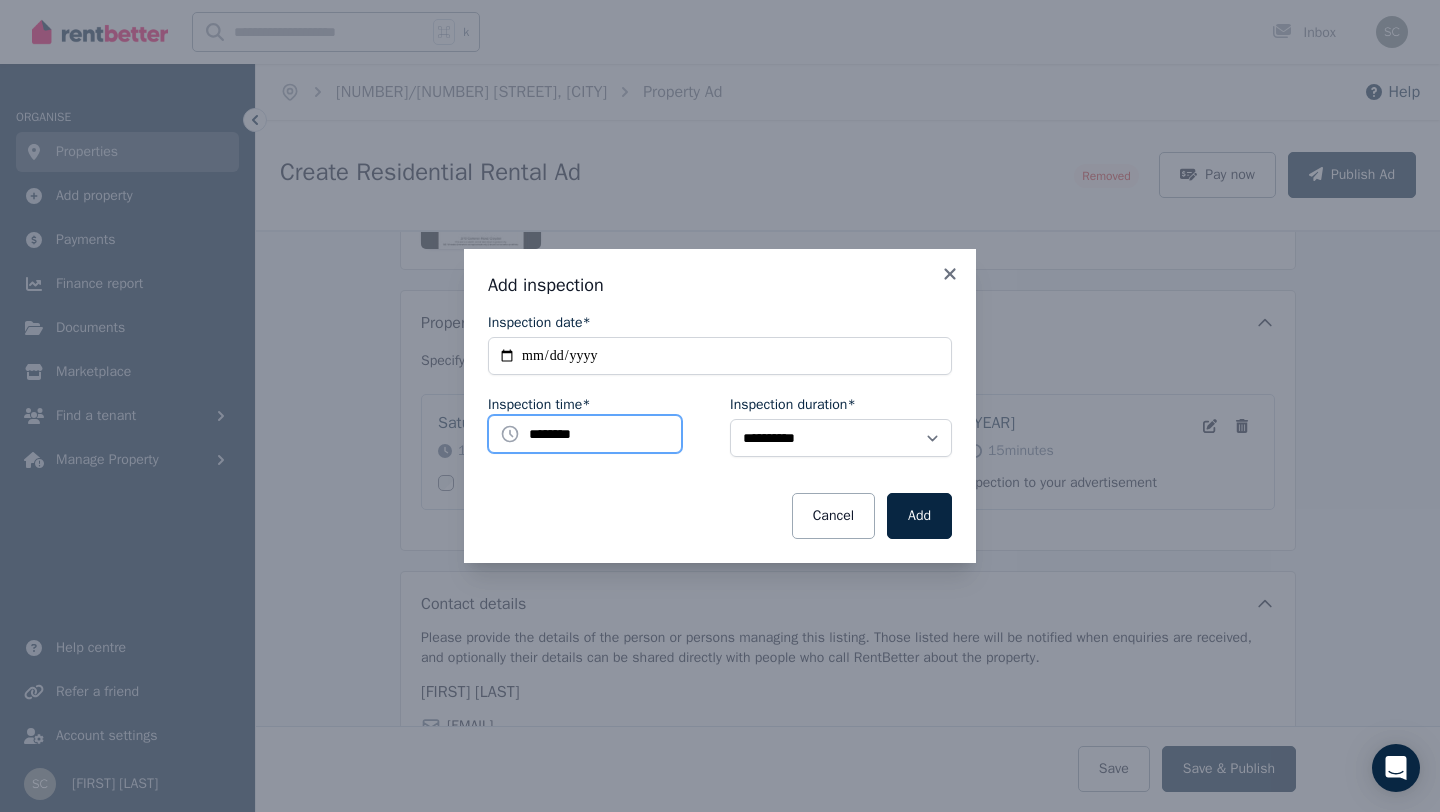 click on "********" at bounding box center [585, 434] 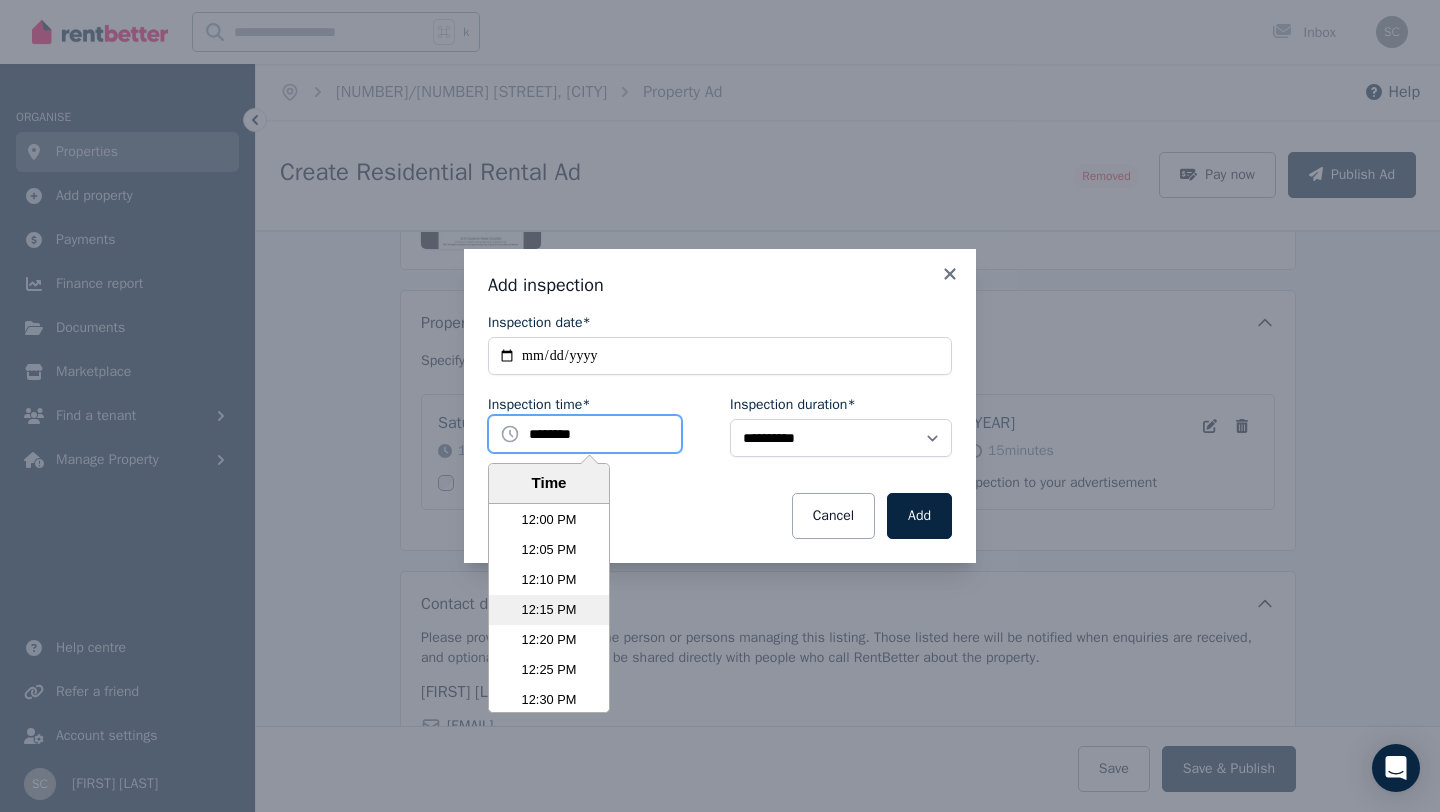 scroll, scrollTop: 4318, scrollLeft: 0, axis: vertical 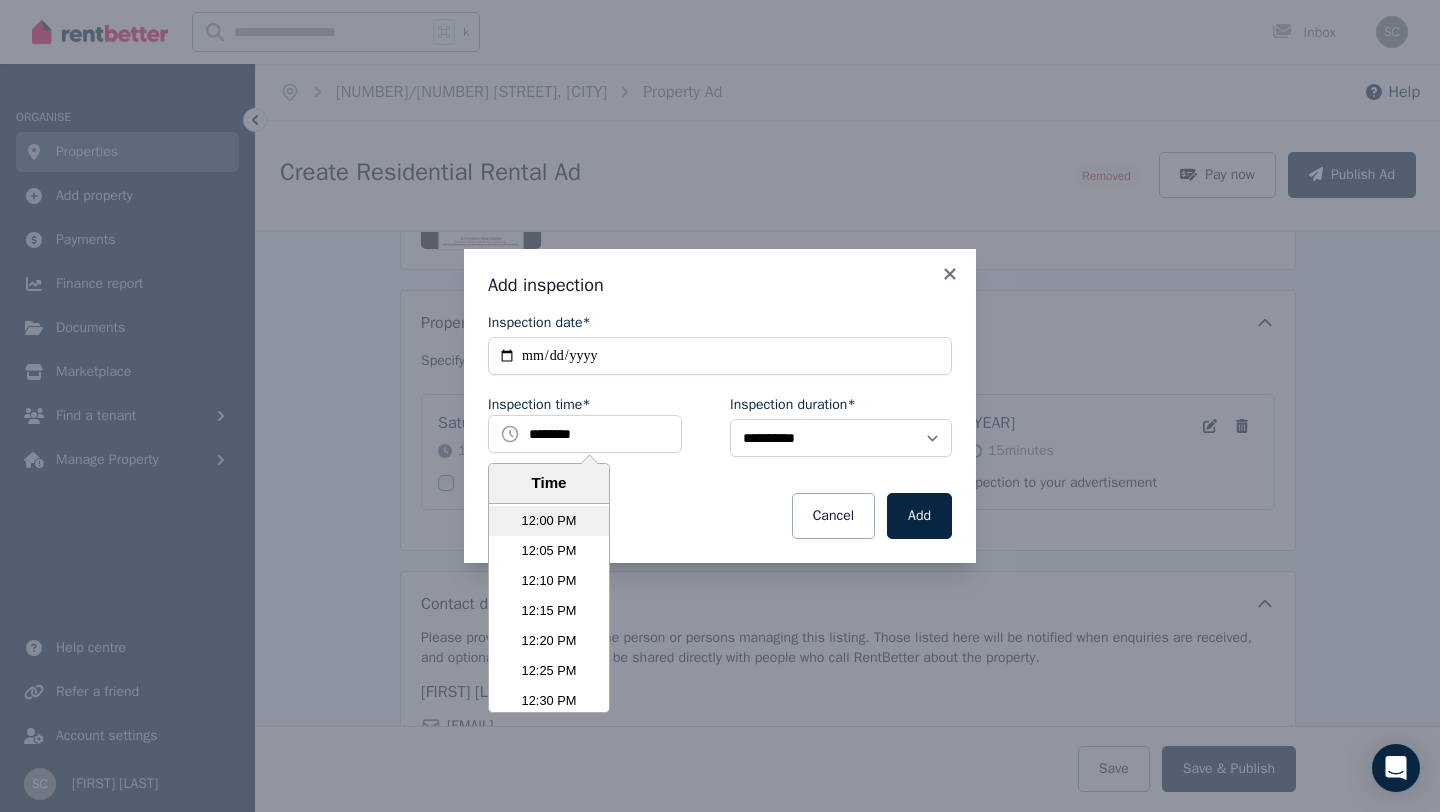click on "12:00 PM" at bounding box center [549, 521] 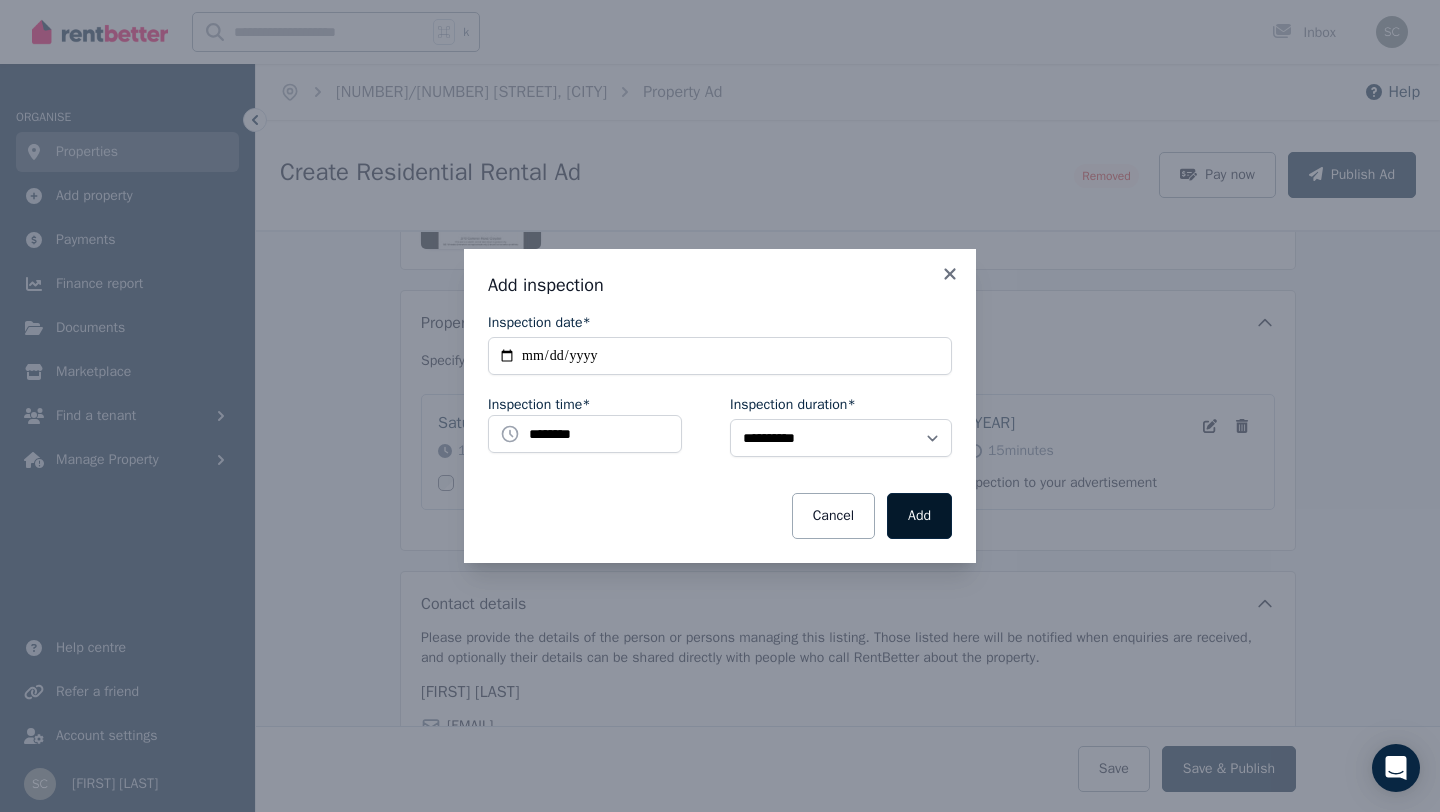 click on "Add" at bounding box center (919, 516) 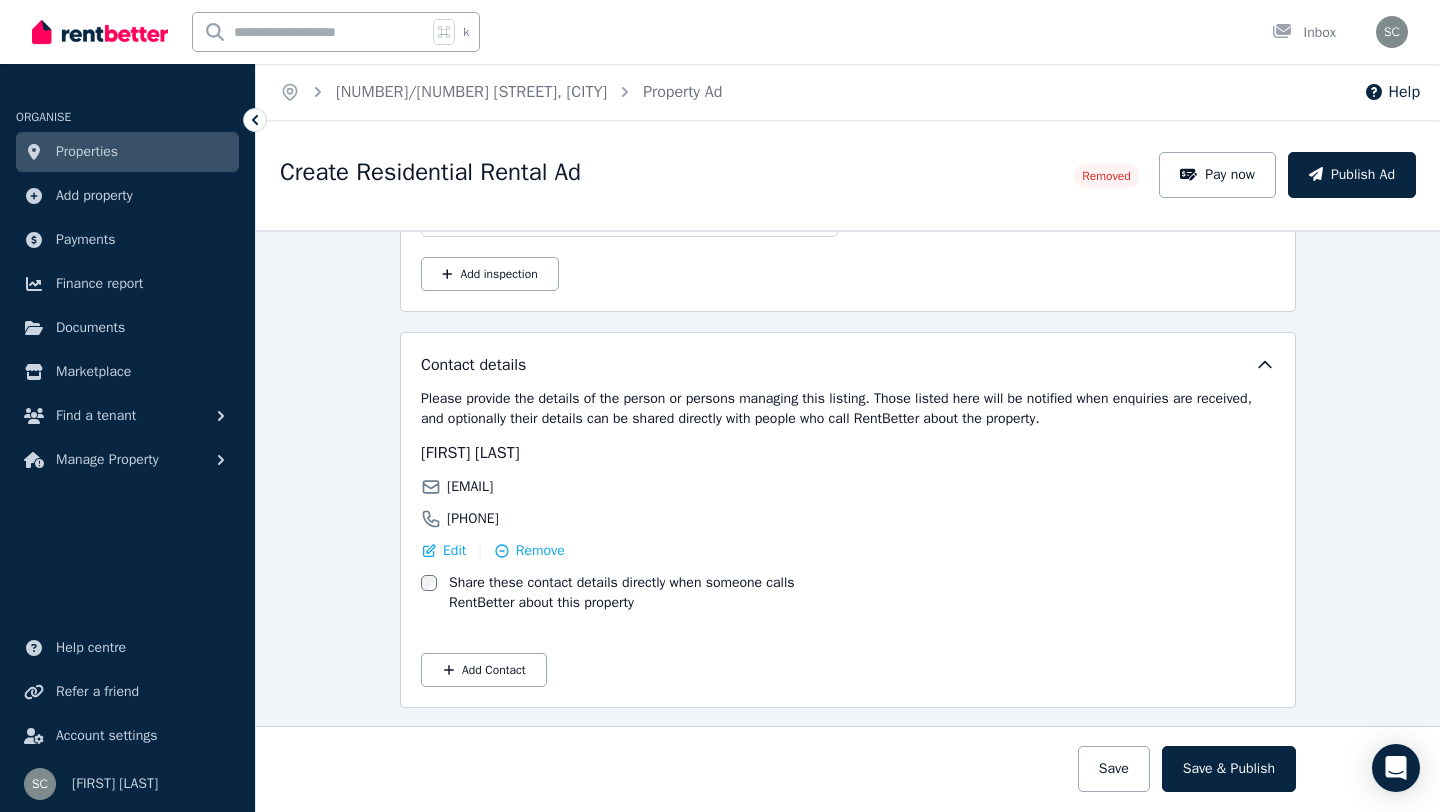 scroll, scrollTop: 3436, scrollLeft: 0, axis: vertical 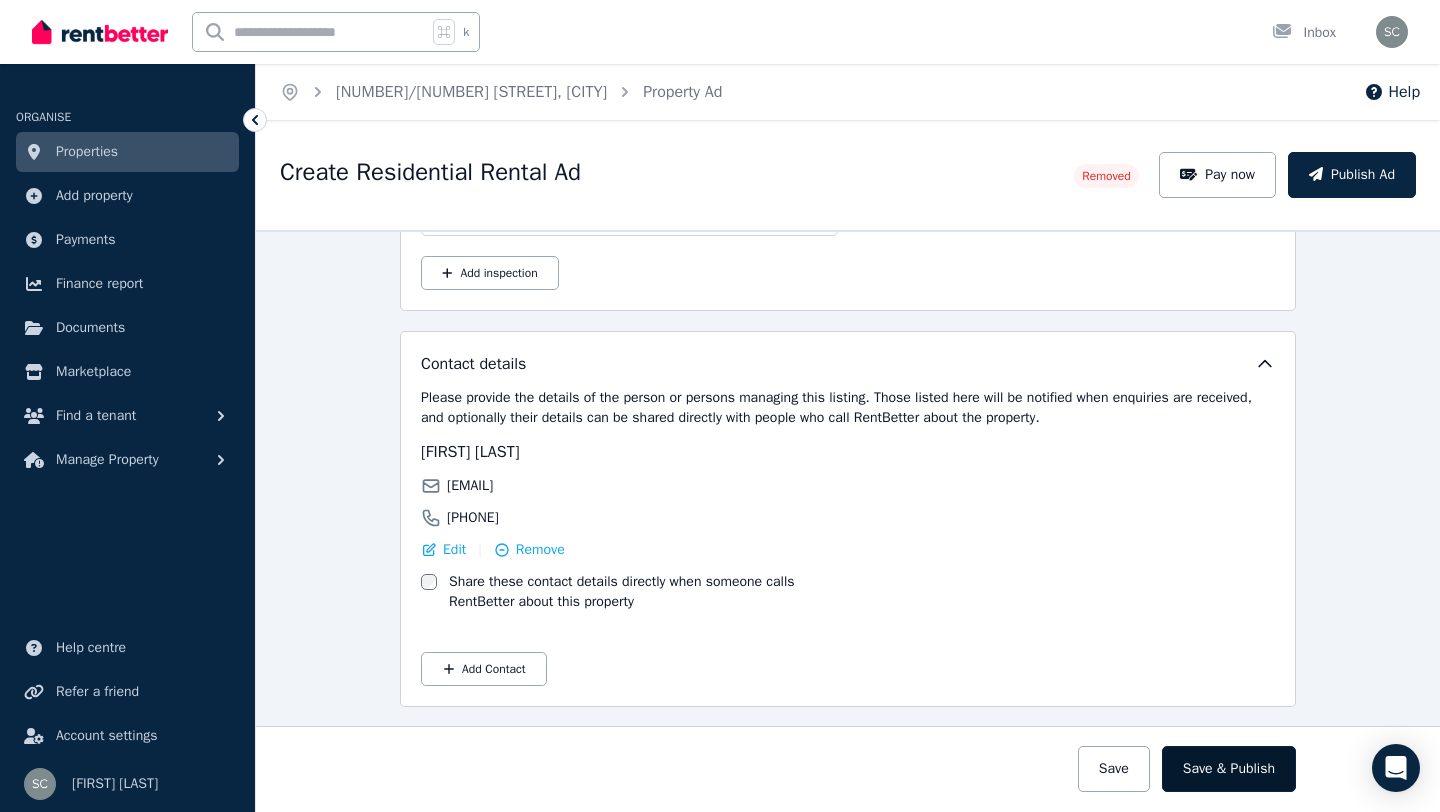 click on "Save & Publish" at bounding box center [1229, 769] 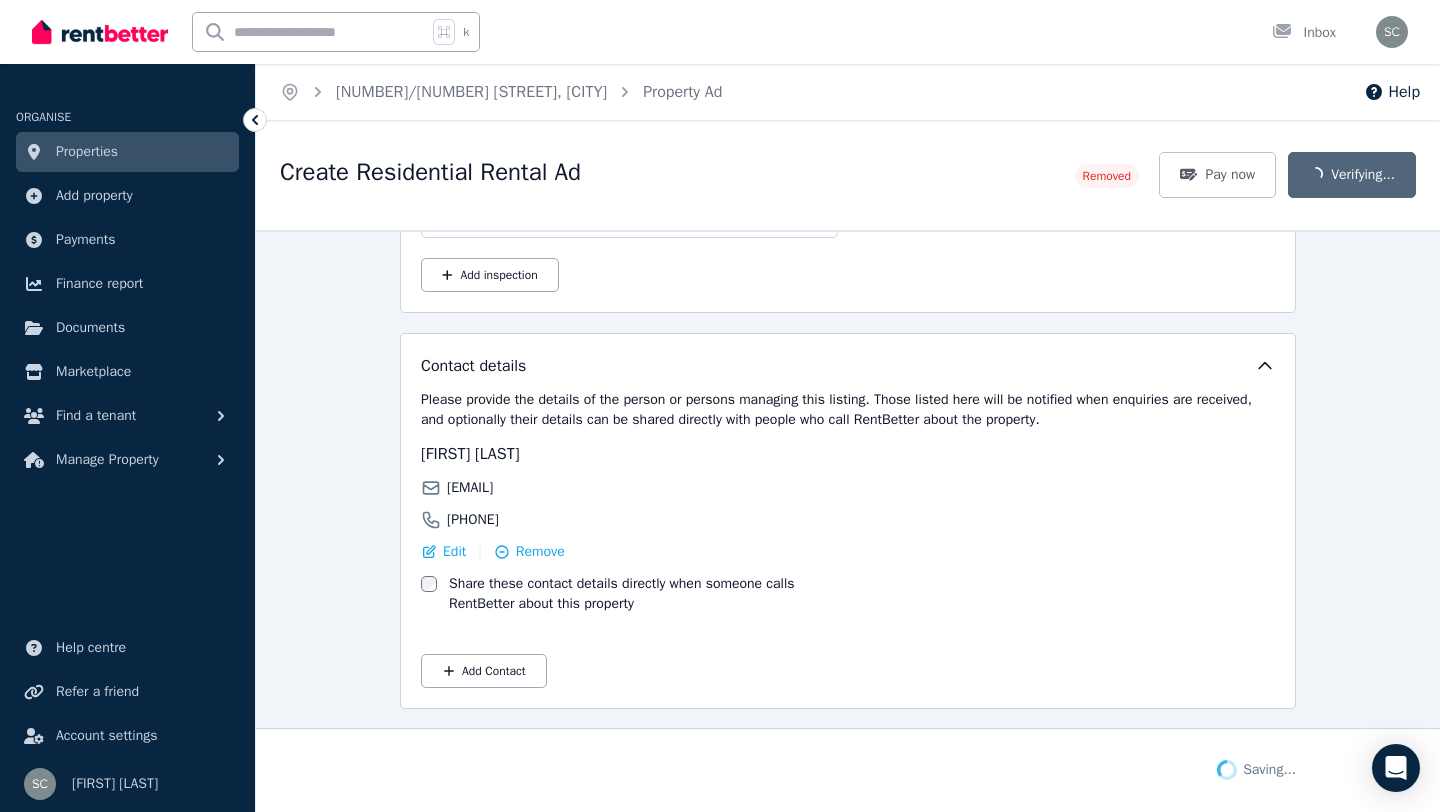scroll, scrollTop: 3436, scrollLeft: 0, axis: vertical 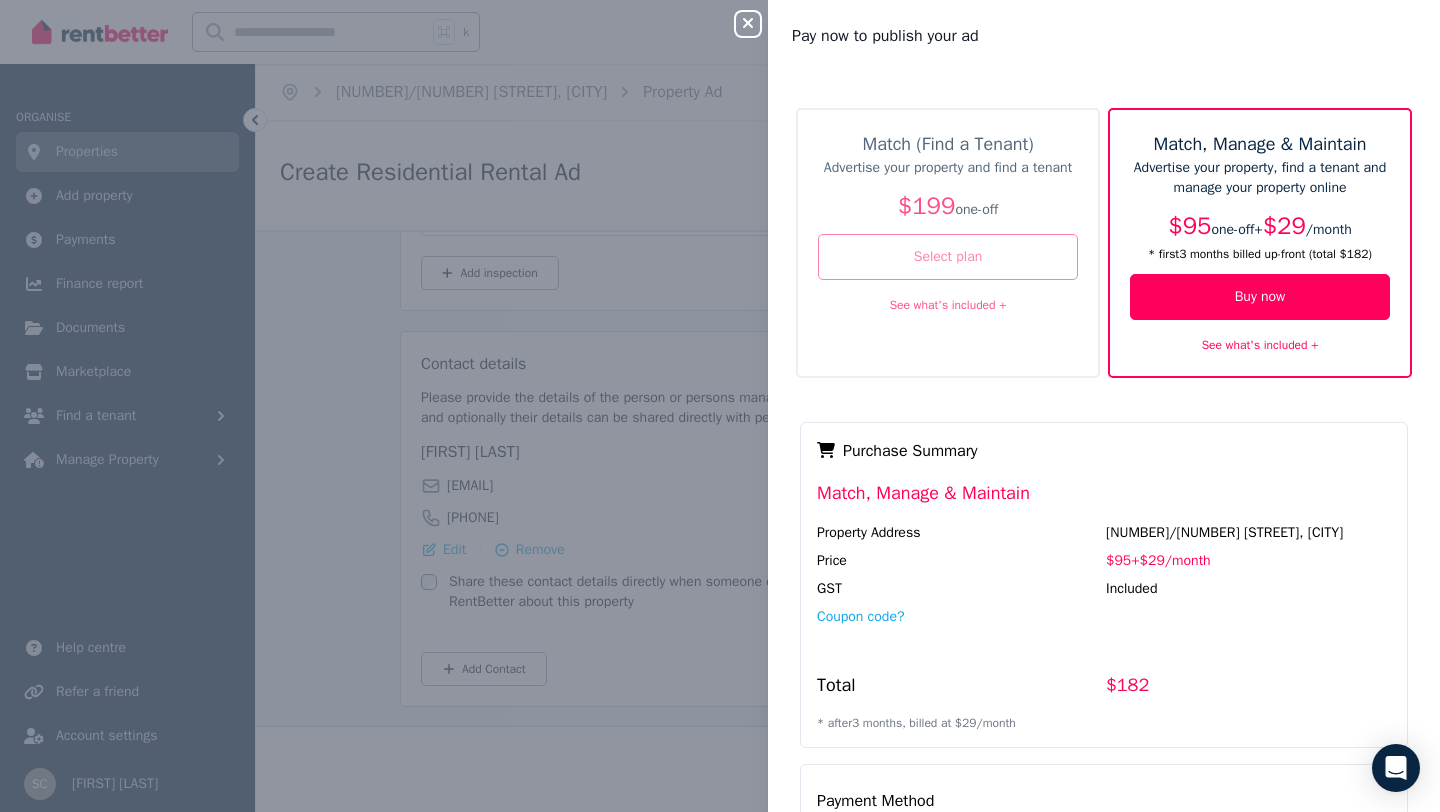click on "Select plan" at bounding box center [948, 257] 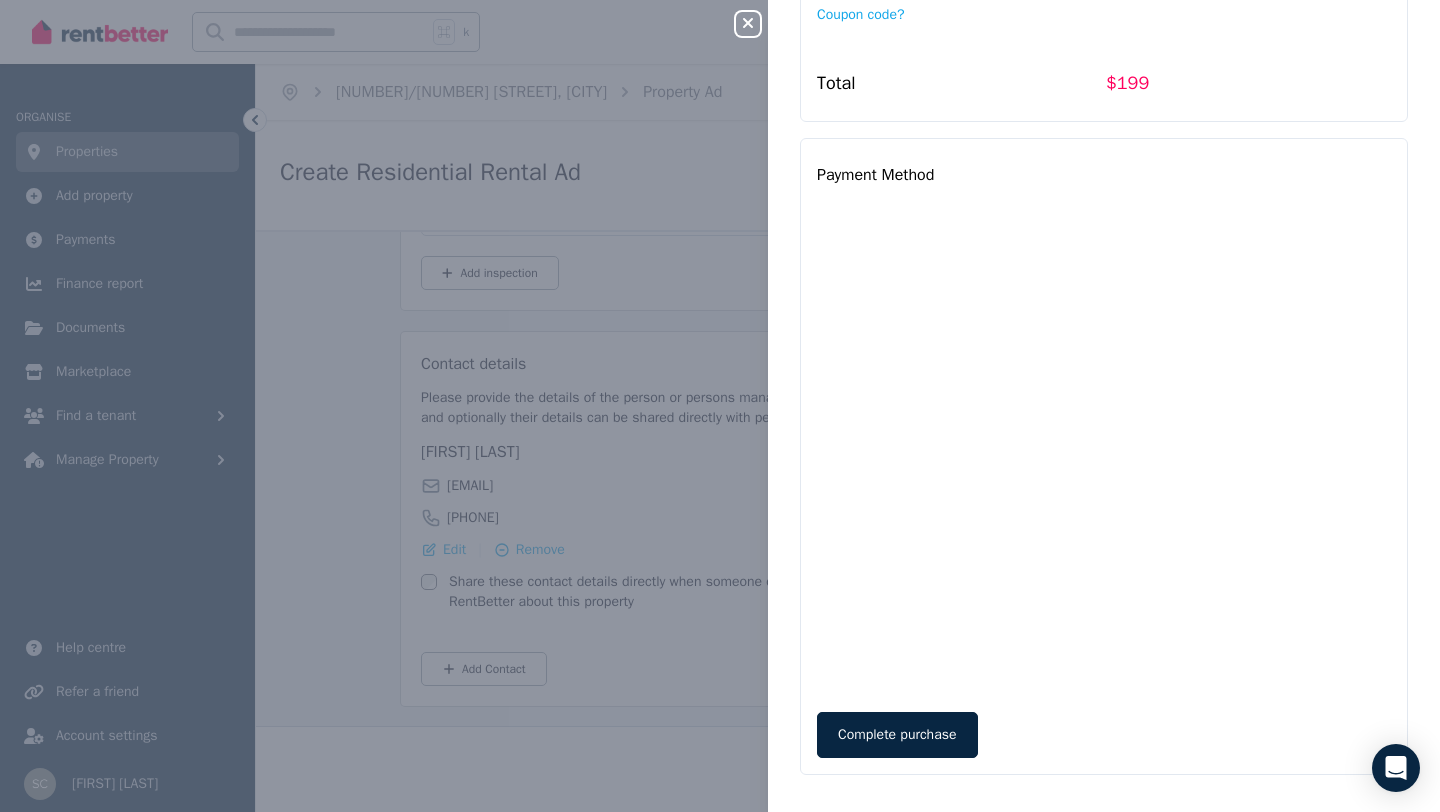 scroll, scrollTop: 613, scrollLeft: 0, axis: vertical 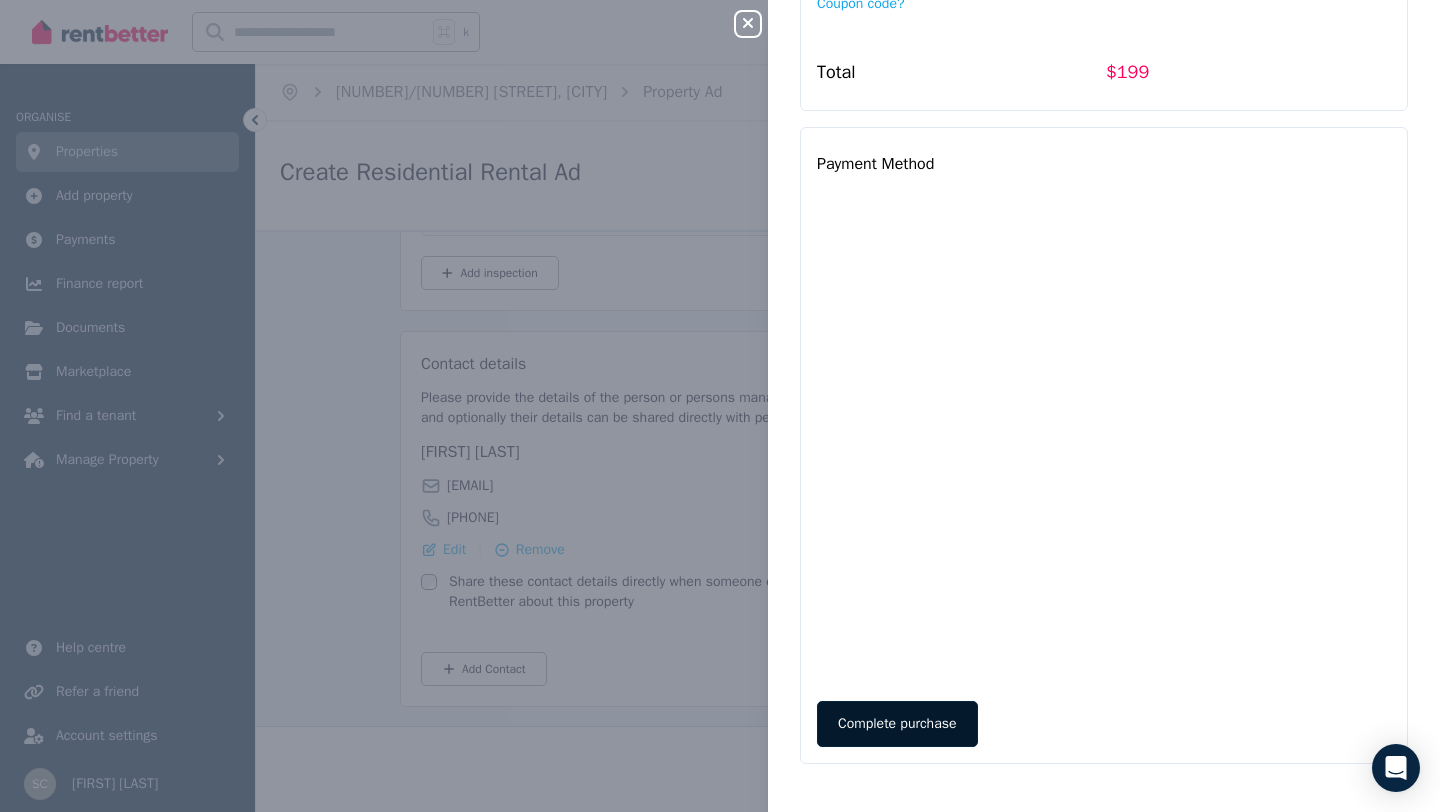 click on "Complete purchase" at bounding box center (897, 724) 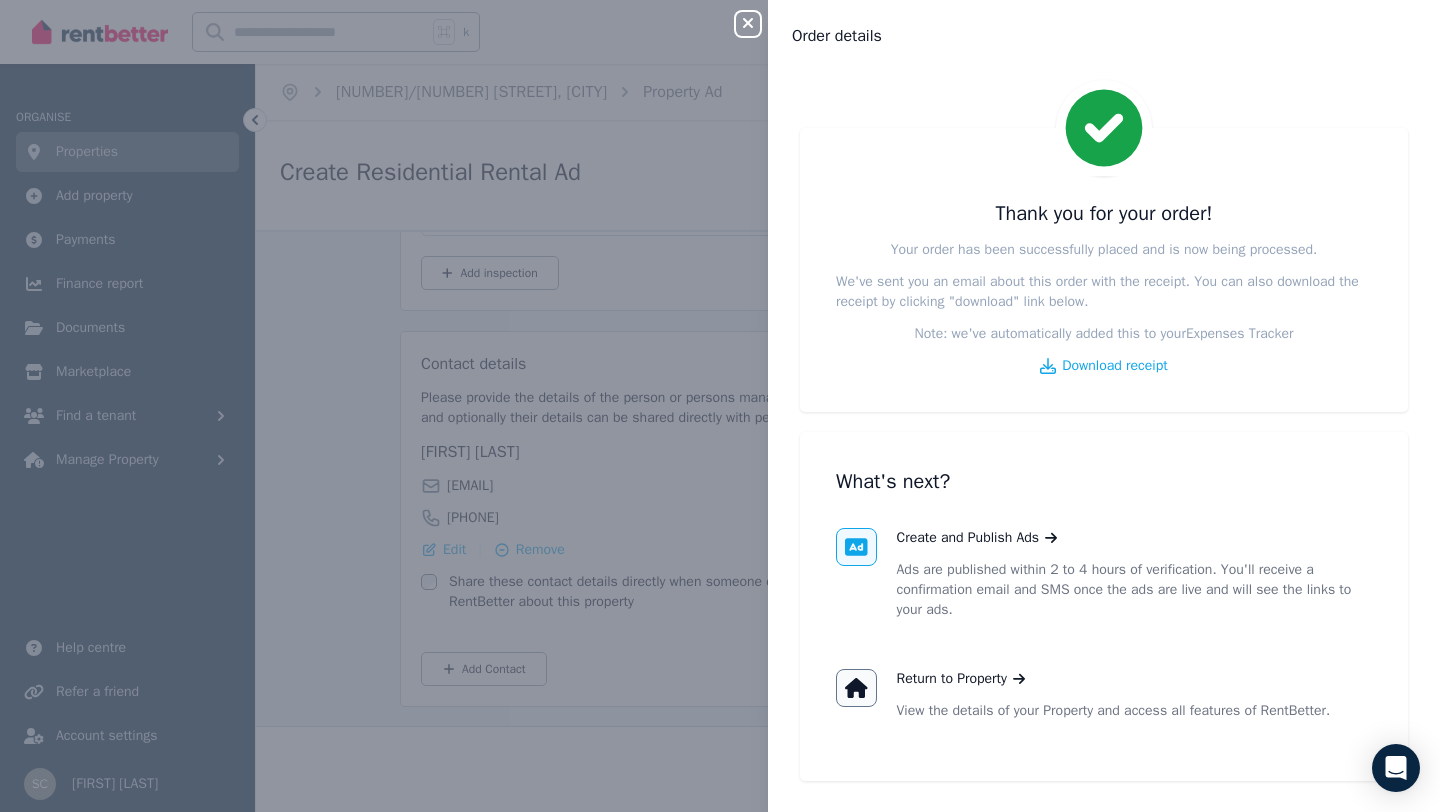 scroll, scrollTop: 33, scrollLeft: 0, axis: vertical 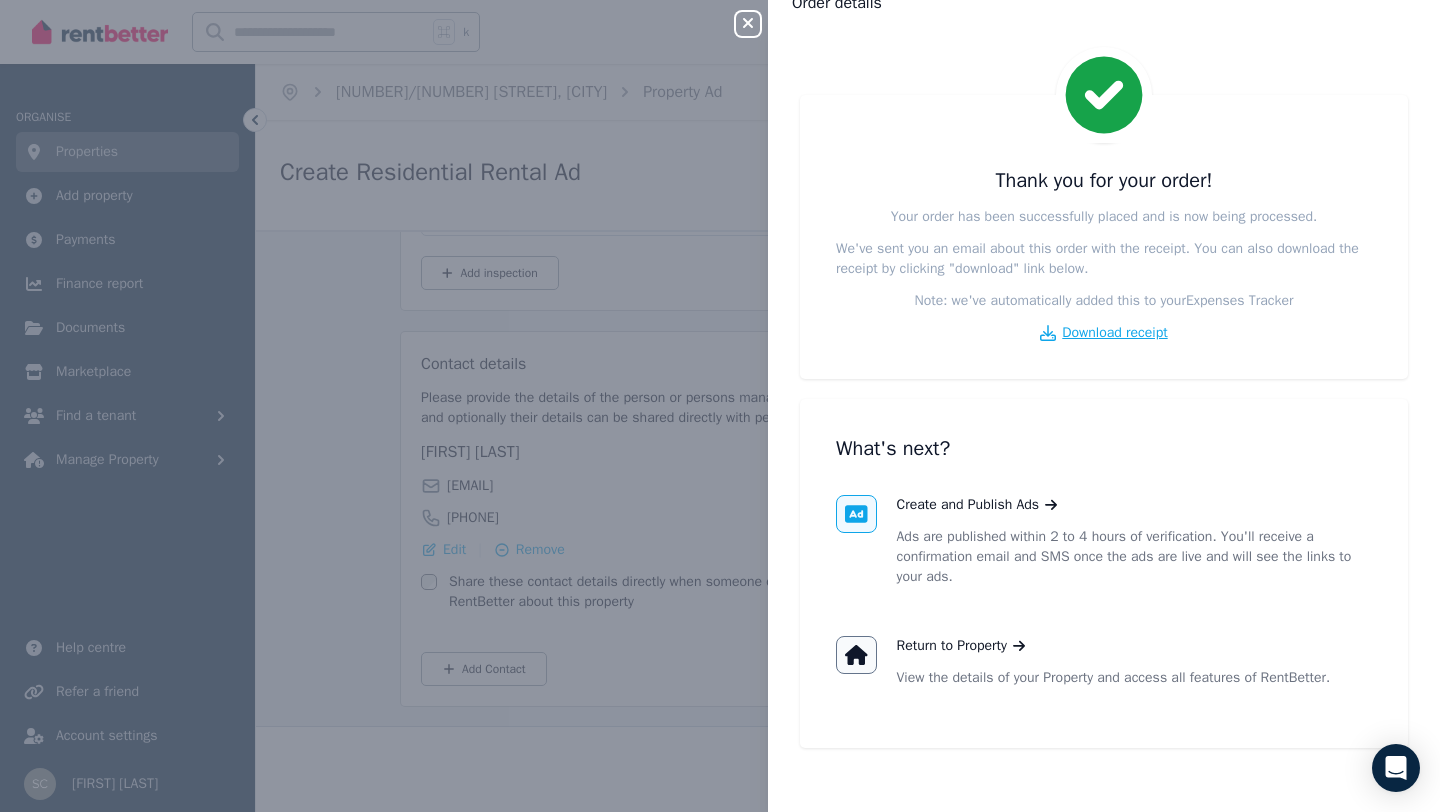 click on "Download receipt" at bounding box center [1114, 333] 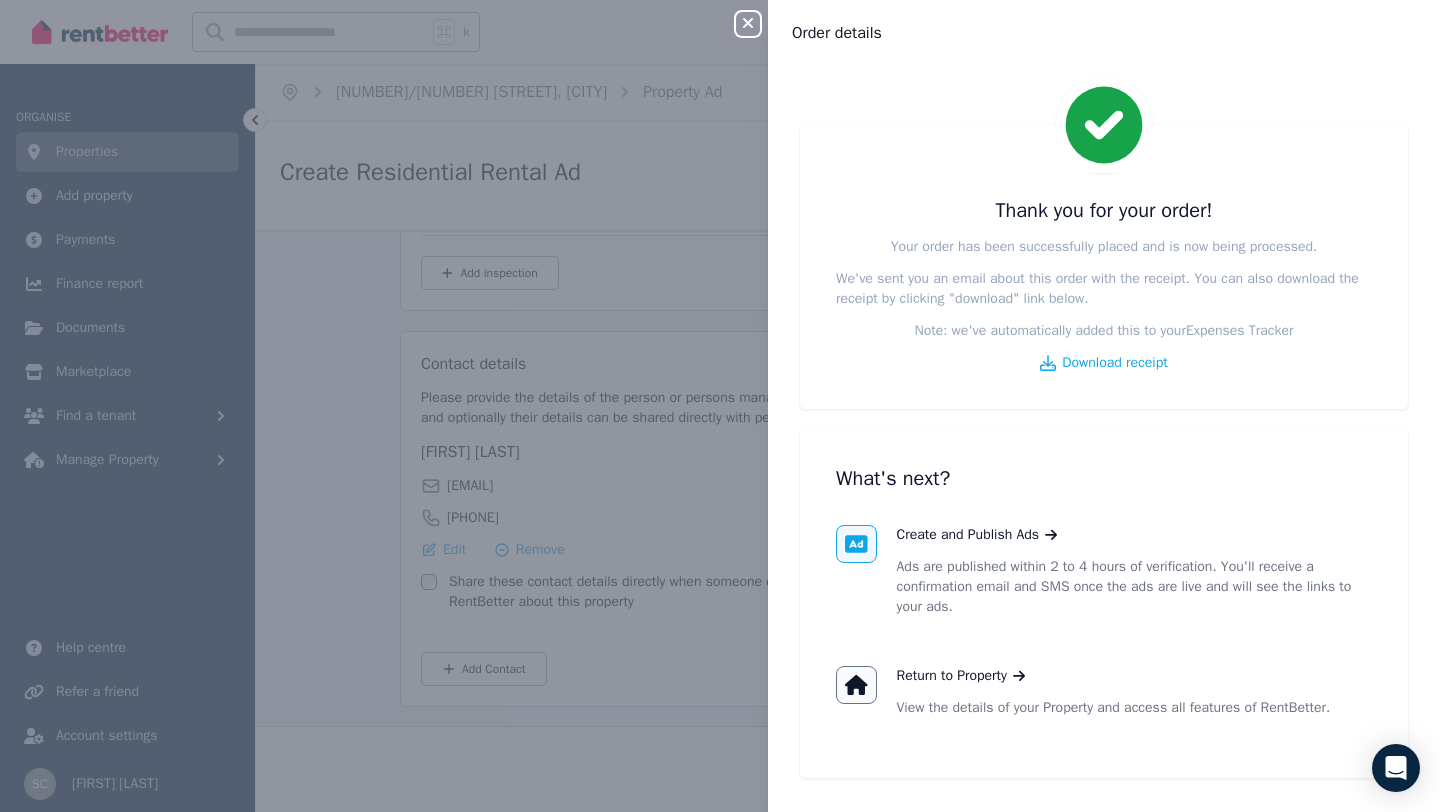 scroll, scrollTop: 0, scrollLeft: 0, axis: both 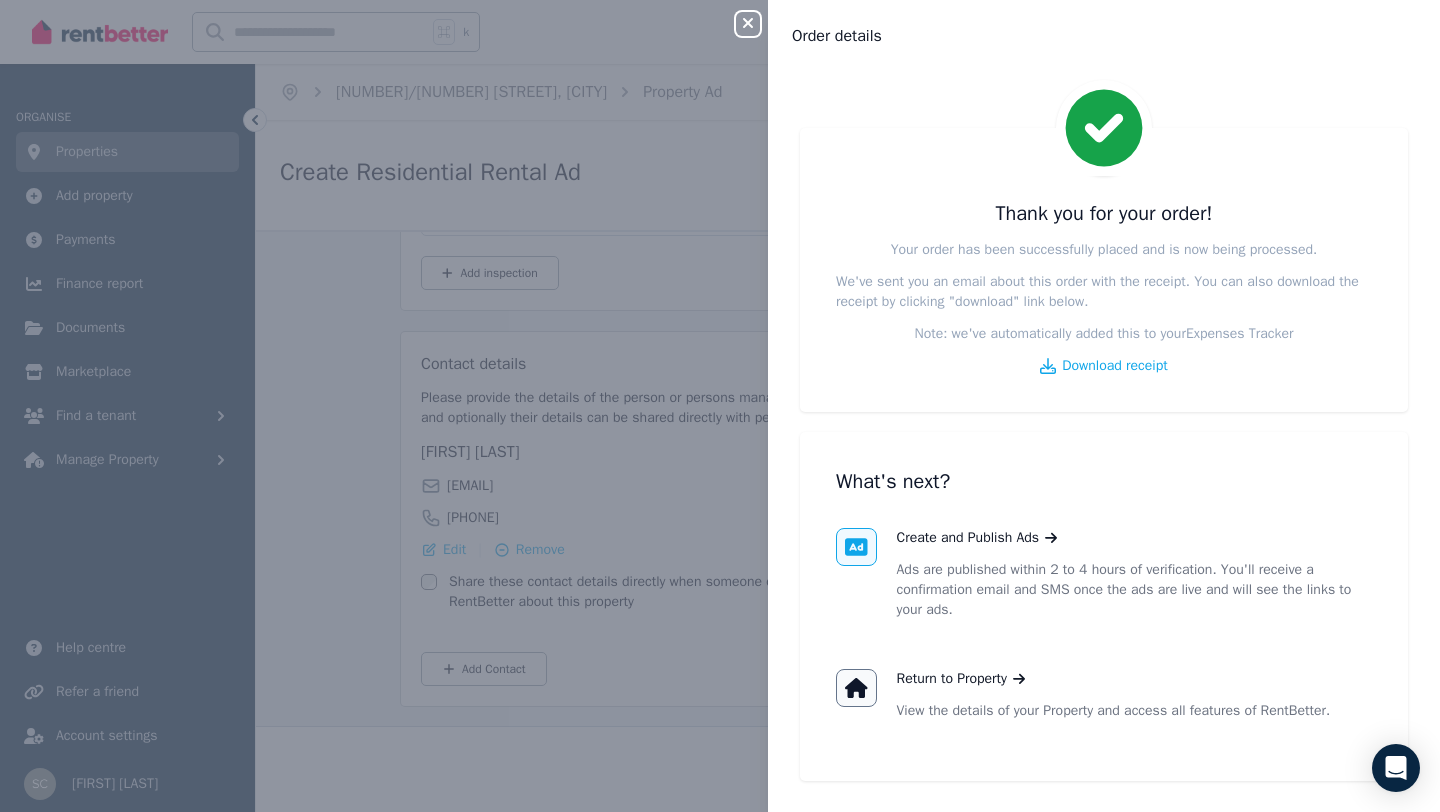 click 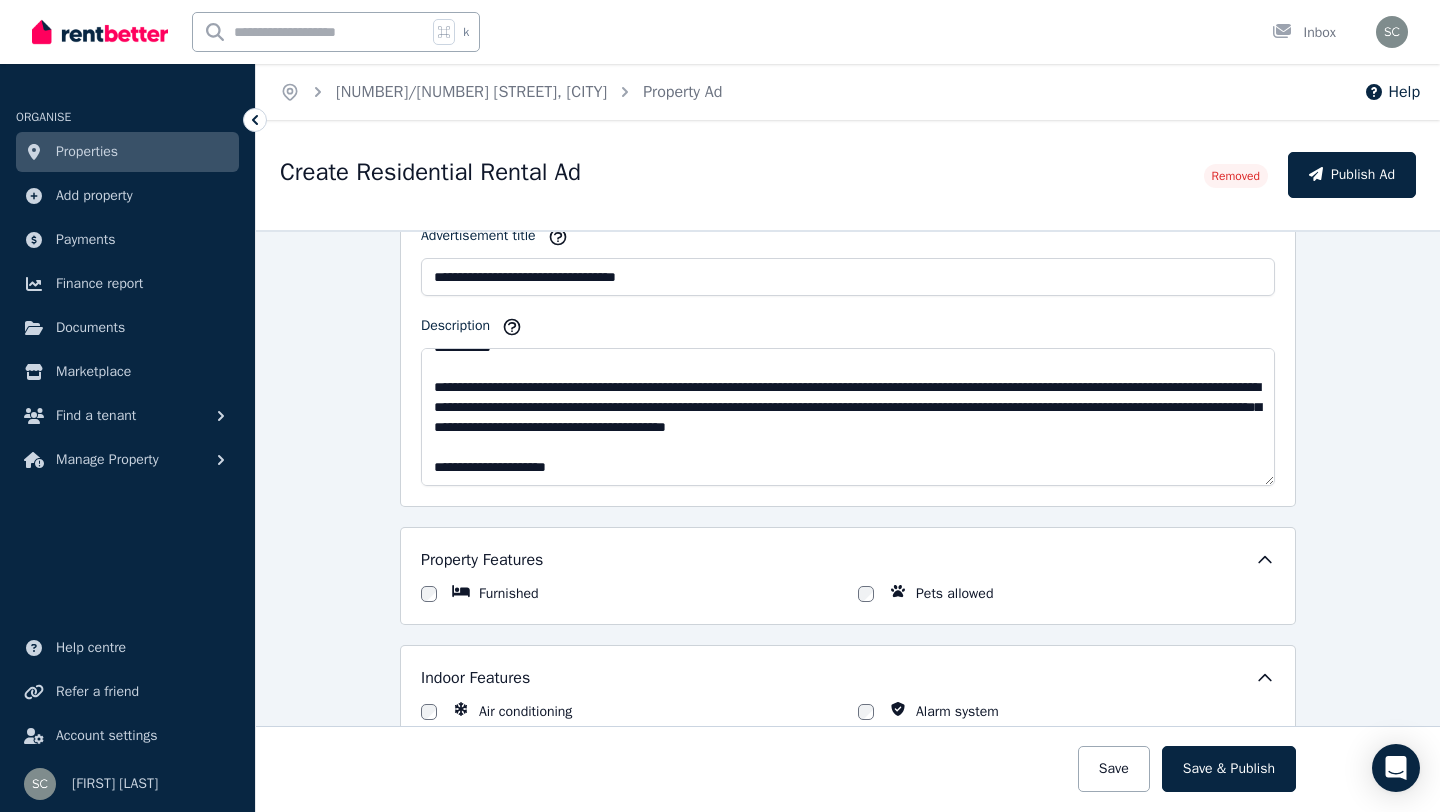 scroll, scrollTop: 907, scrollLeft: 0, axis: vertical 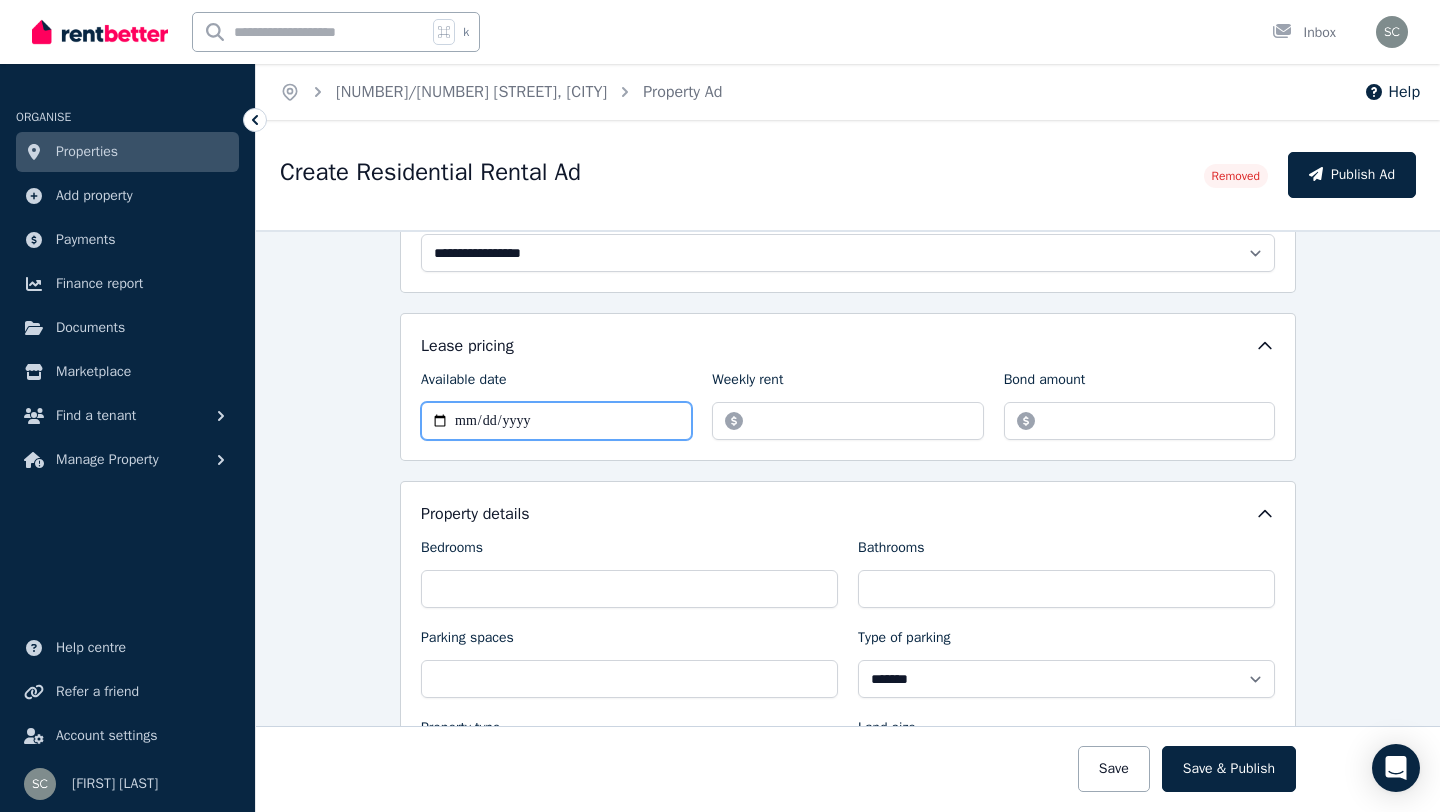 click on "**********" at bounding box center (556, 421) 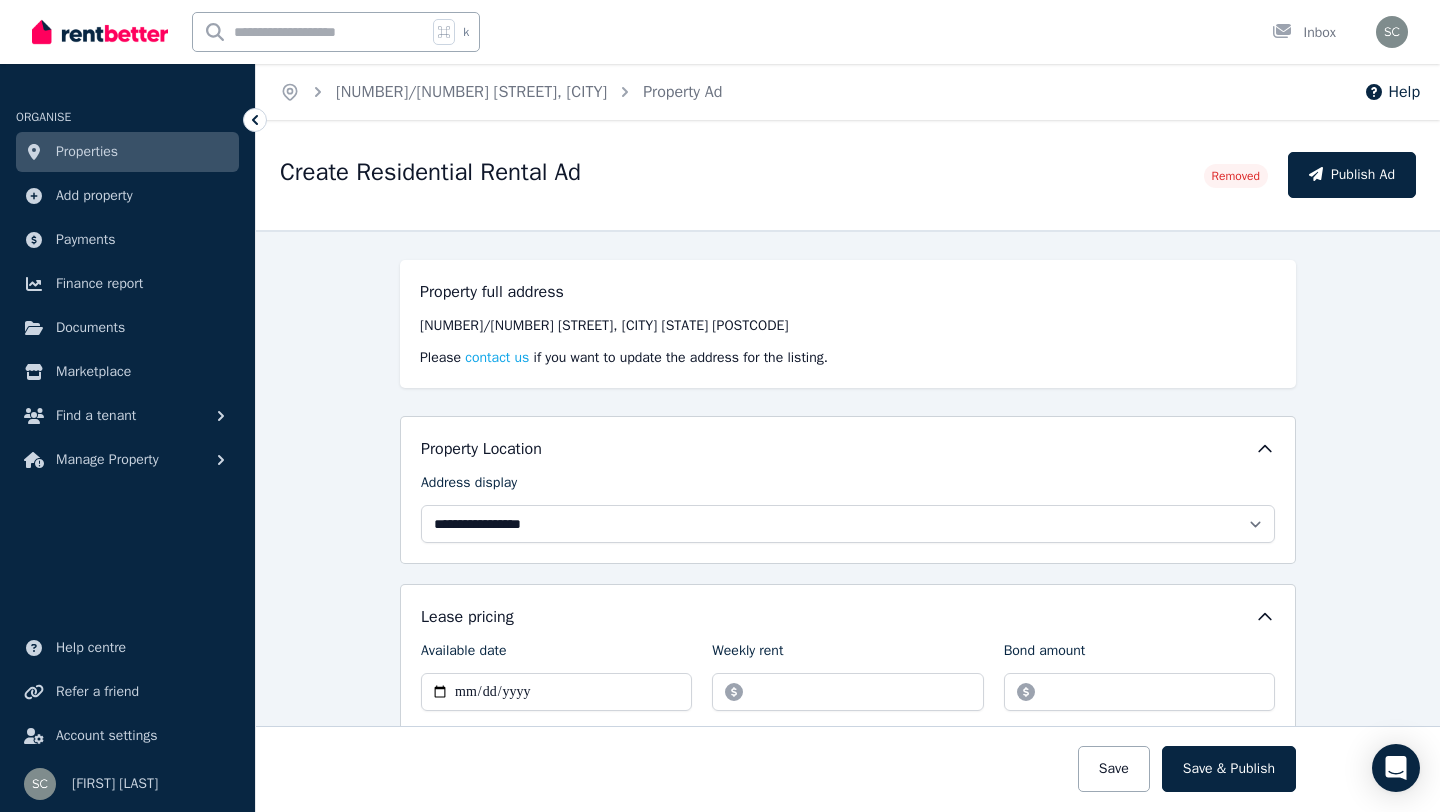 click on "**********" at bounding box center [848, 521] 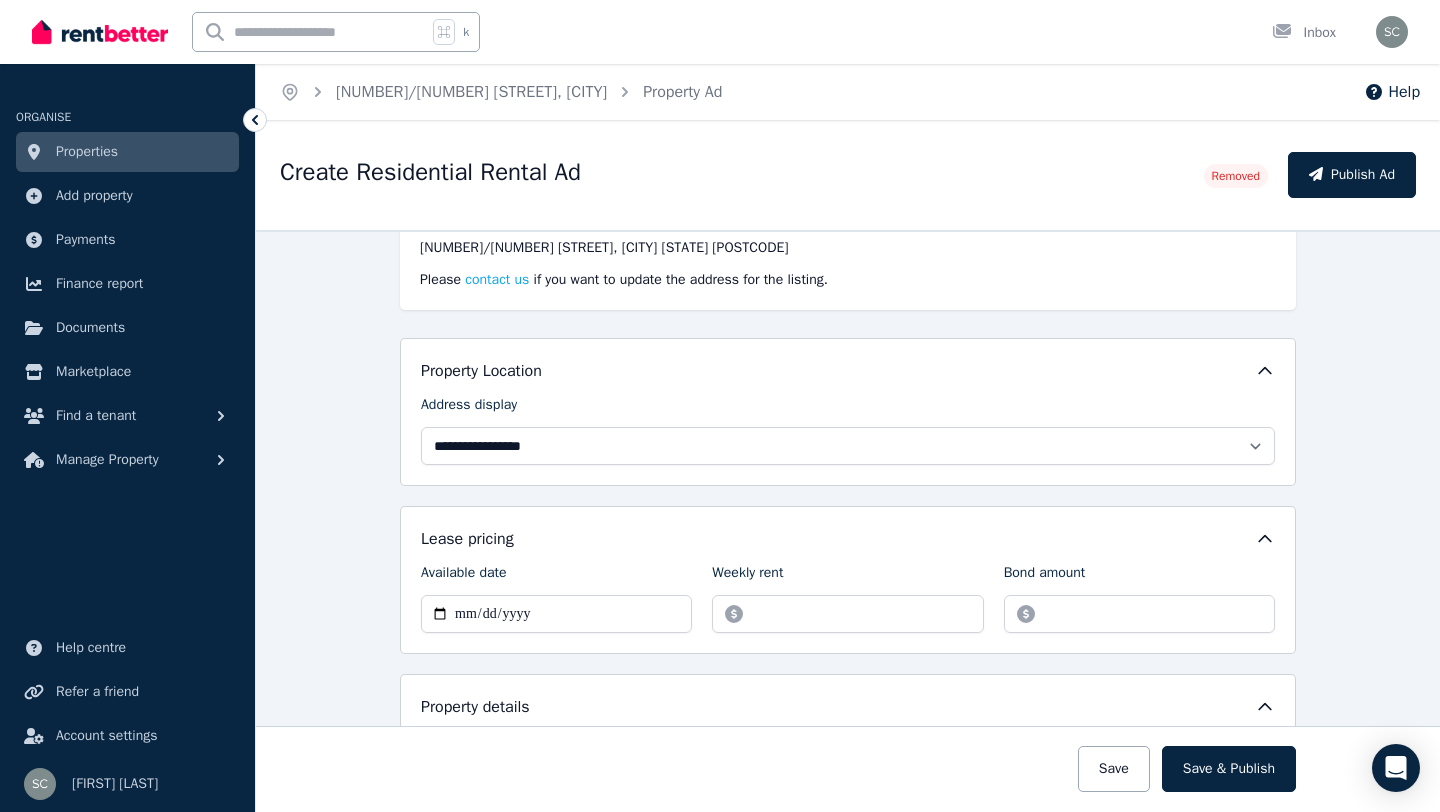 scroll, scrollTop: 88, scrollLeft: 0, axis: vertical 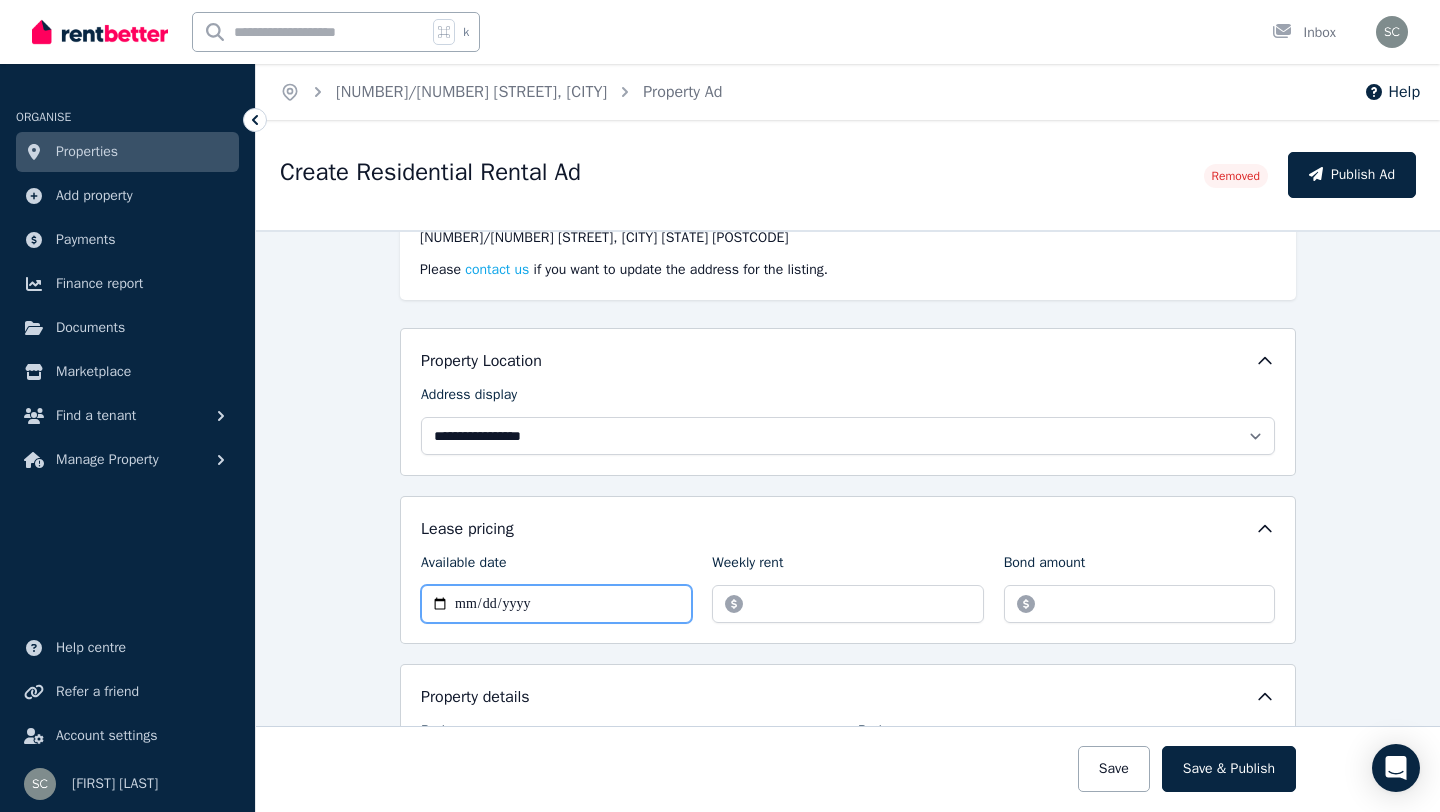 click on "**********" at bounding box center (556, 604) 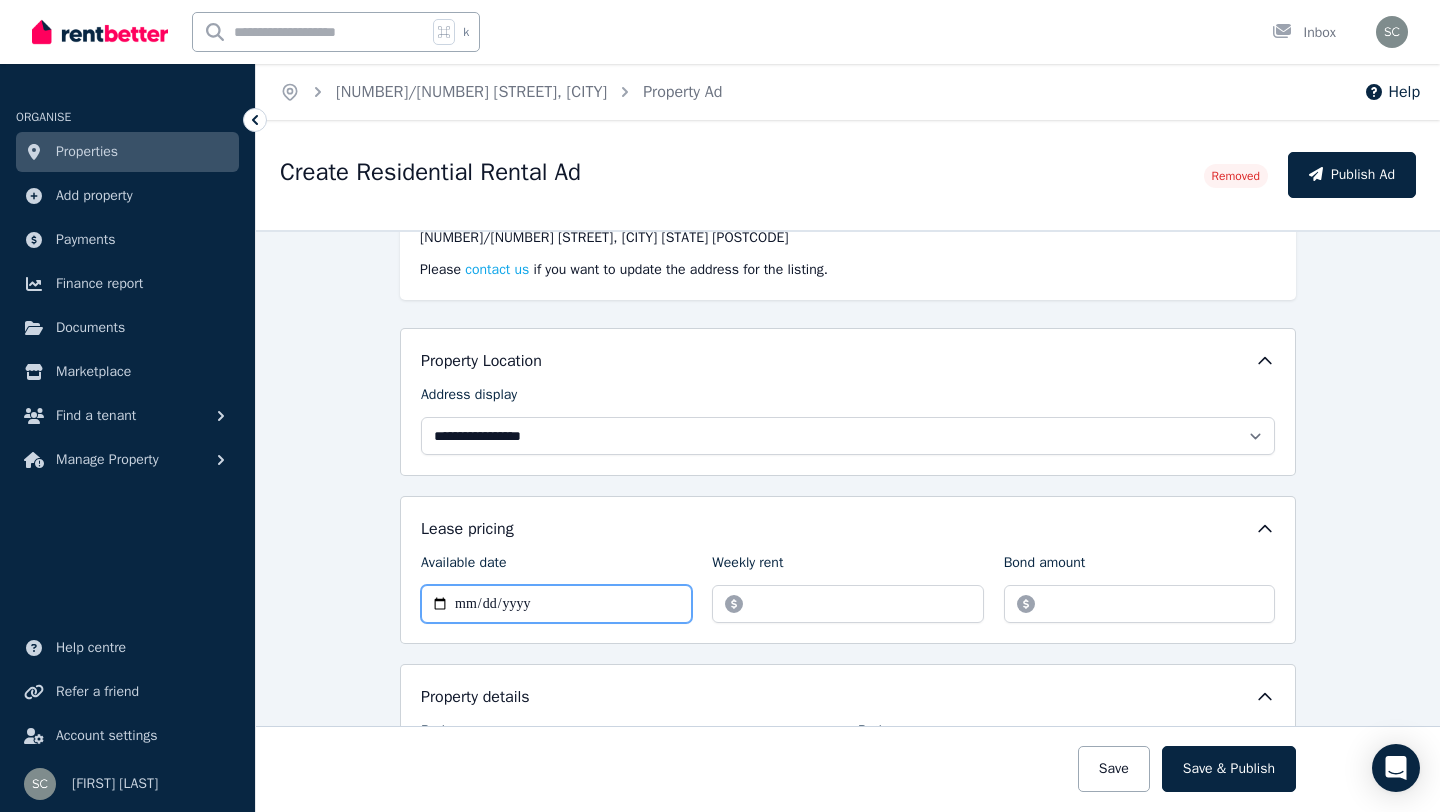 type on "**********" 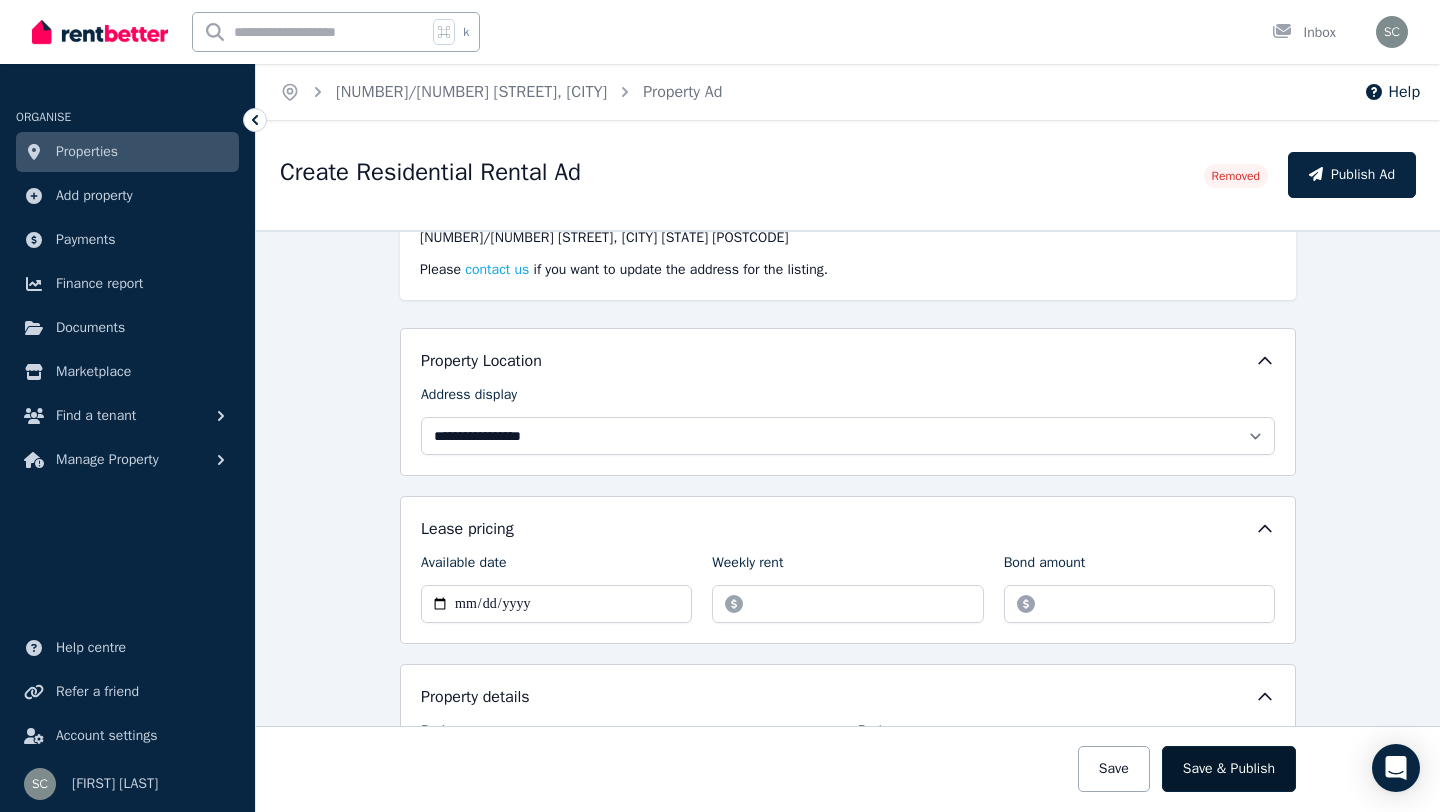 click on "Save & Publish" at bounding box center (1229, 769) 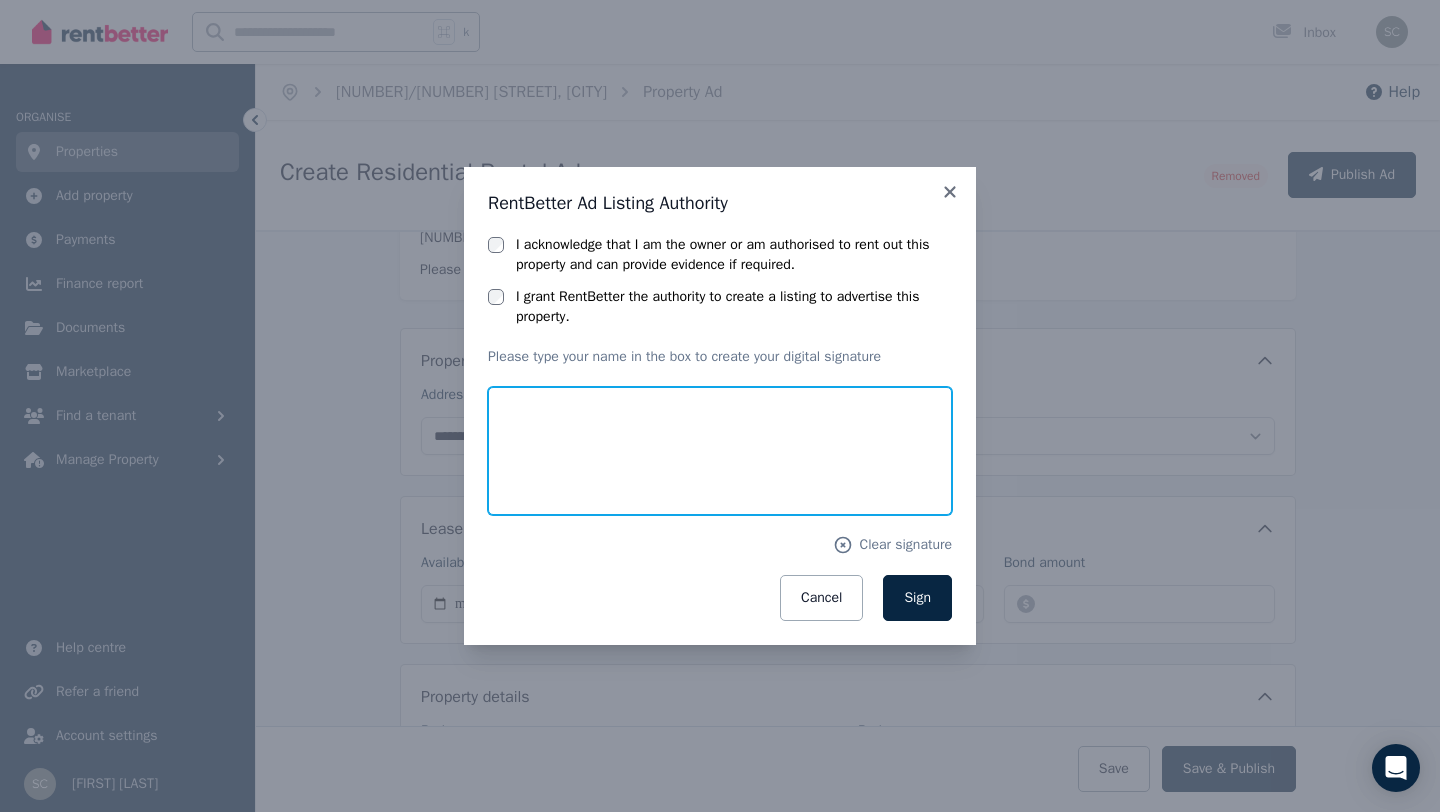 click at bounding box center [720, 451] 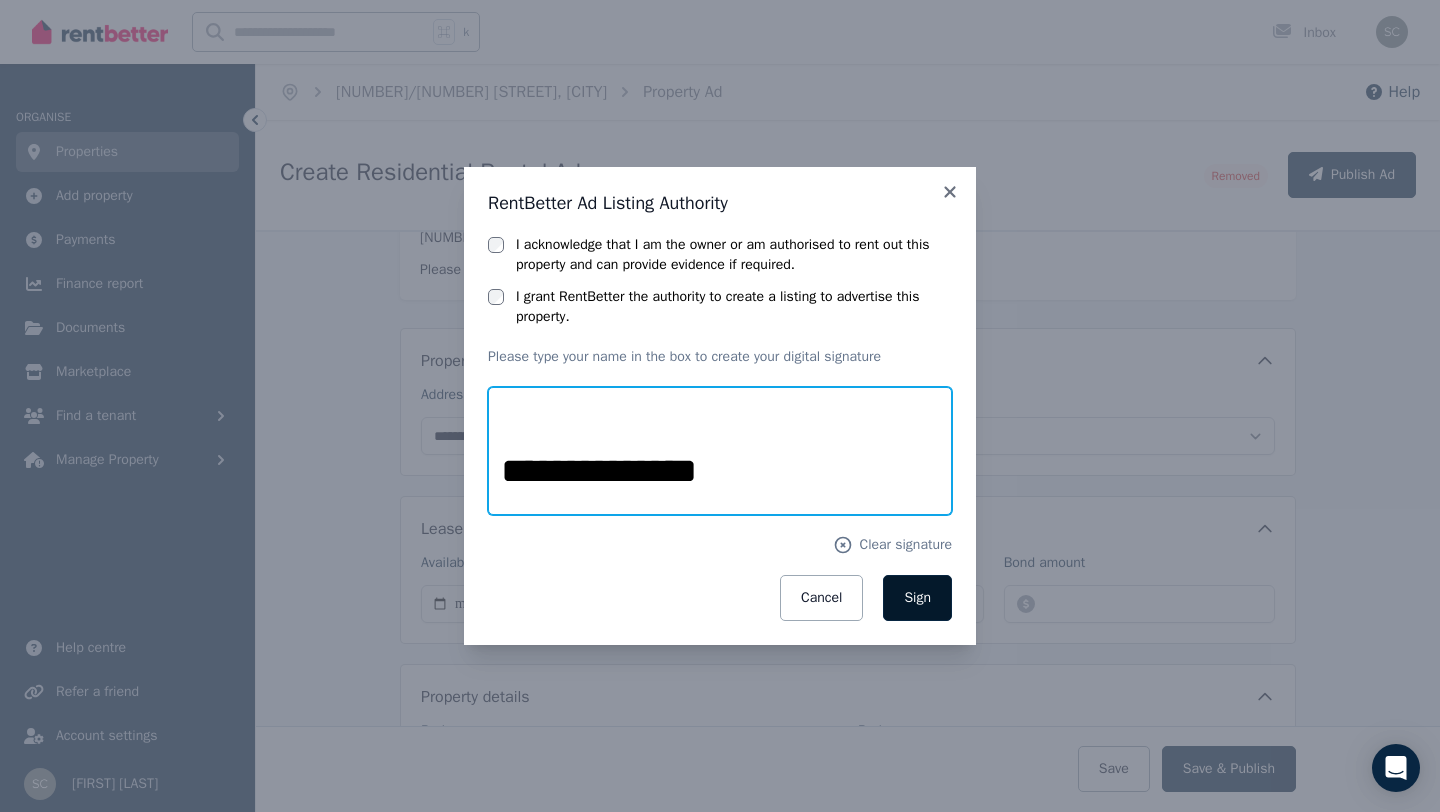 type on "**********" 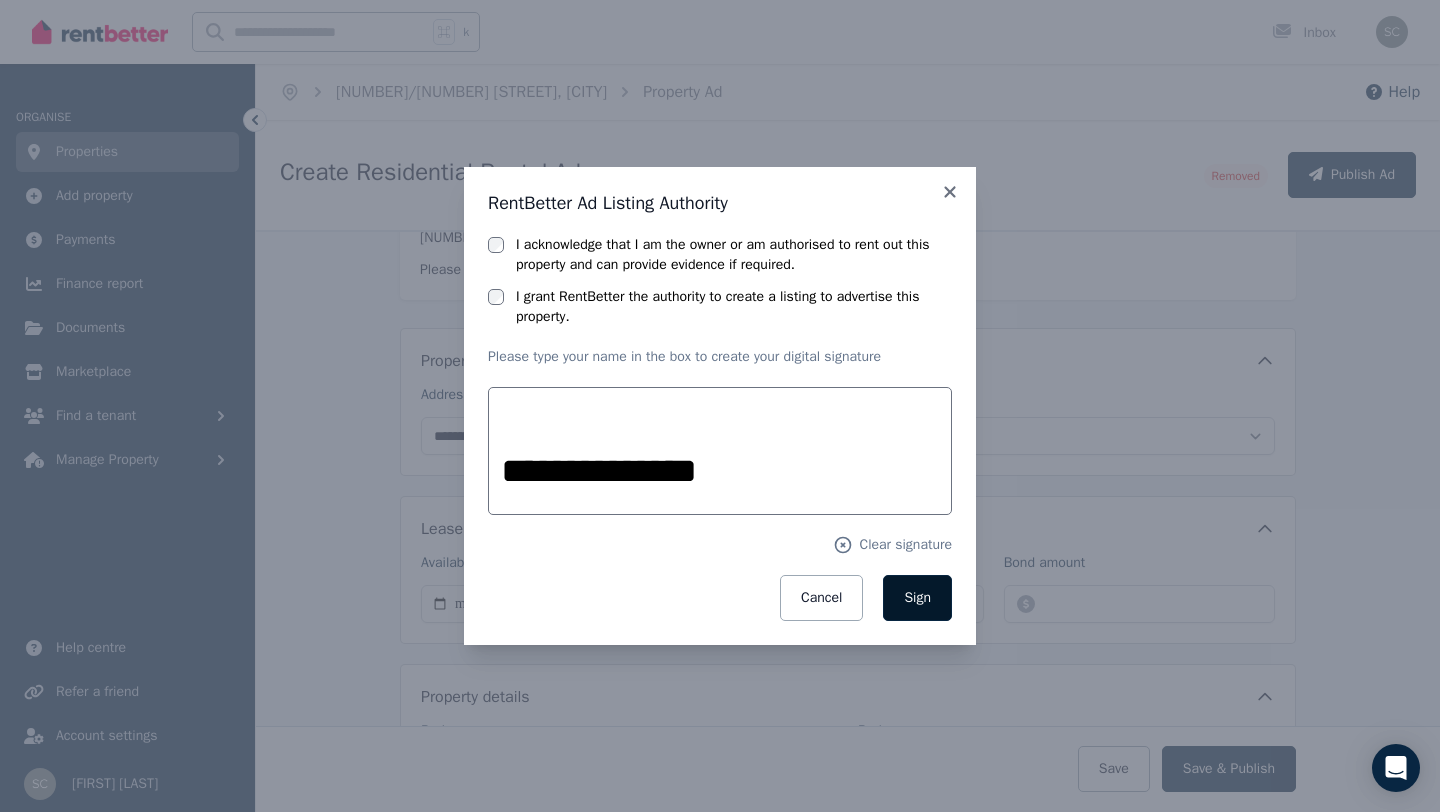 click on "Sign" at bounding box center (917, 597) 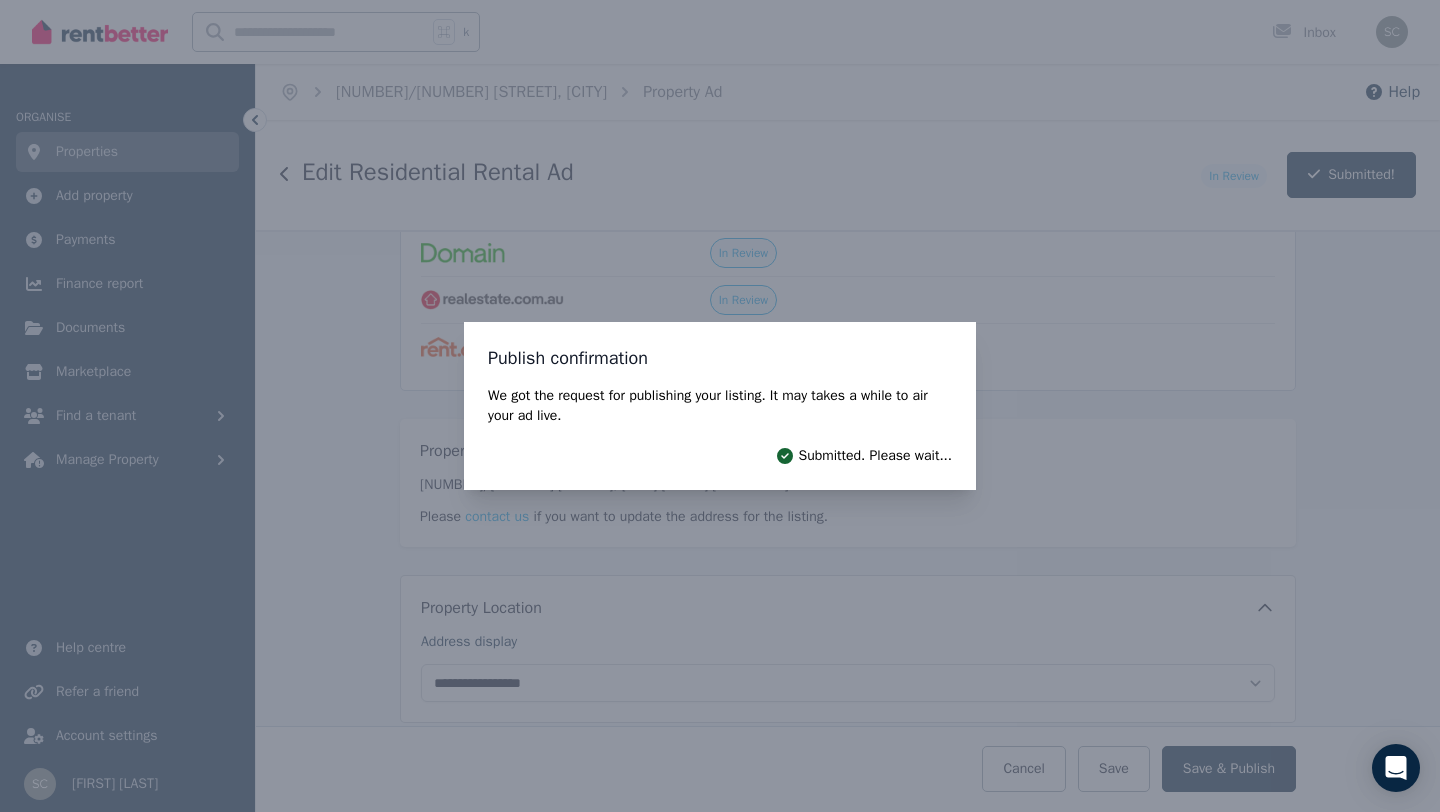 scroll, scrollTop: 335, scrollLeft: 0, axis: vertical 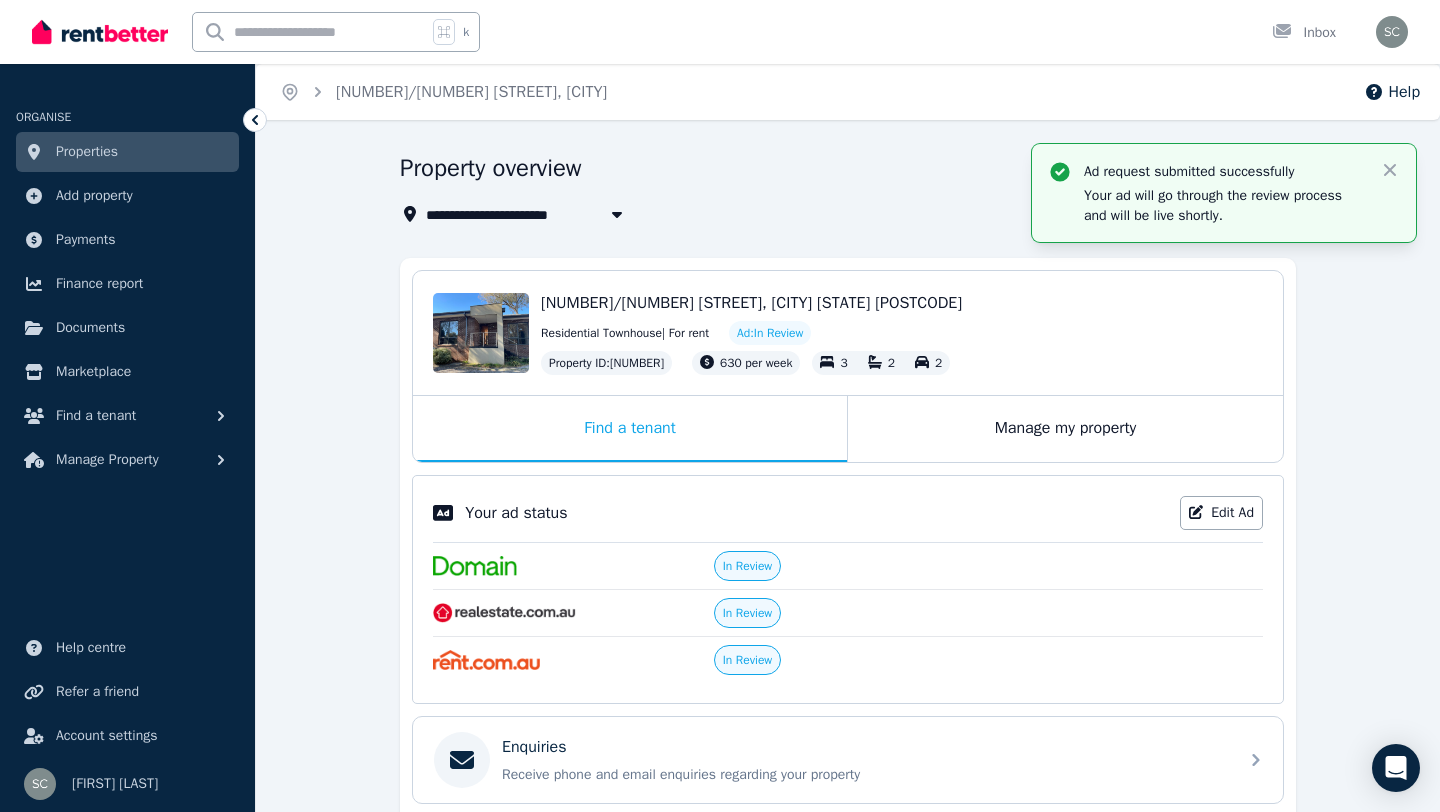 click on "**********" at bounding box center [848, 672] 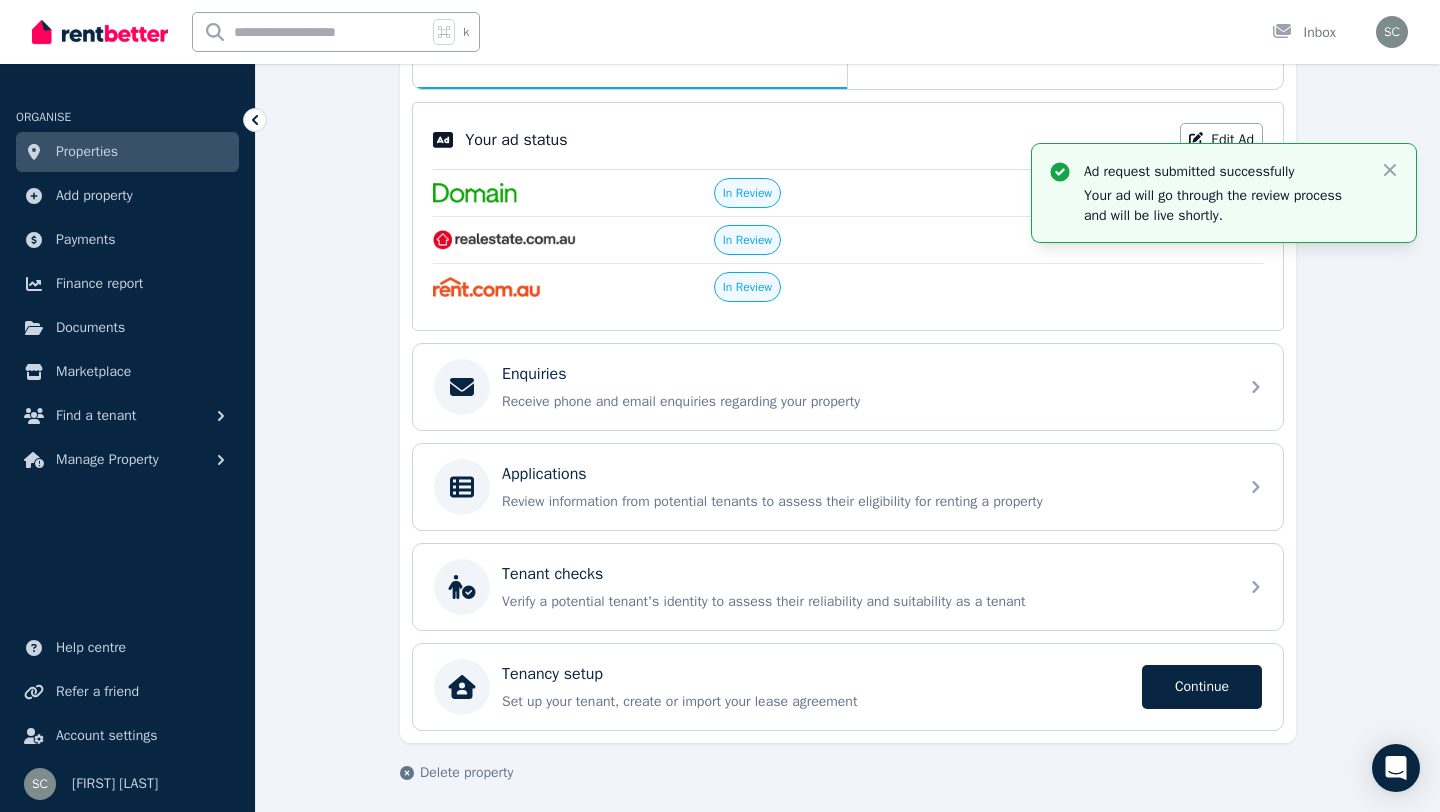 scroll, scrollTop: 380, scrollLeft: 0, axis: vertical 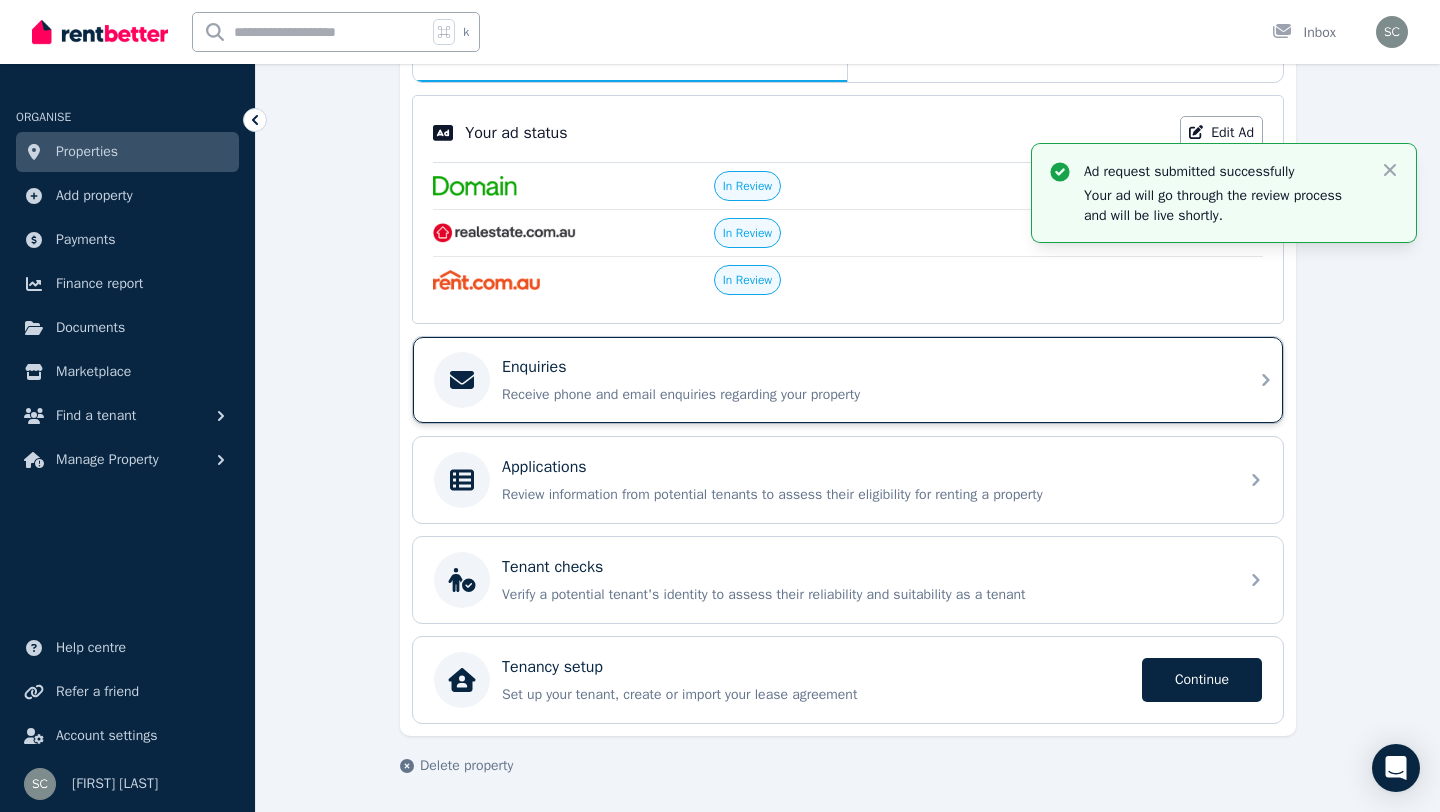 click 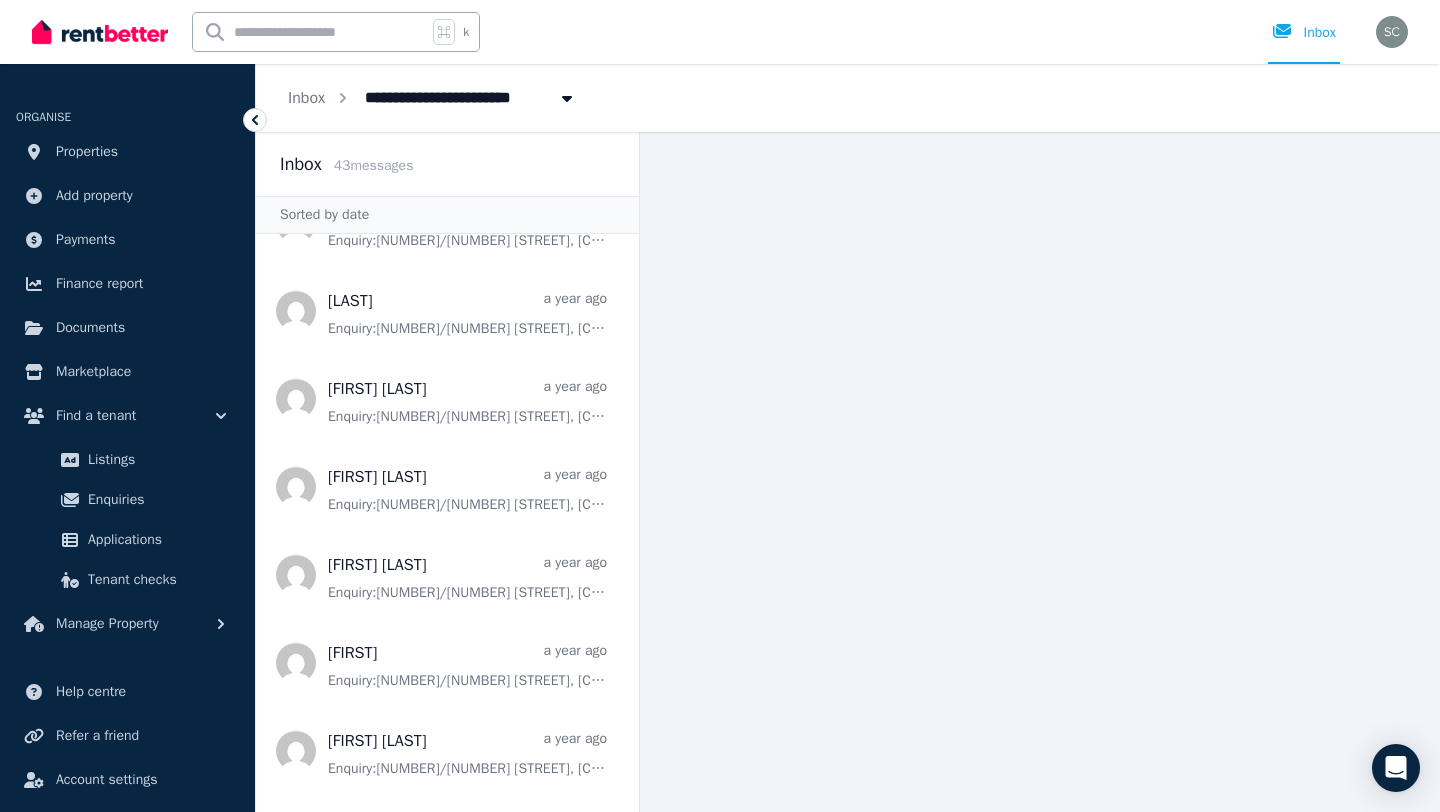 scroll, scrollTop: 0, scrollLeft: 0, axis: both 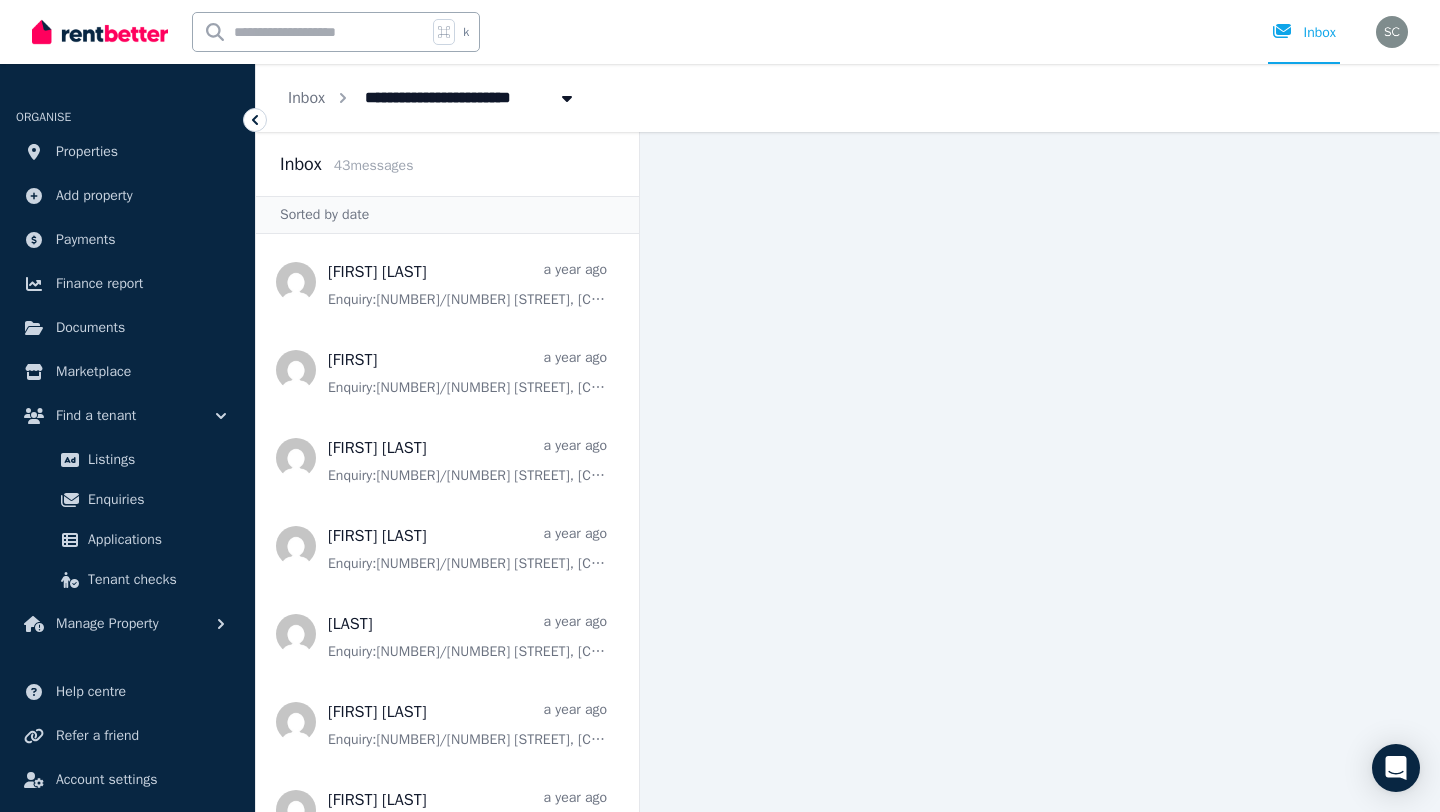 click on "Inbox" at bounding box center [301, 164] 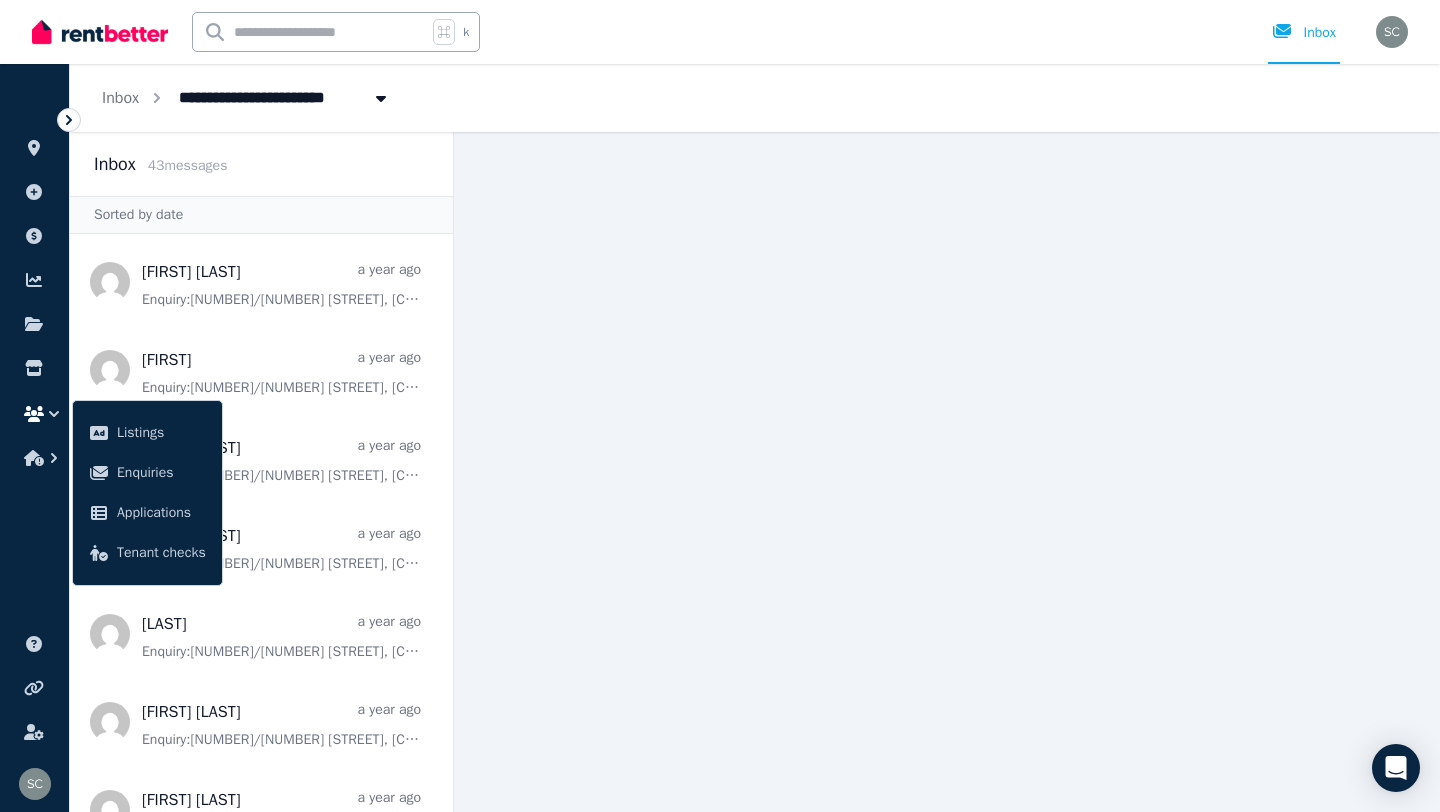 click 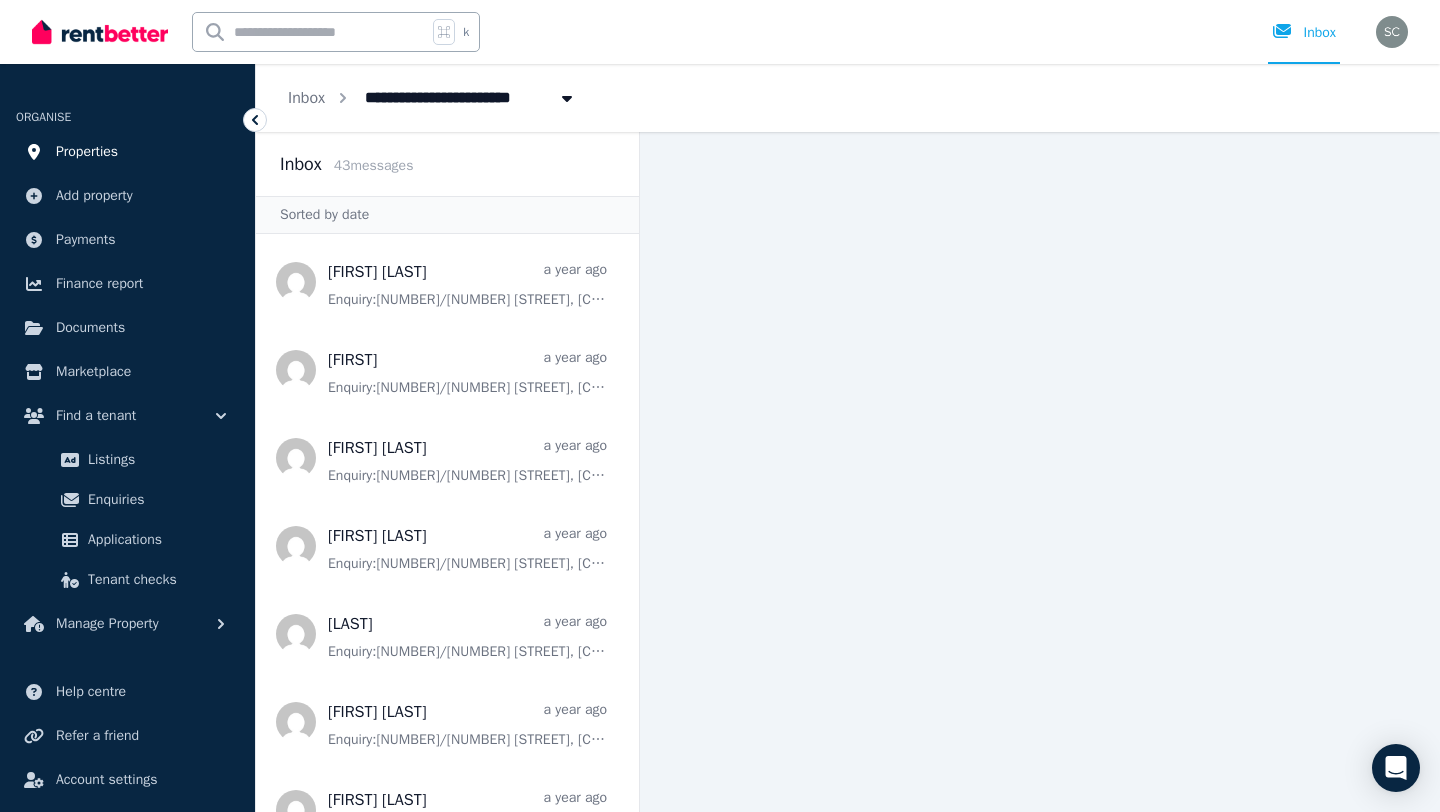 click on "Properties" at bounding box center (87, 152) 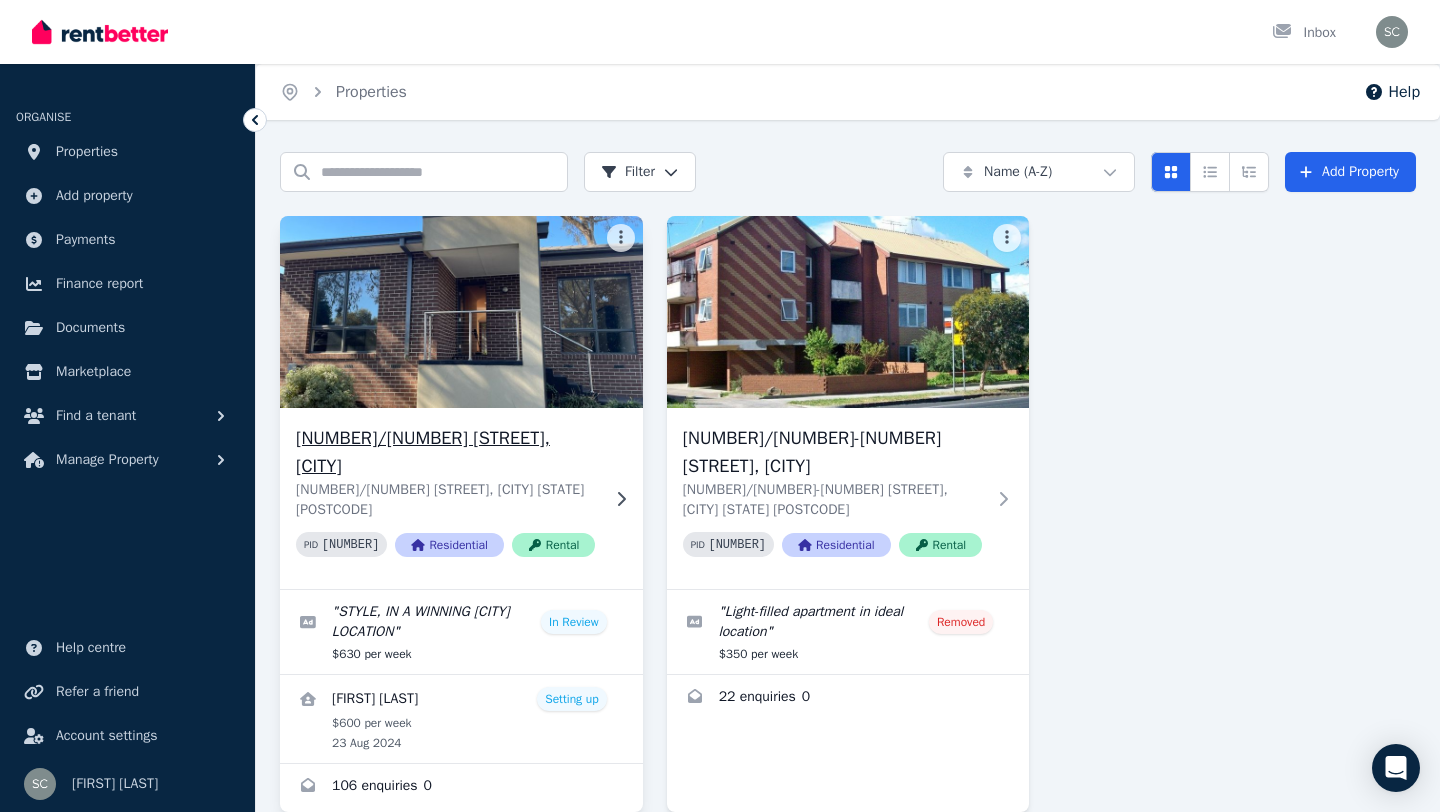 click at bounding box center (461, 312) 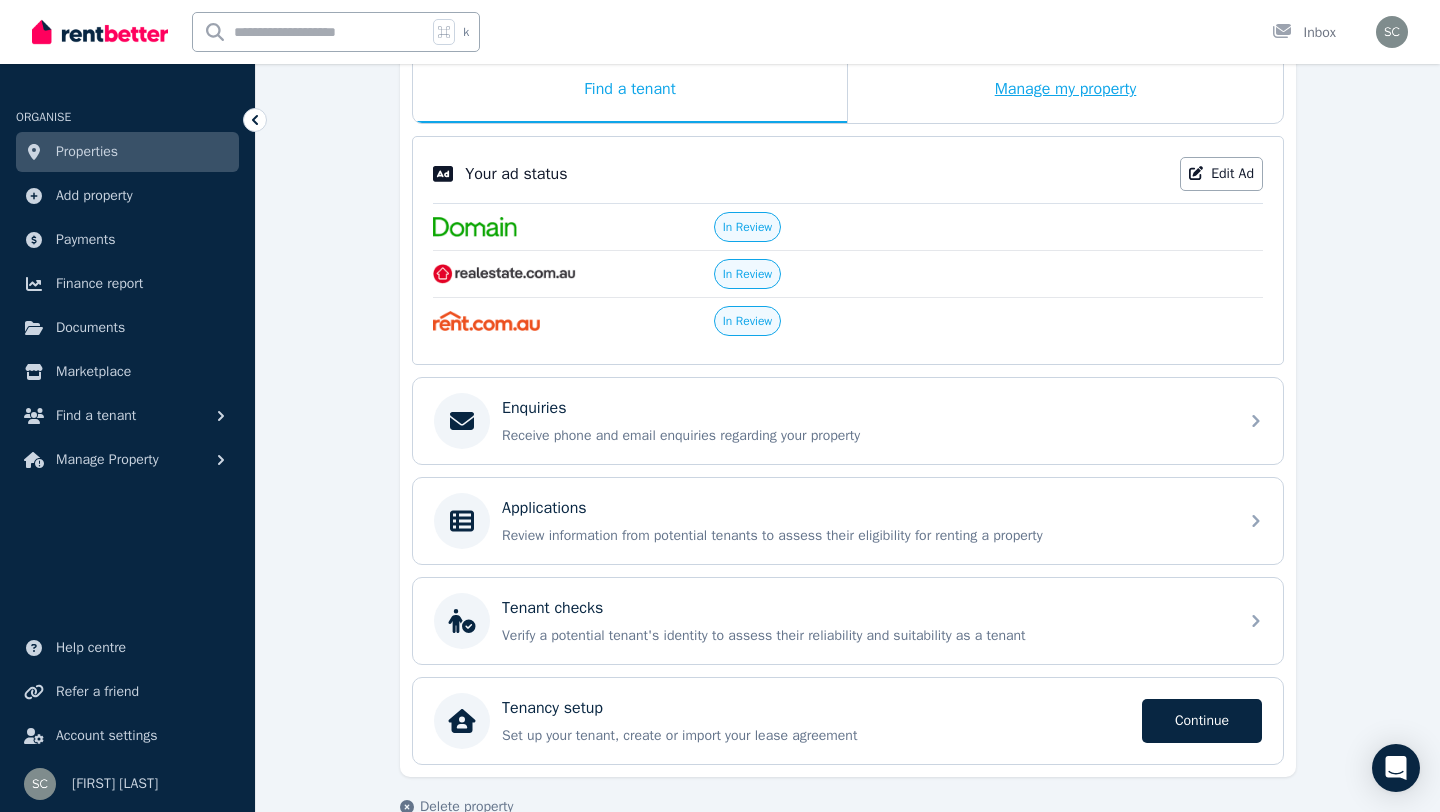 scroll, scrollTop: 380, scrollLeft: 0, axis: vertical 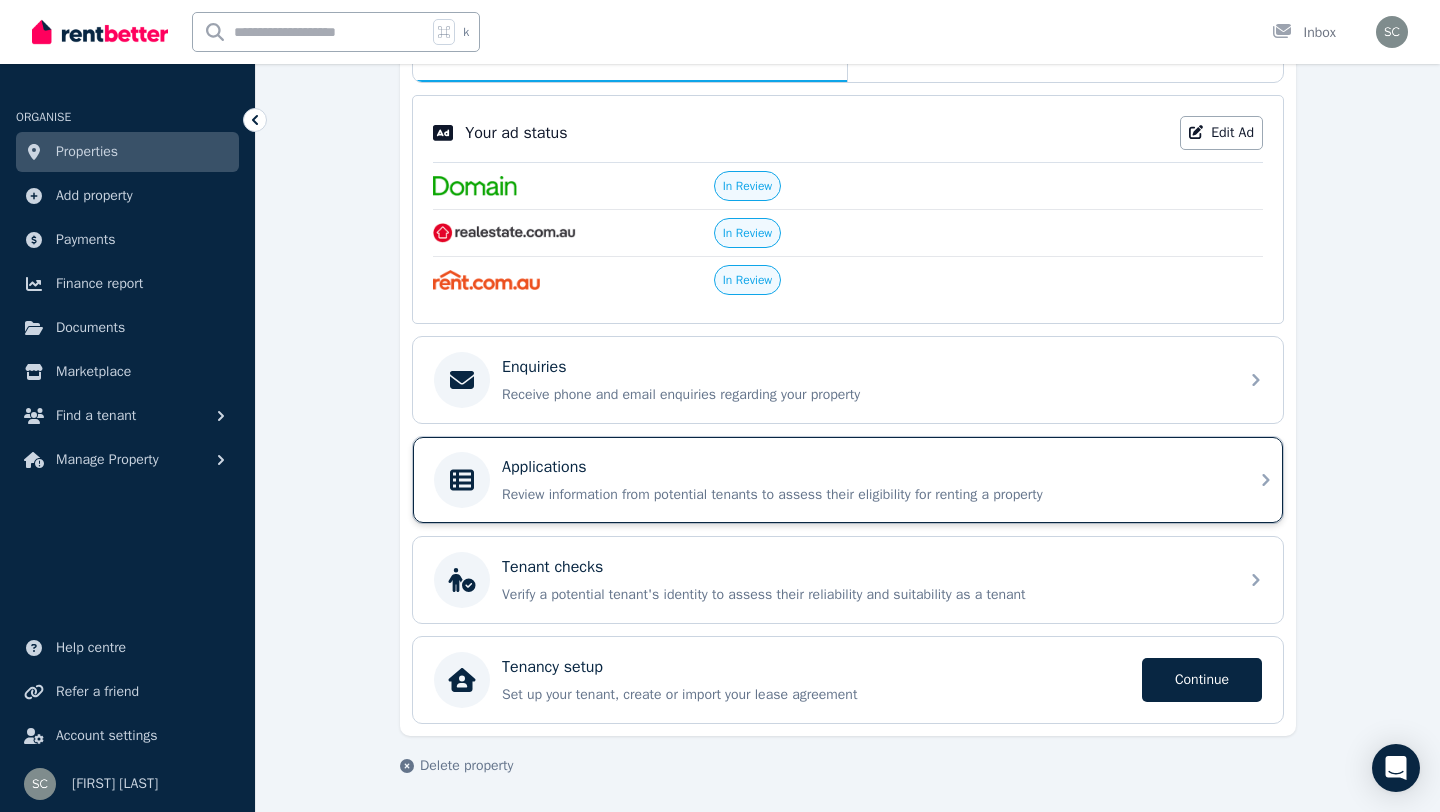 click on "Applications" at bounding box center (864, 467) 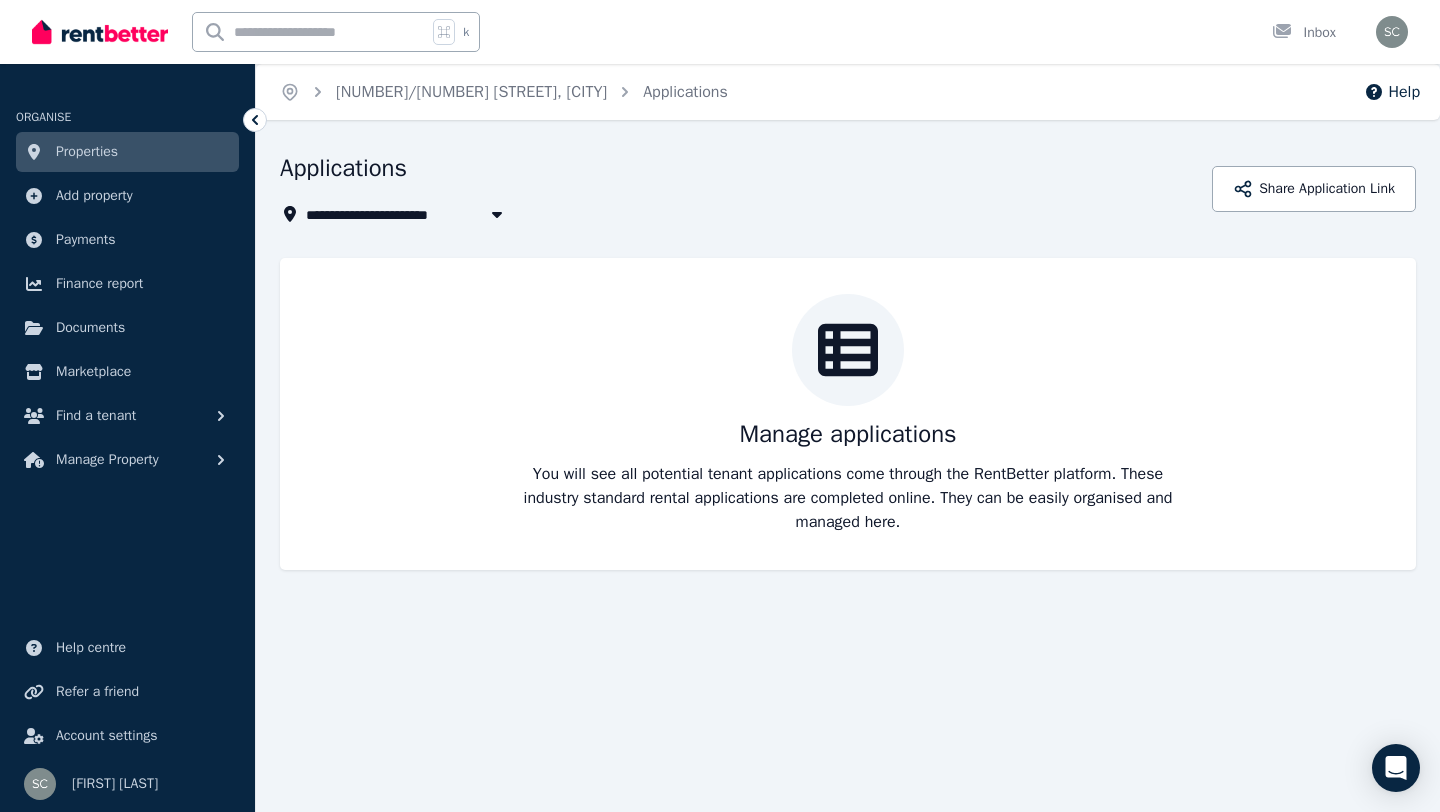 click on "**********" at bounding box center (740, 214) 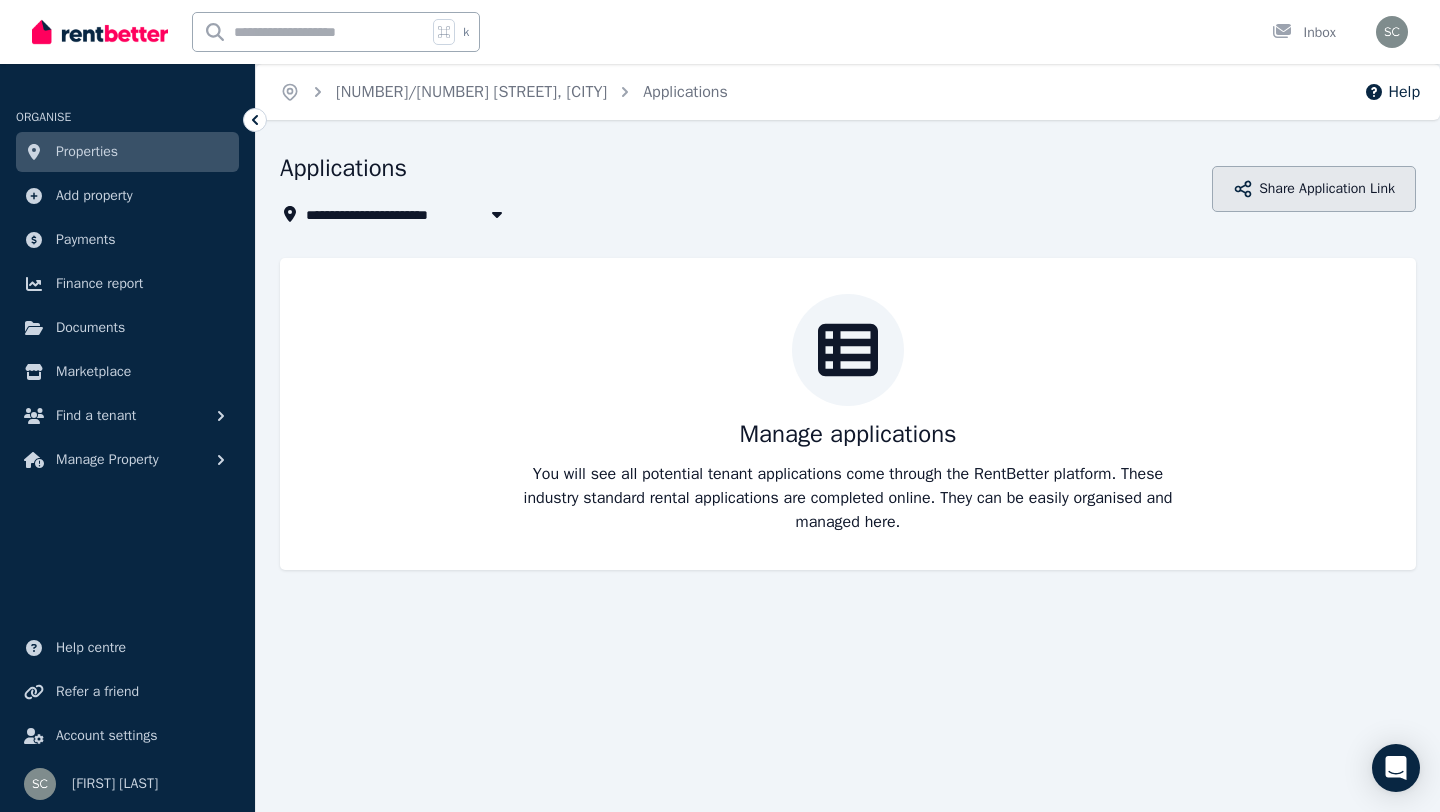 click on "Share Application Link" at bounding box center [1314, 189] 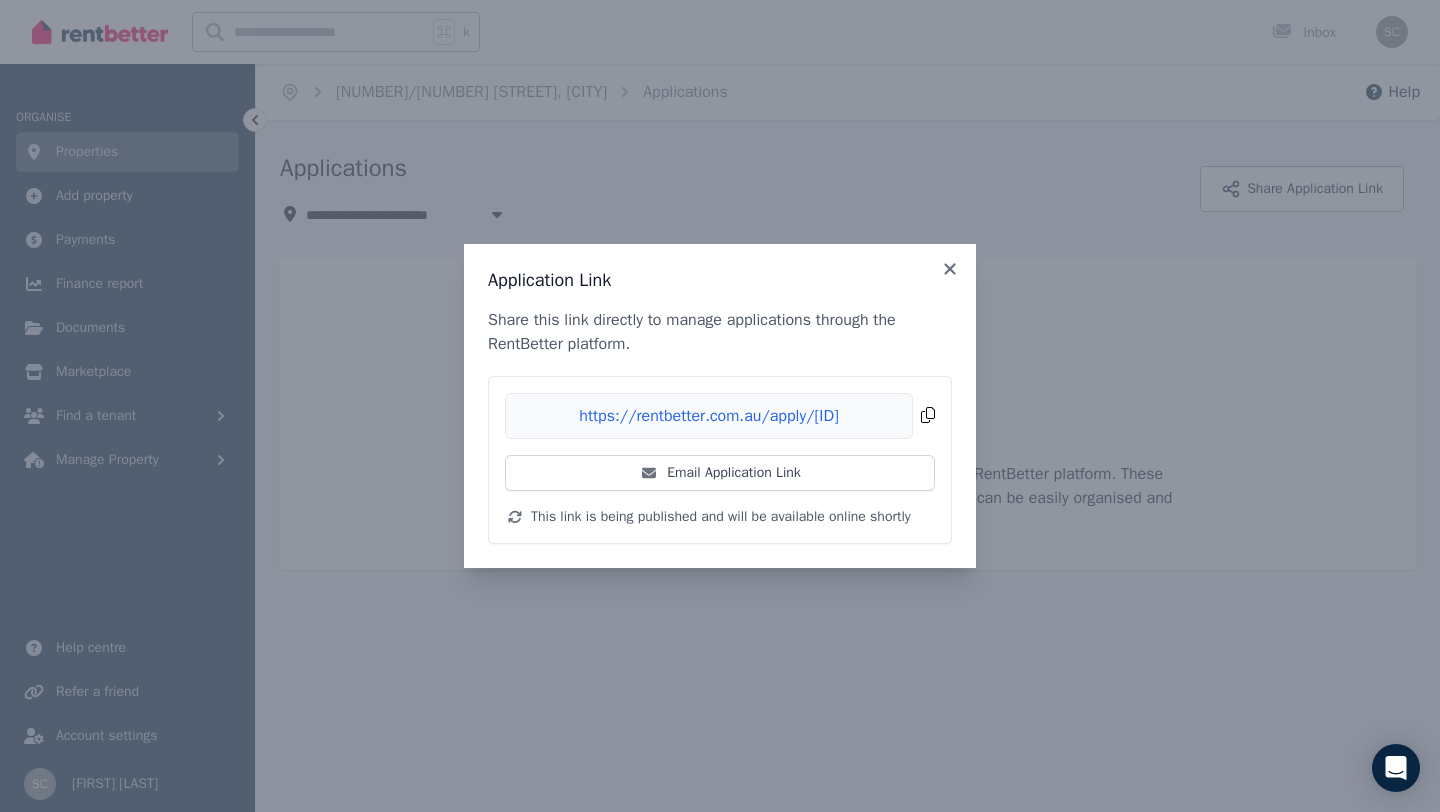 click on "Copied!" at bounding box center [720, 416] 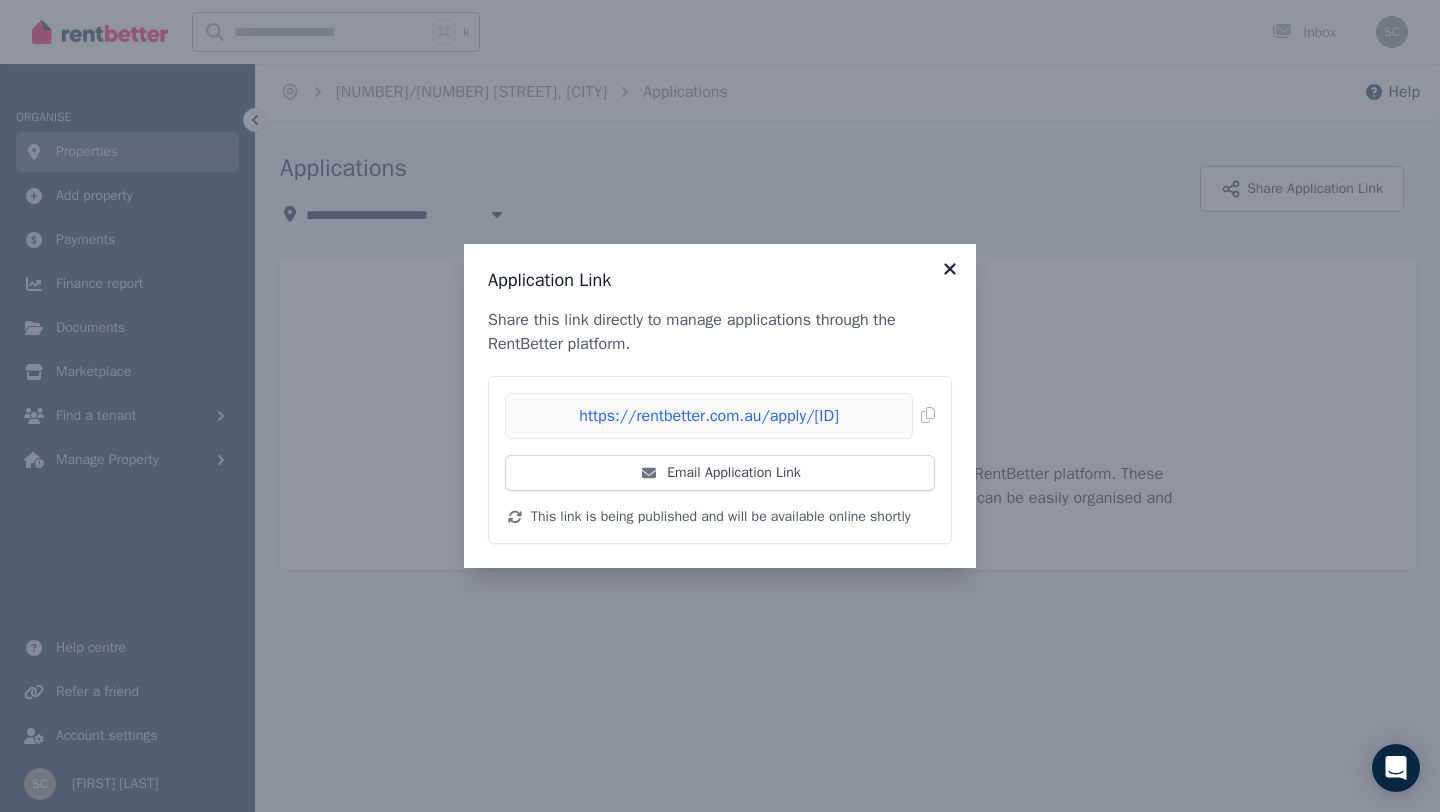 click 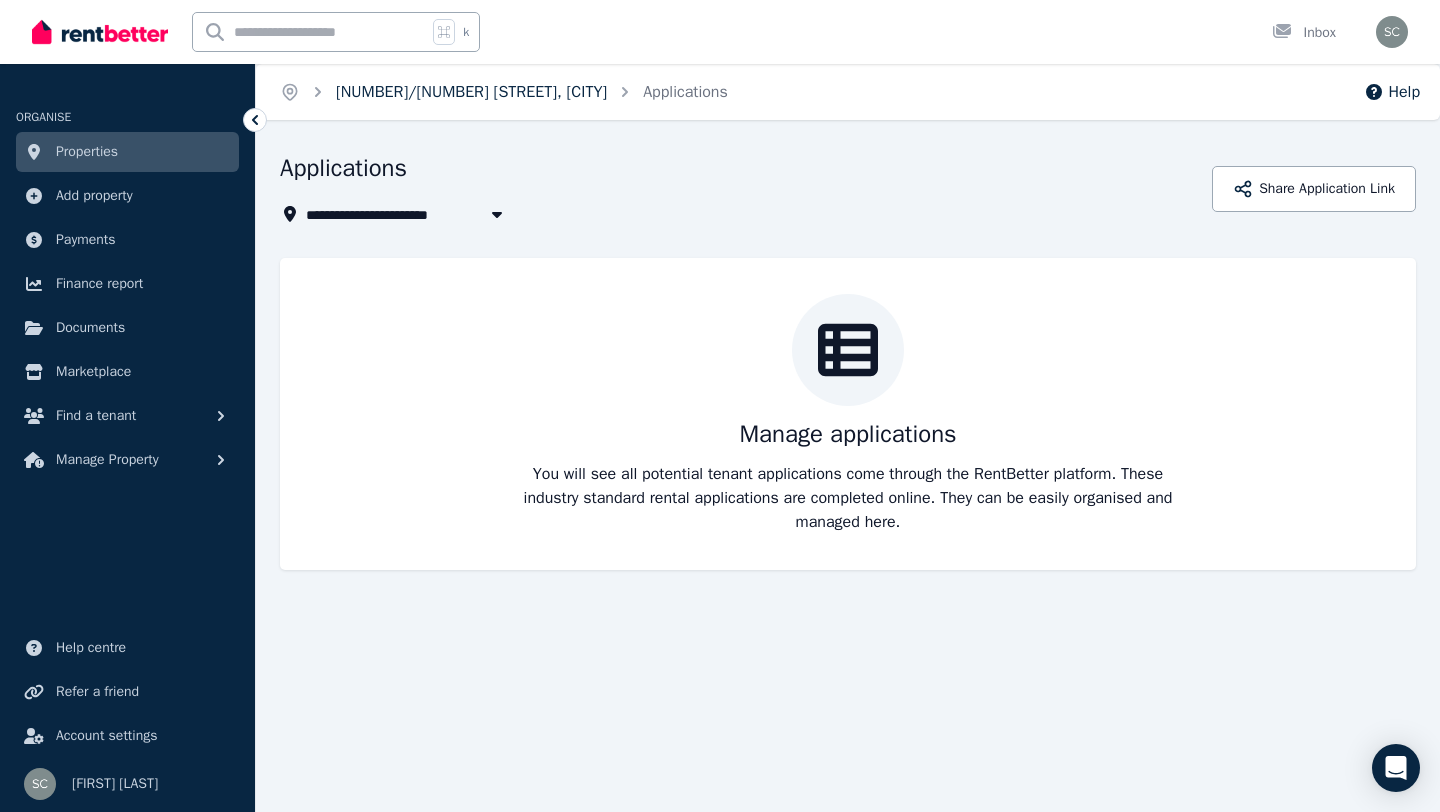 click on "[NUMBER]/[NUMBER] [STREET], [CITY]" at bounding box center [471, 92] 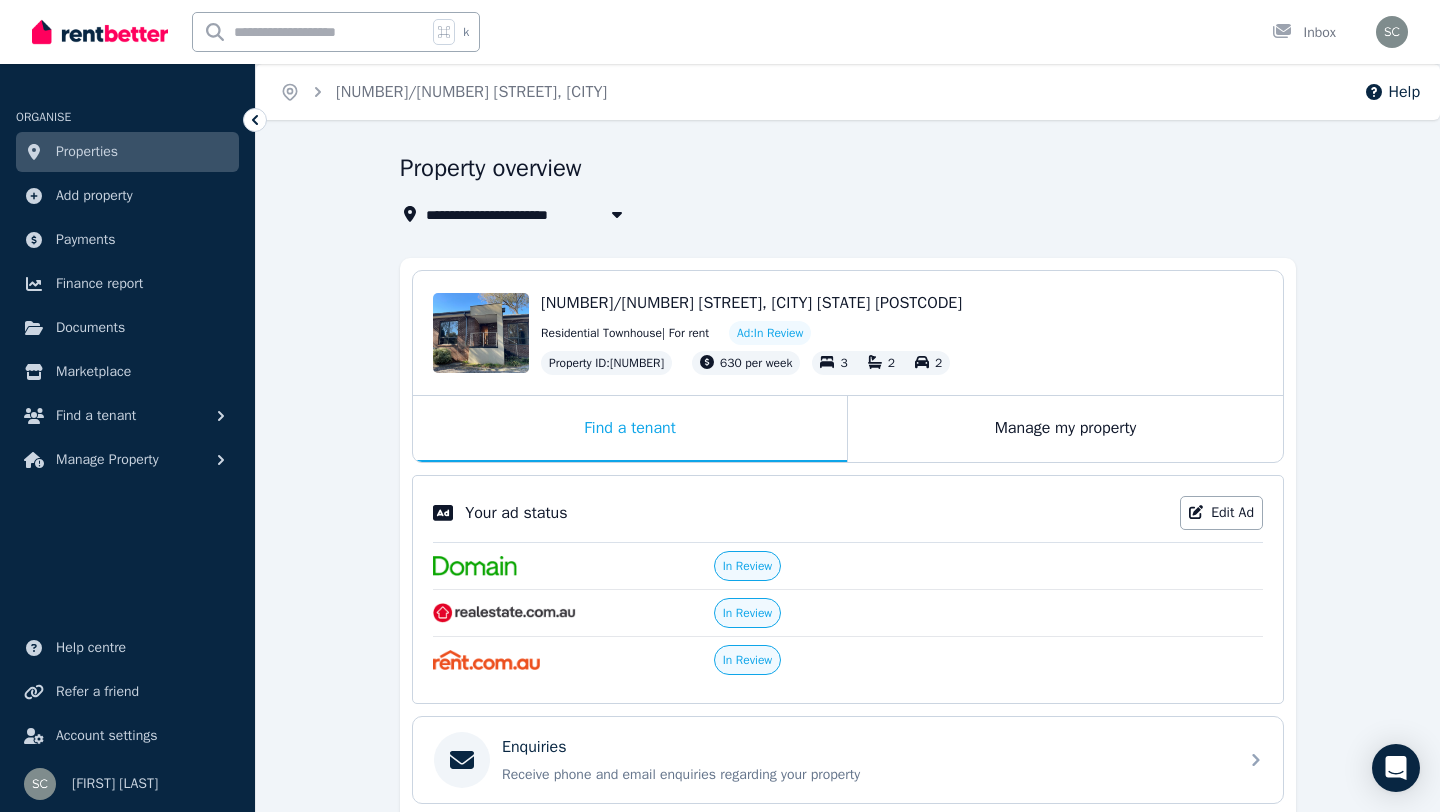 click on "Residential   Townhouse  | For rent" at bounding box center (625, 333) 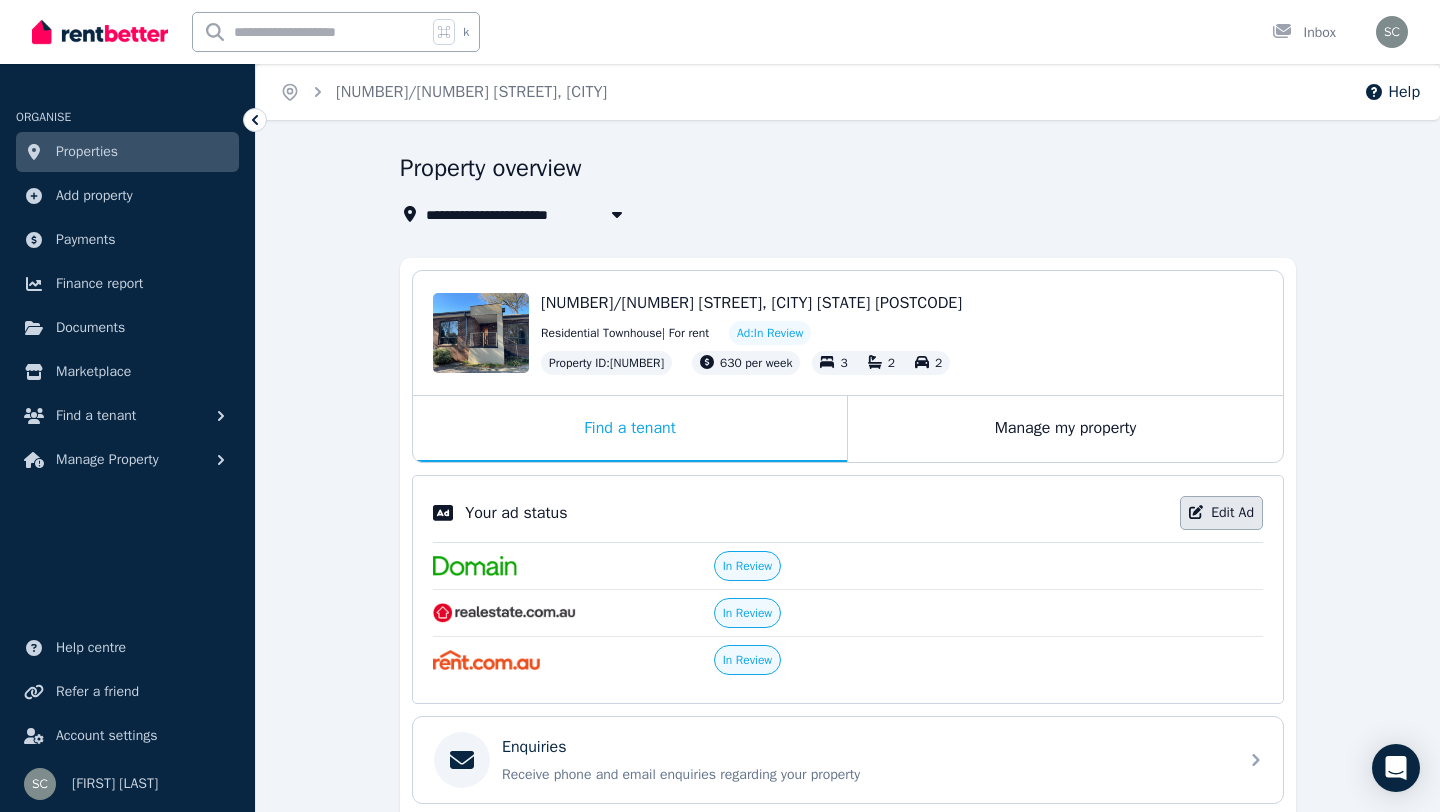 click on "Edit Ad" at bounding box center [1221, 513] 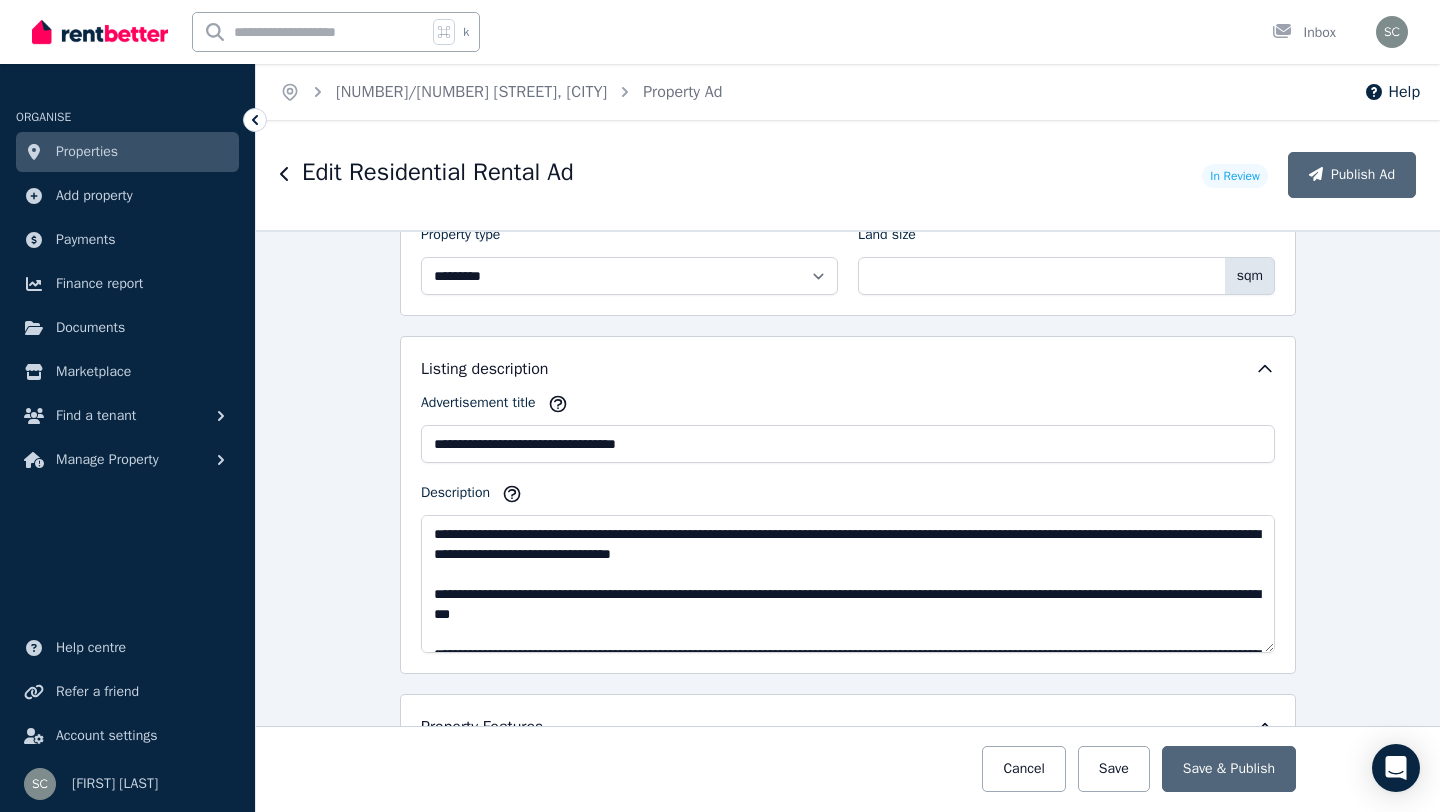 scroll, scrollTop: 1091, scrollLeft: 0, axis: vertical 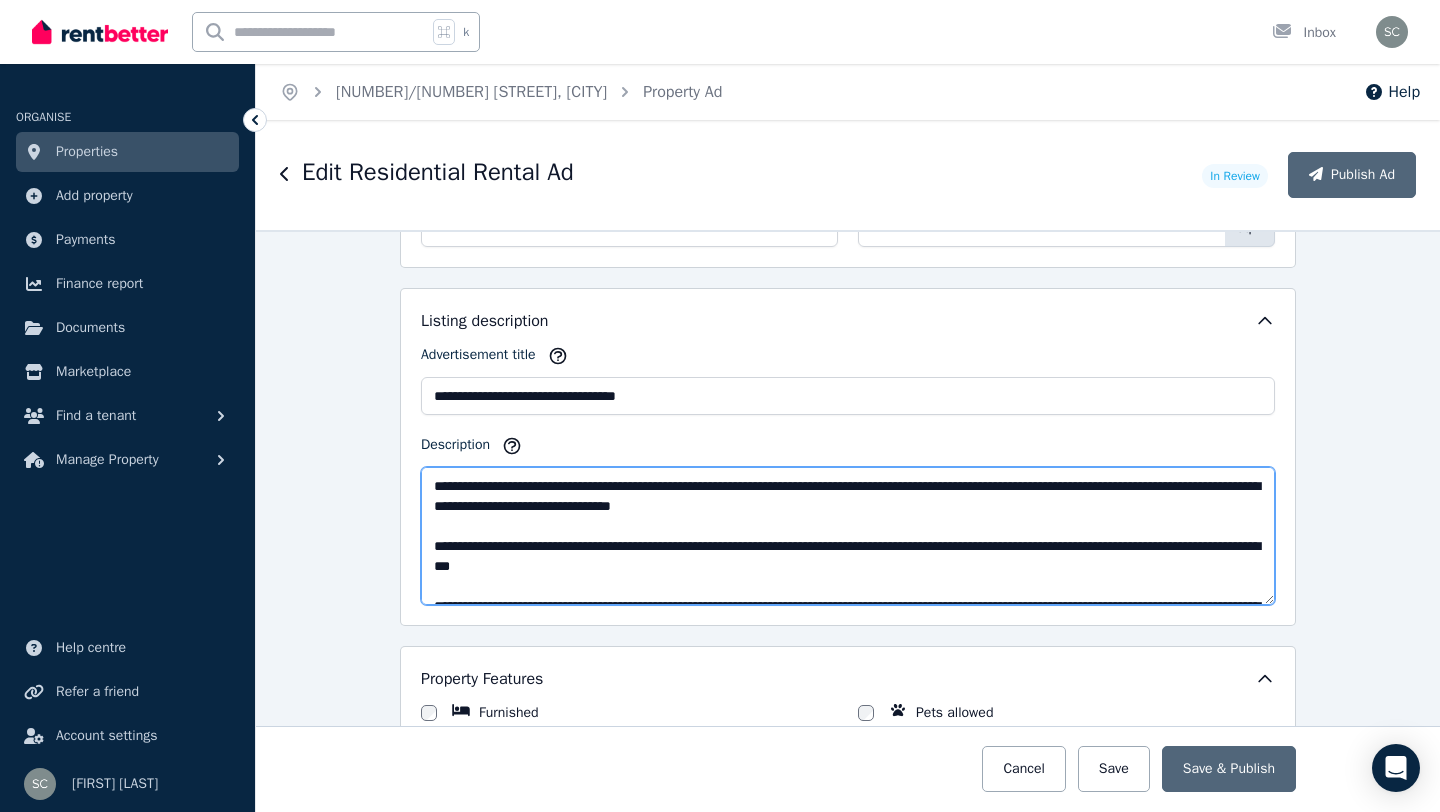 click on "Description" at bounding box center (848, 536) 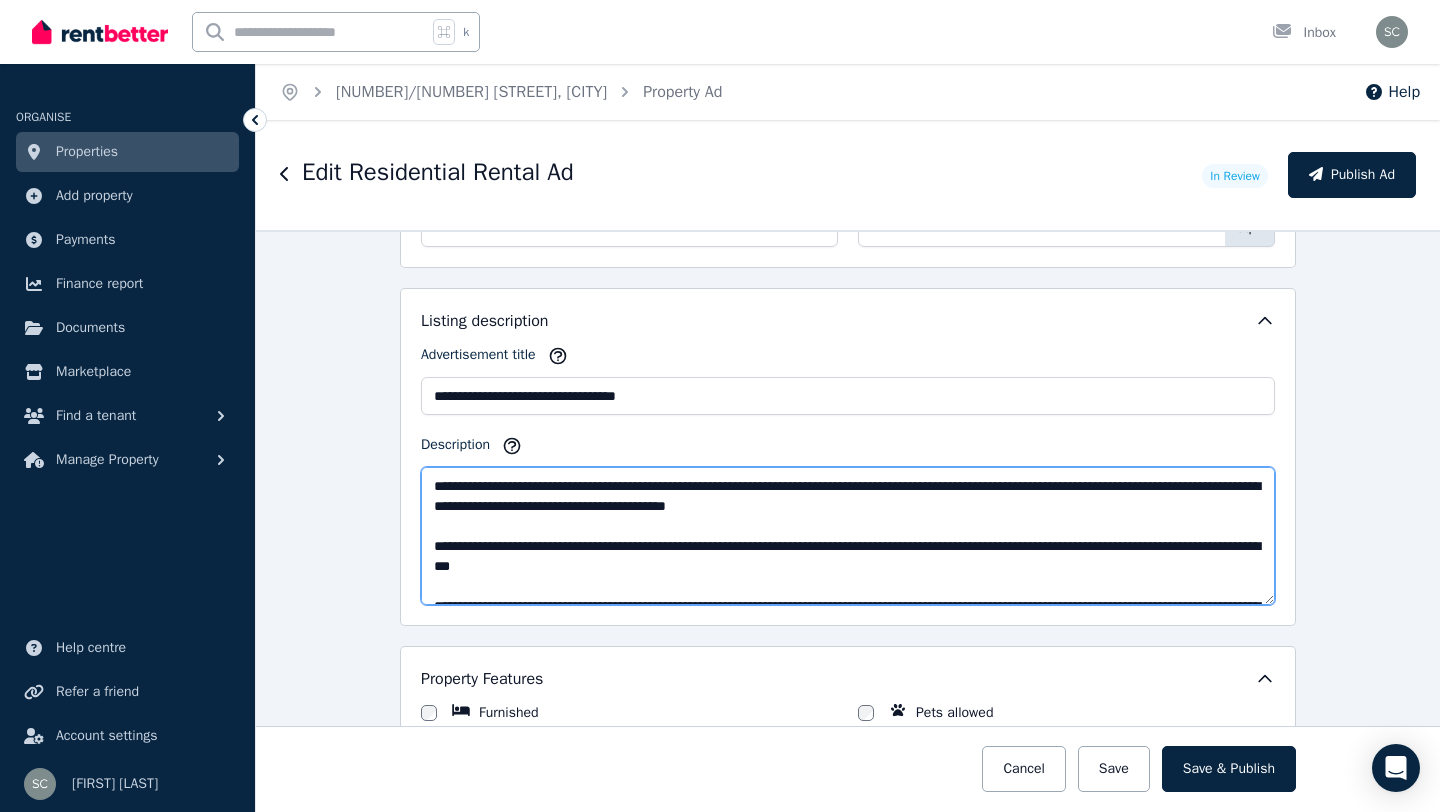 paste on "**********" 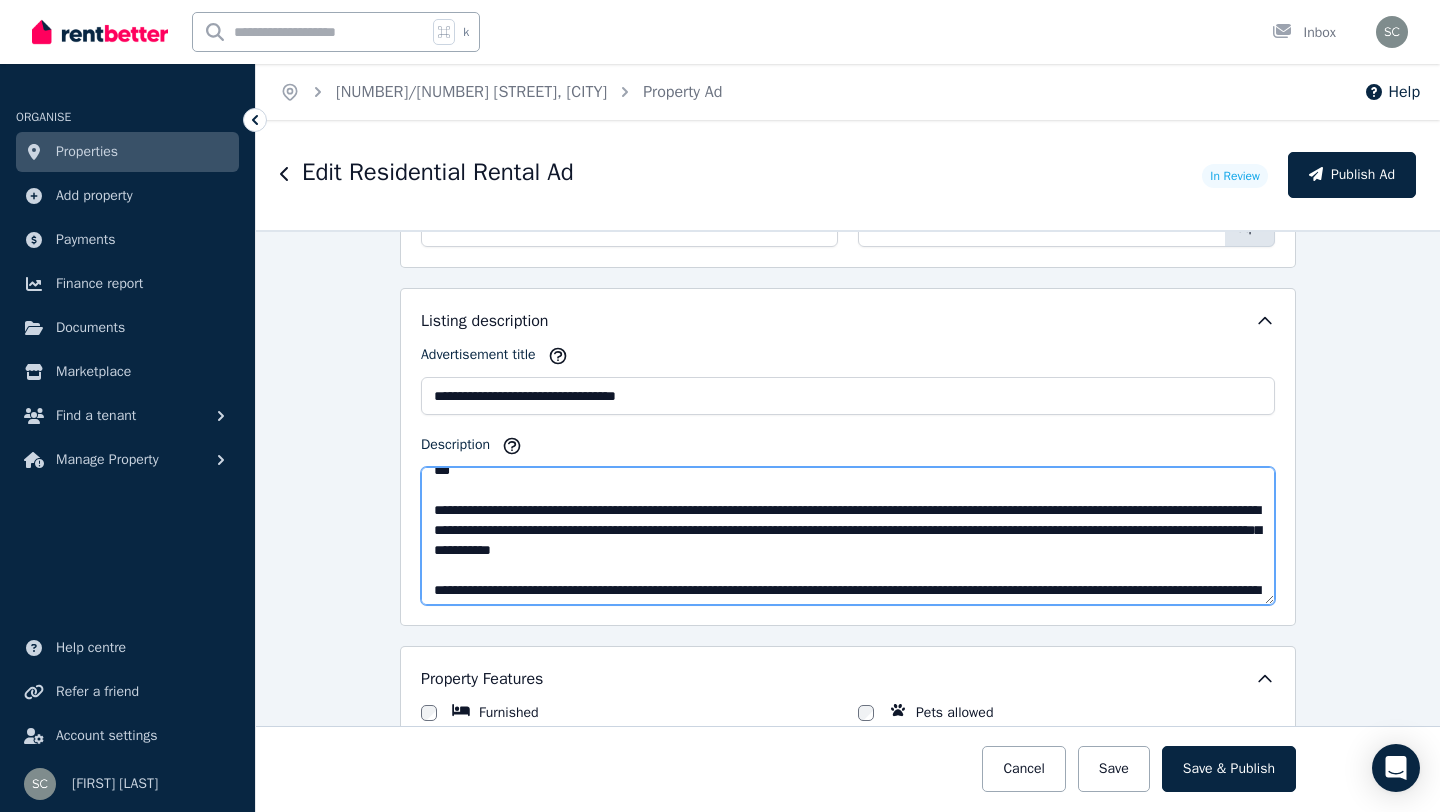 scroll, scrollTop: 240, scrollLeft: 0, axis: vertical 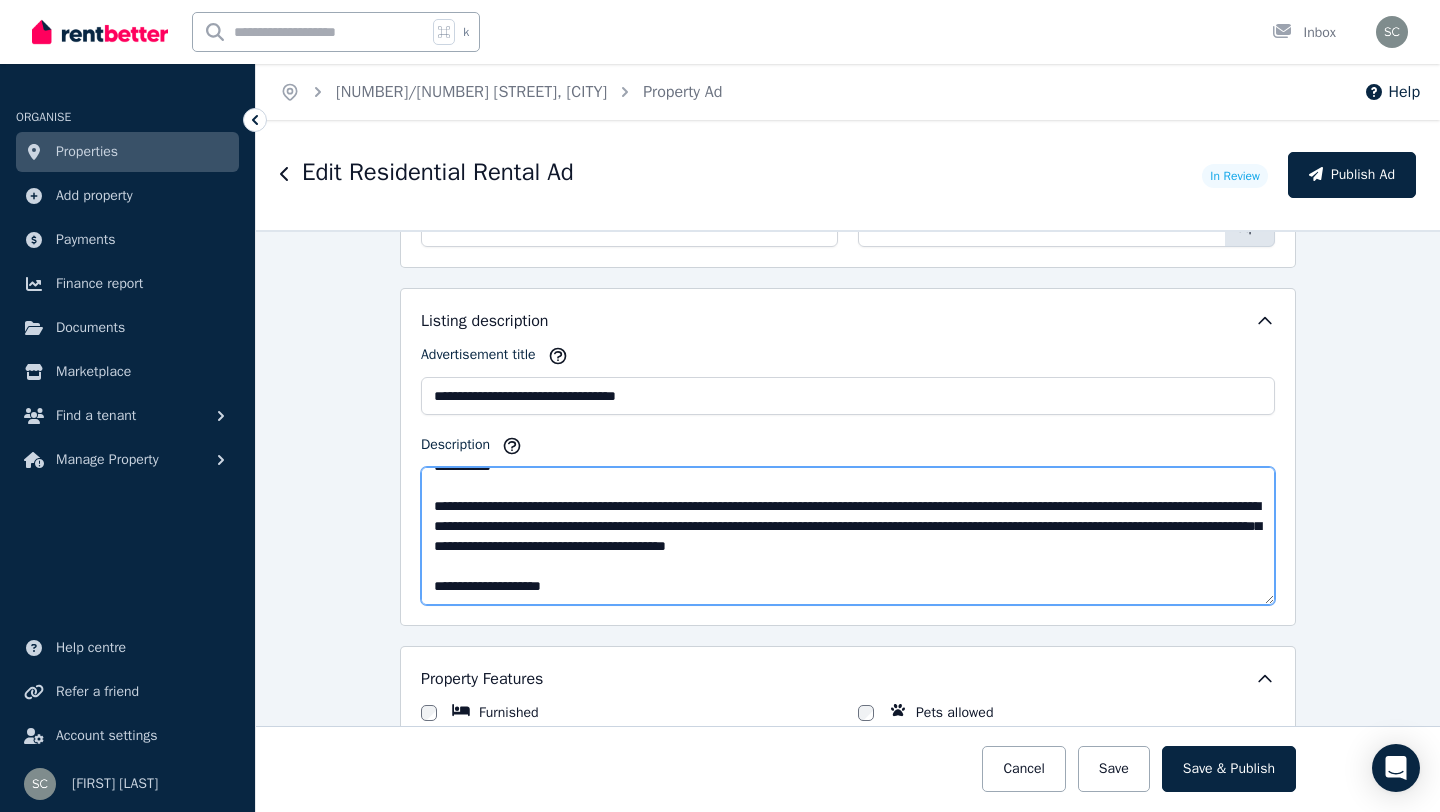 click on "Description" at bounding box center (848, 536) 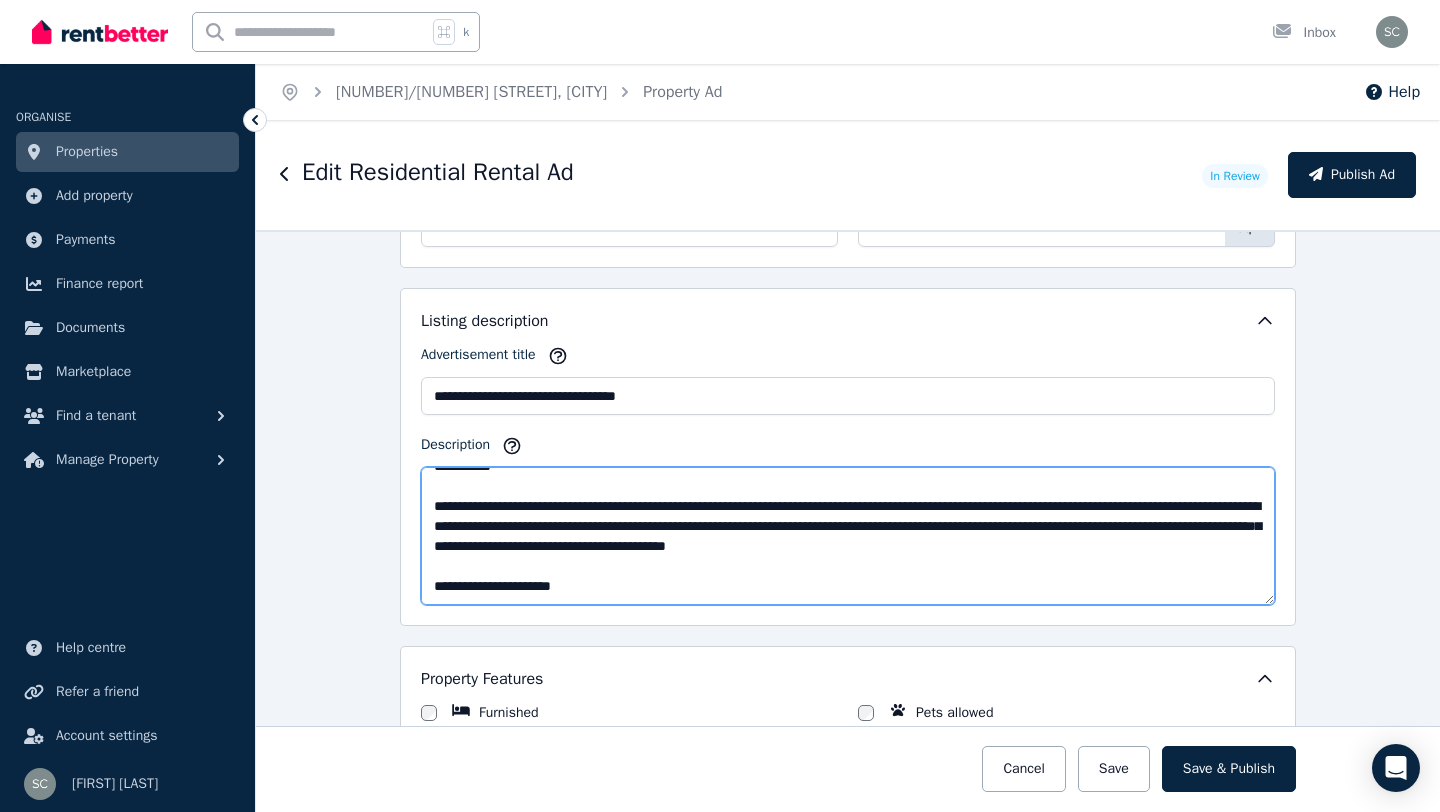 scroll, scrollTop: 270, scrollLeft: 0, axis: vertical 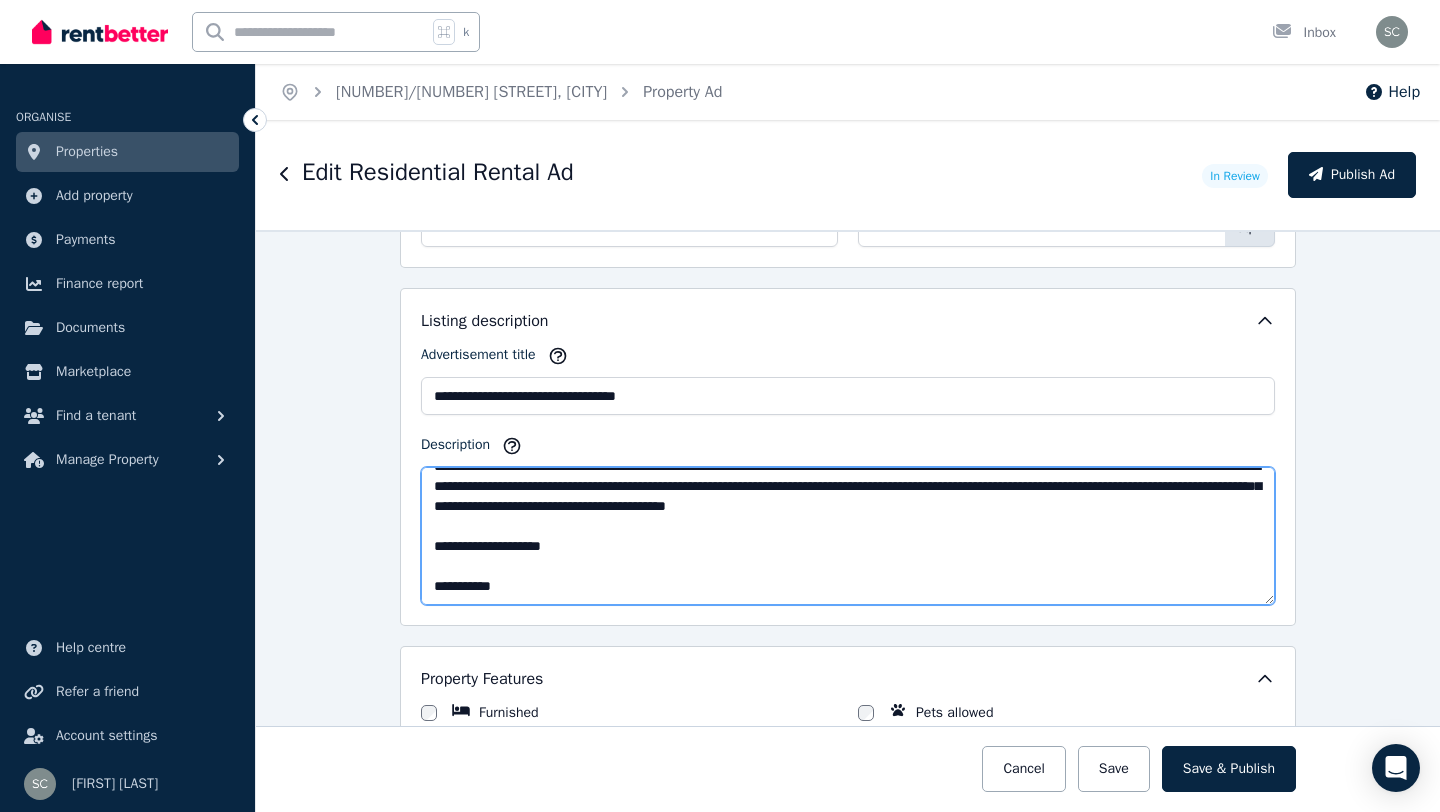 paste on "**********" 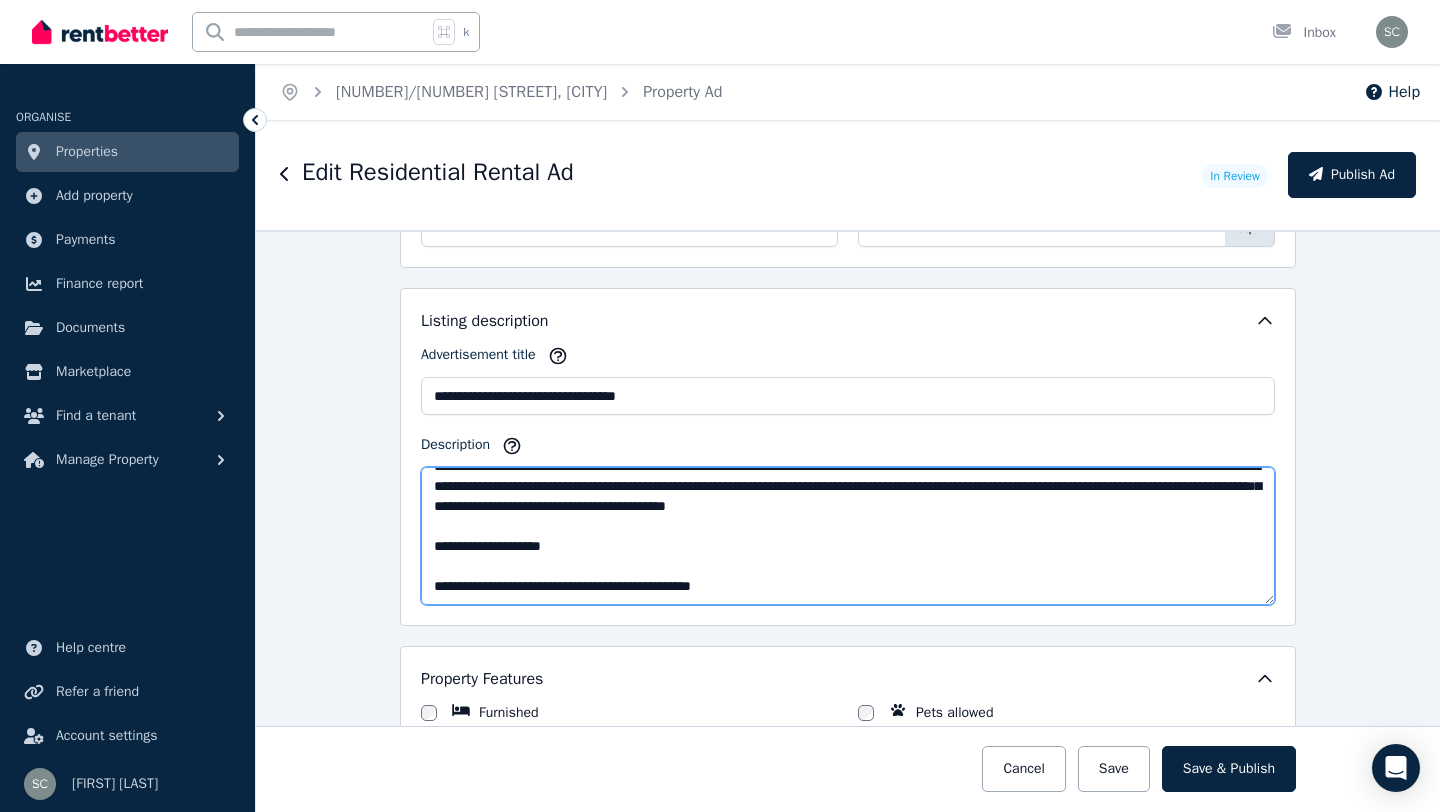 scroll, scrollTop: 279, scrollLeft: 0, axis: vertical 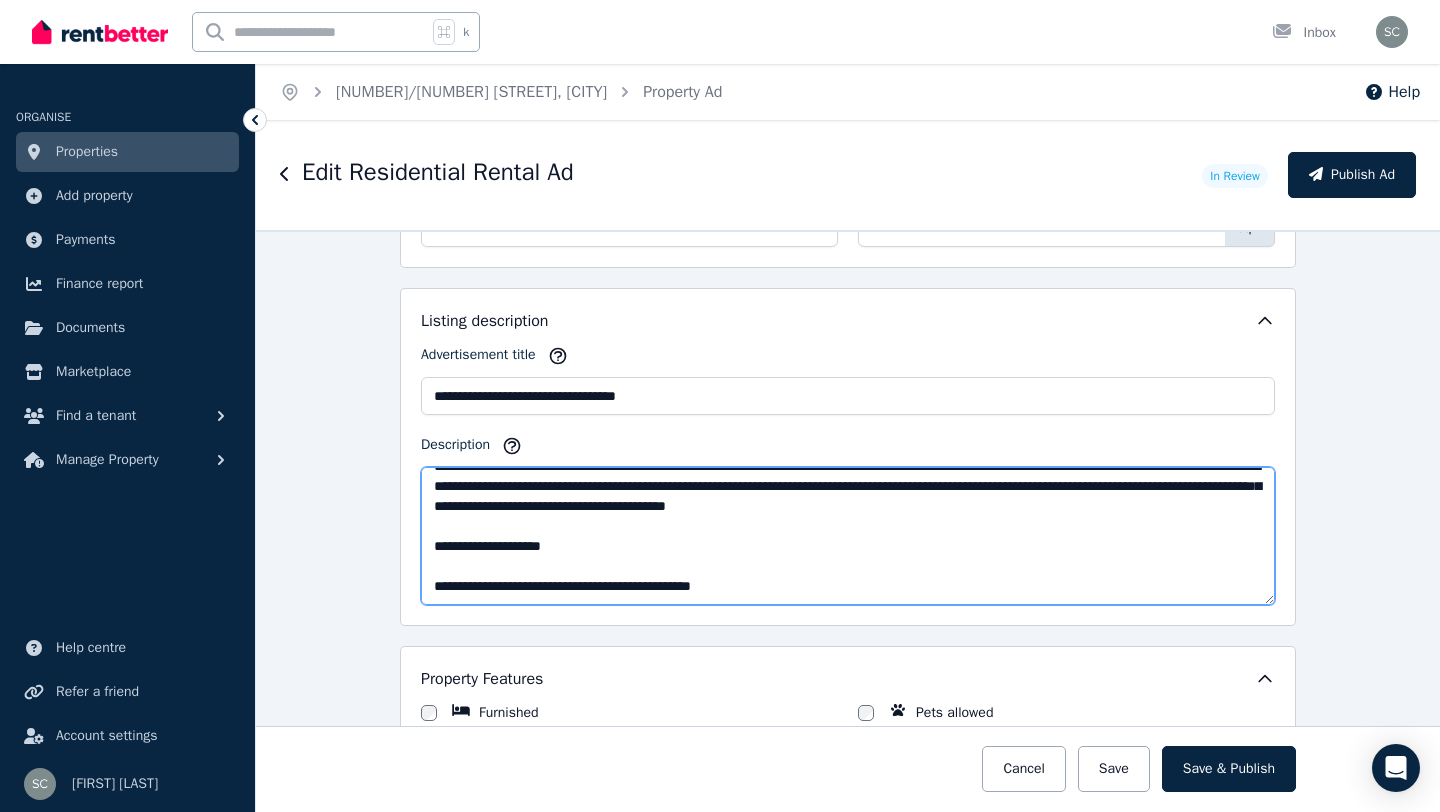 drag, startPoint x: 491, startPoint y: 588, endPoint x: 397, endPoint y: 585, distance: 94.04786 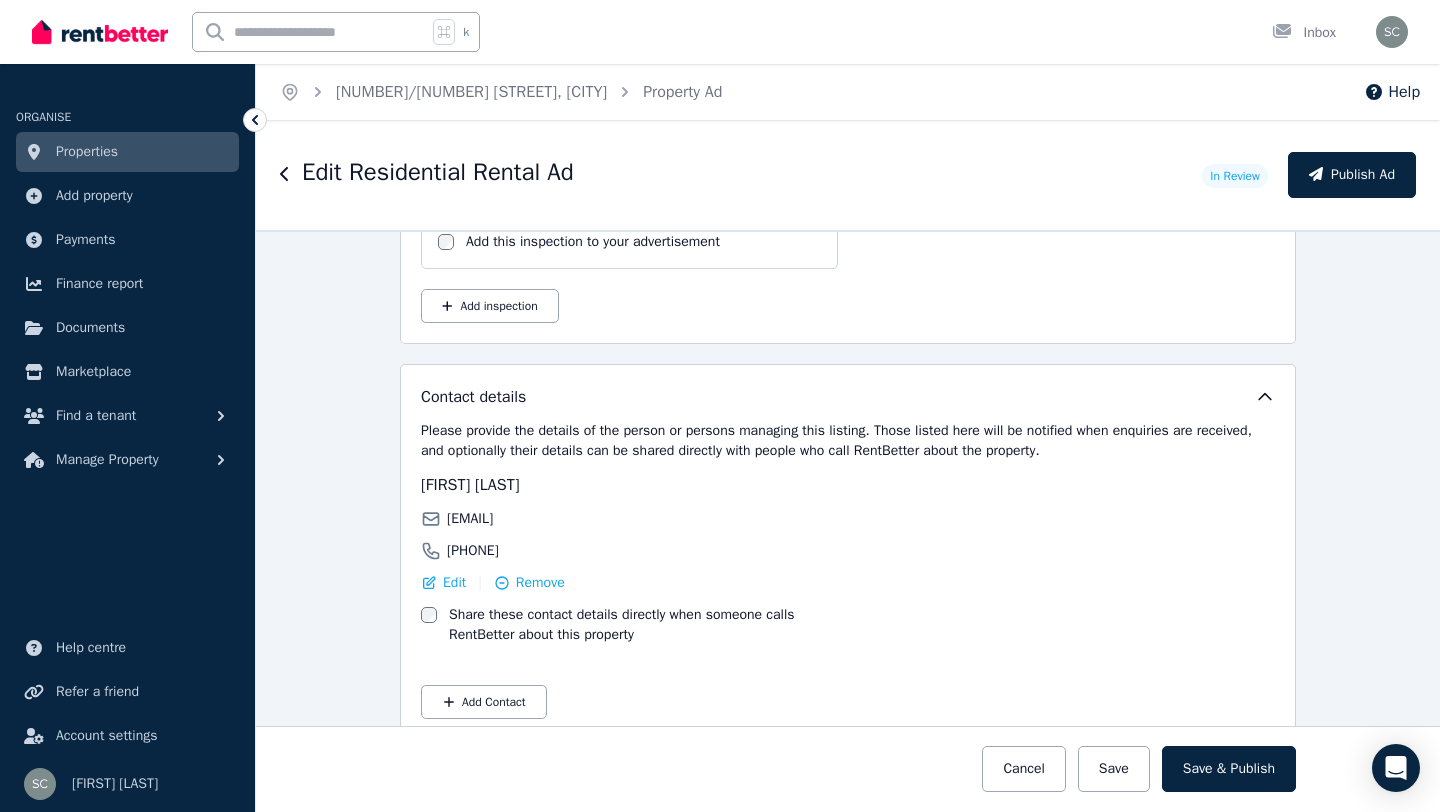 scroll, scrollTop: 3683, scrollLeft: 0, axis: vertical 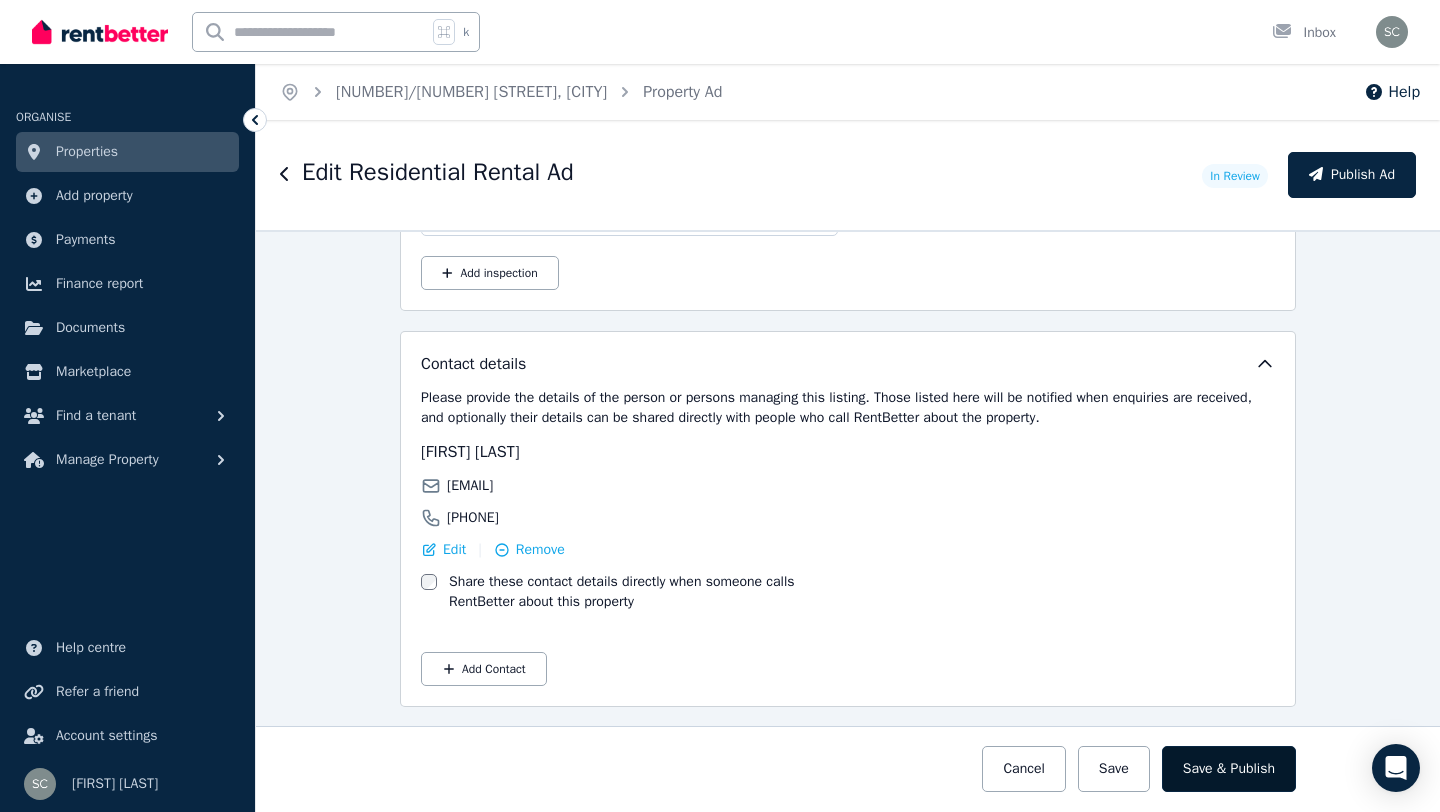 type on "**********" 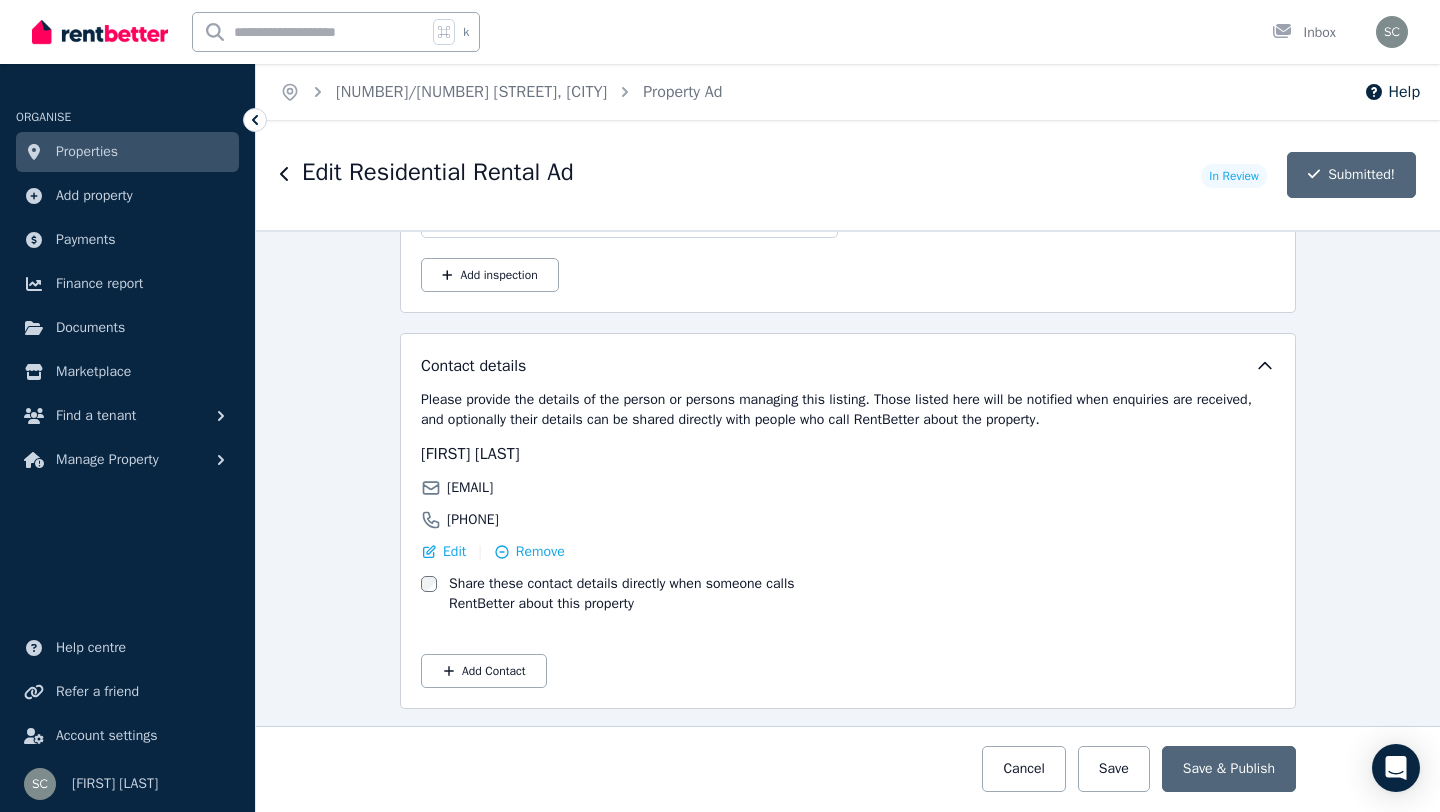 scroll, scrollTop: 3683, scrollLeft: 0, axis: vertical 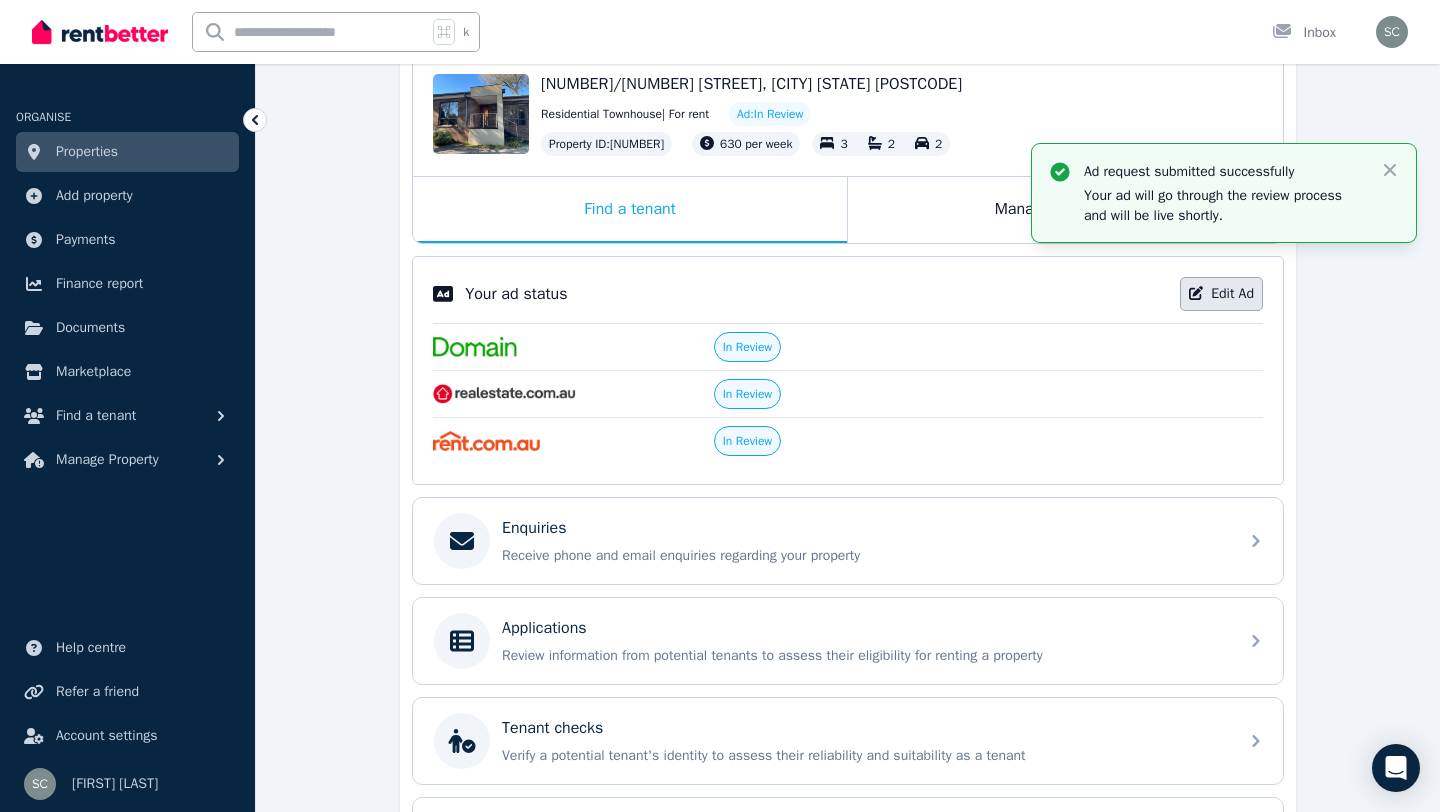 click on "Edit Ad" at bounding box center (1221, 294) 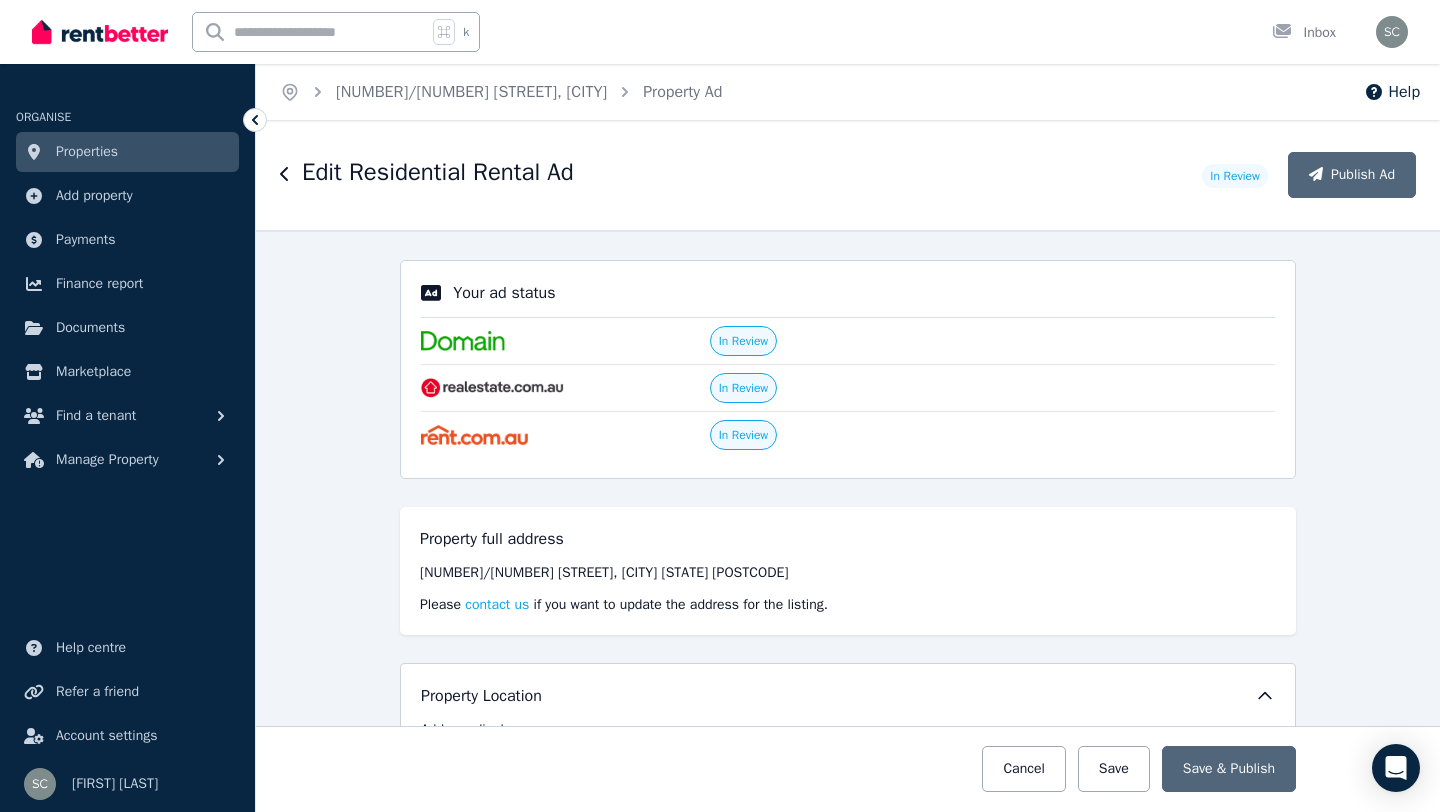 scroll, scrollTop: 0, scrollLeft: 0, axis: both 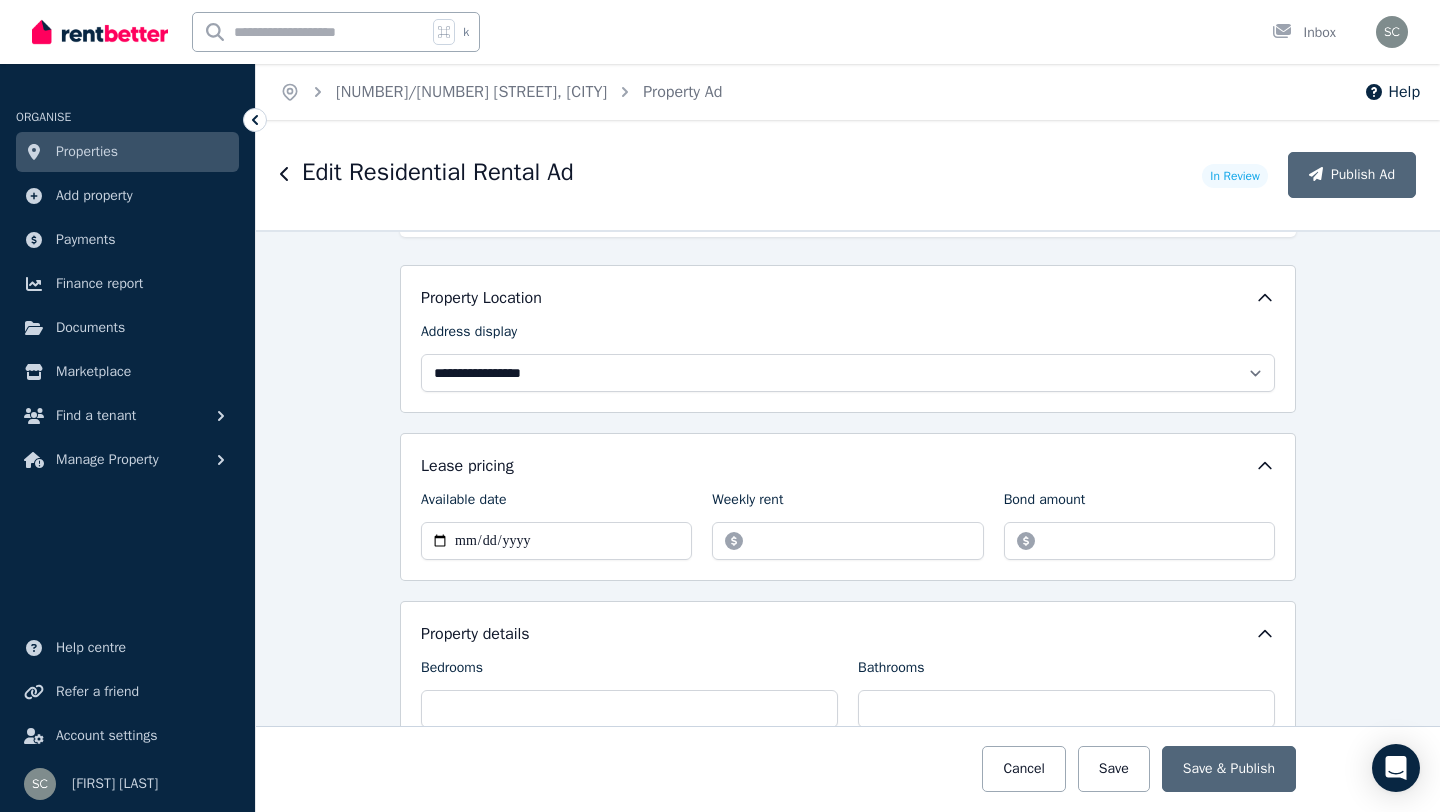 click on "**********" at bounding box center (848, 507) 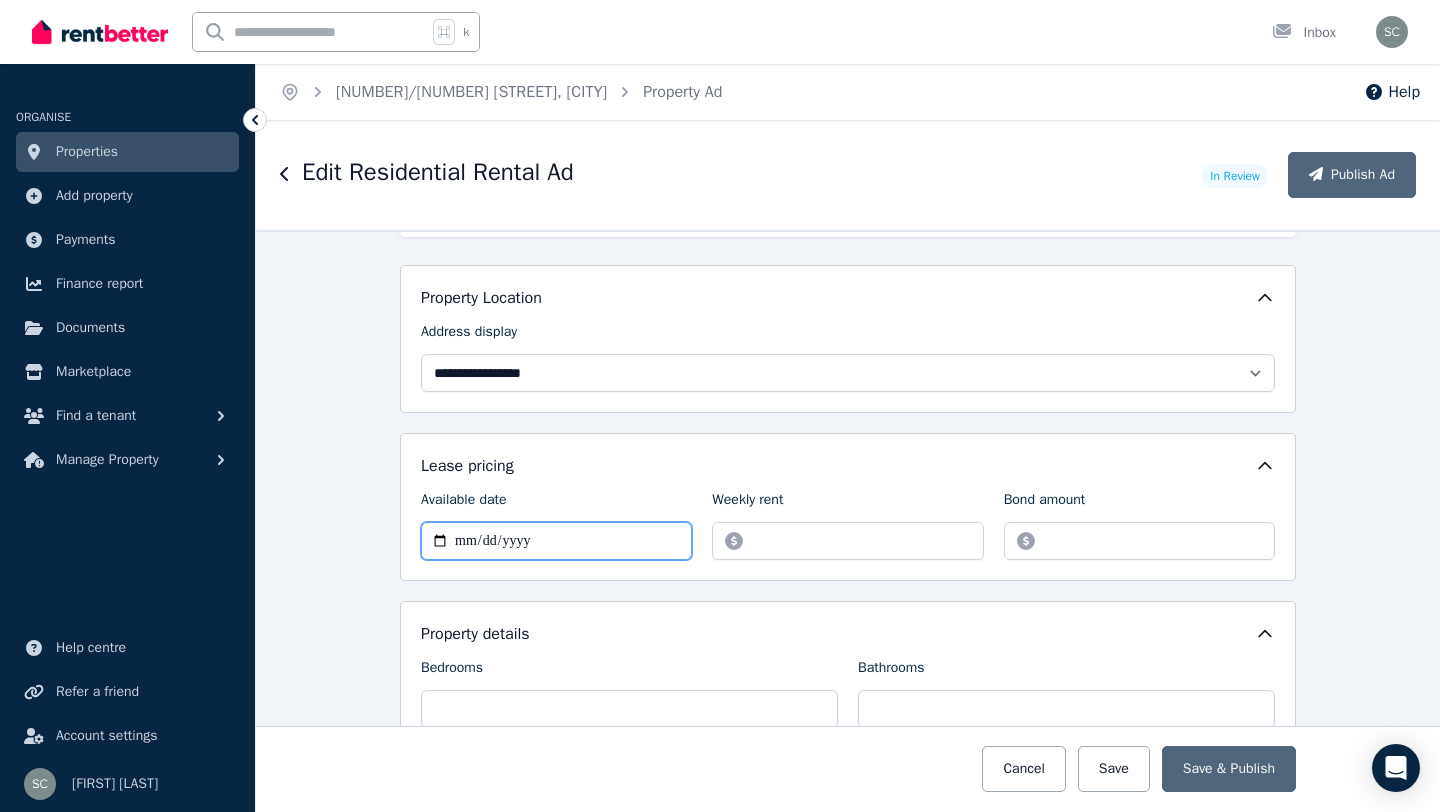 click on "**********" at bounding box center (556, 541) 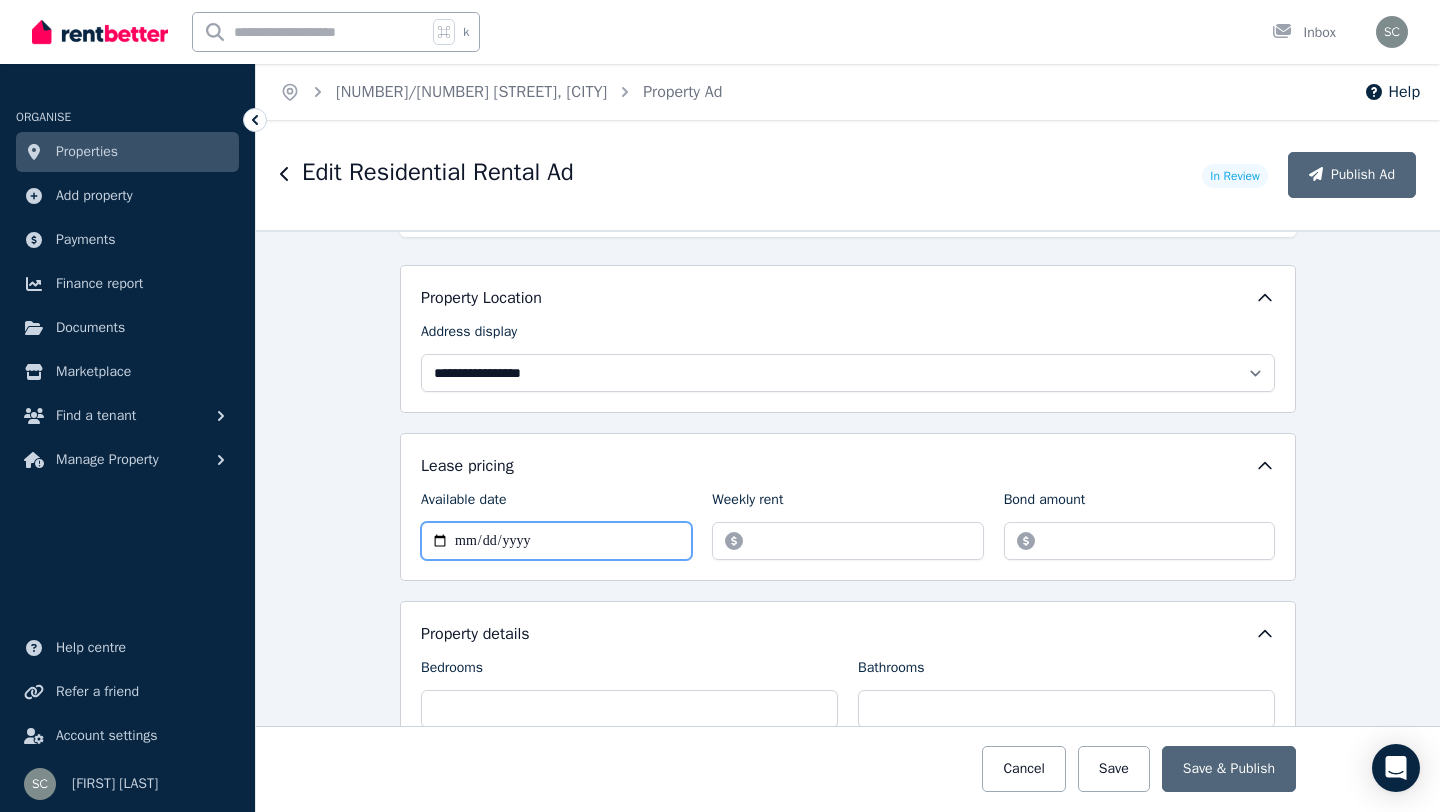 click on "**********" at bounding box center (556, 541) 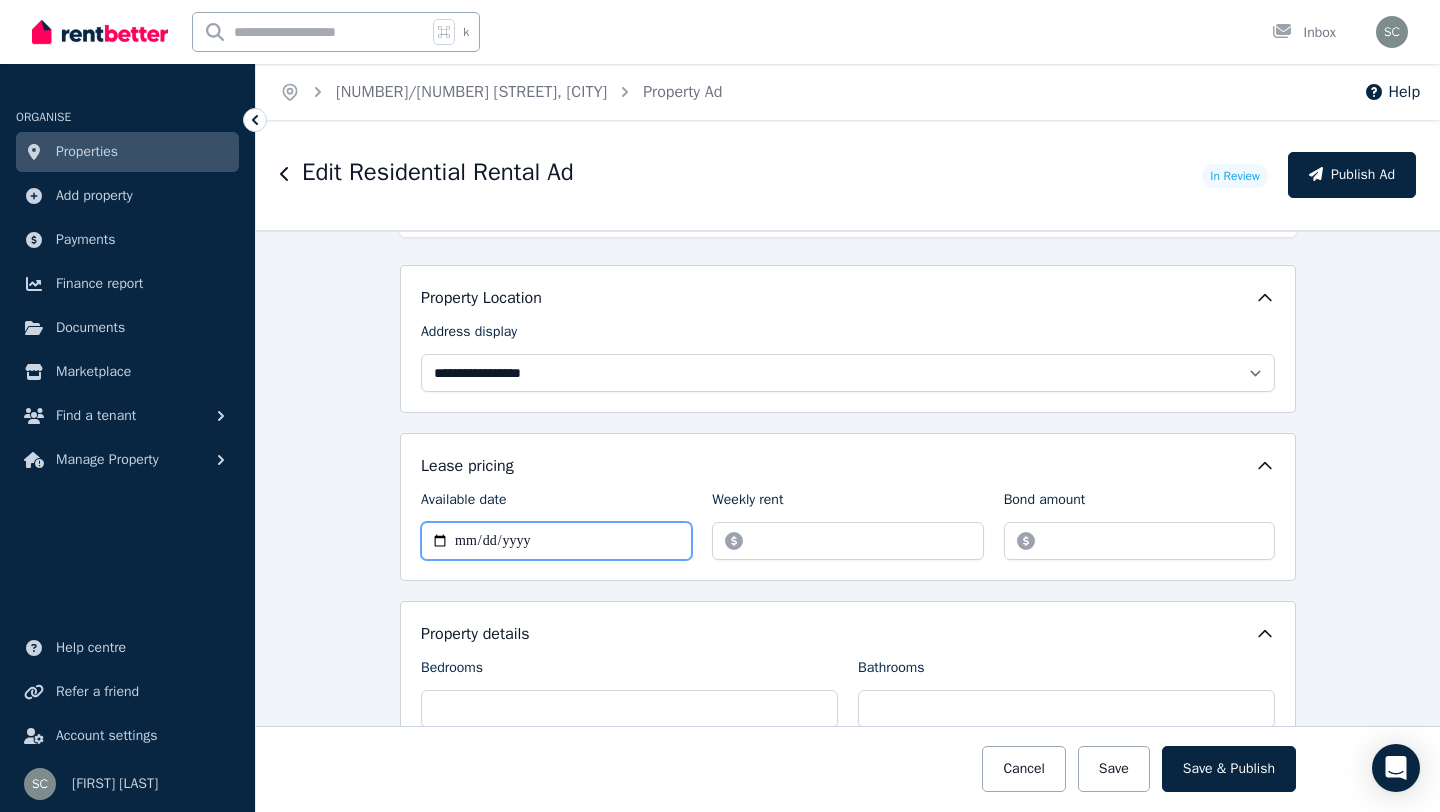 type on "**********" 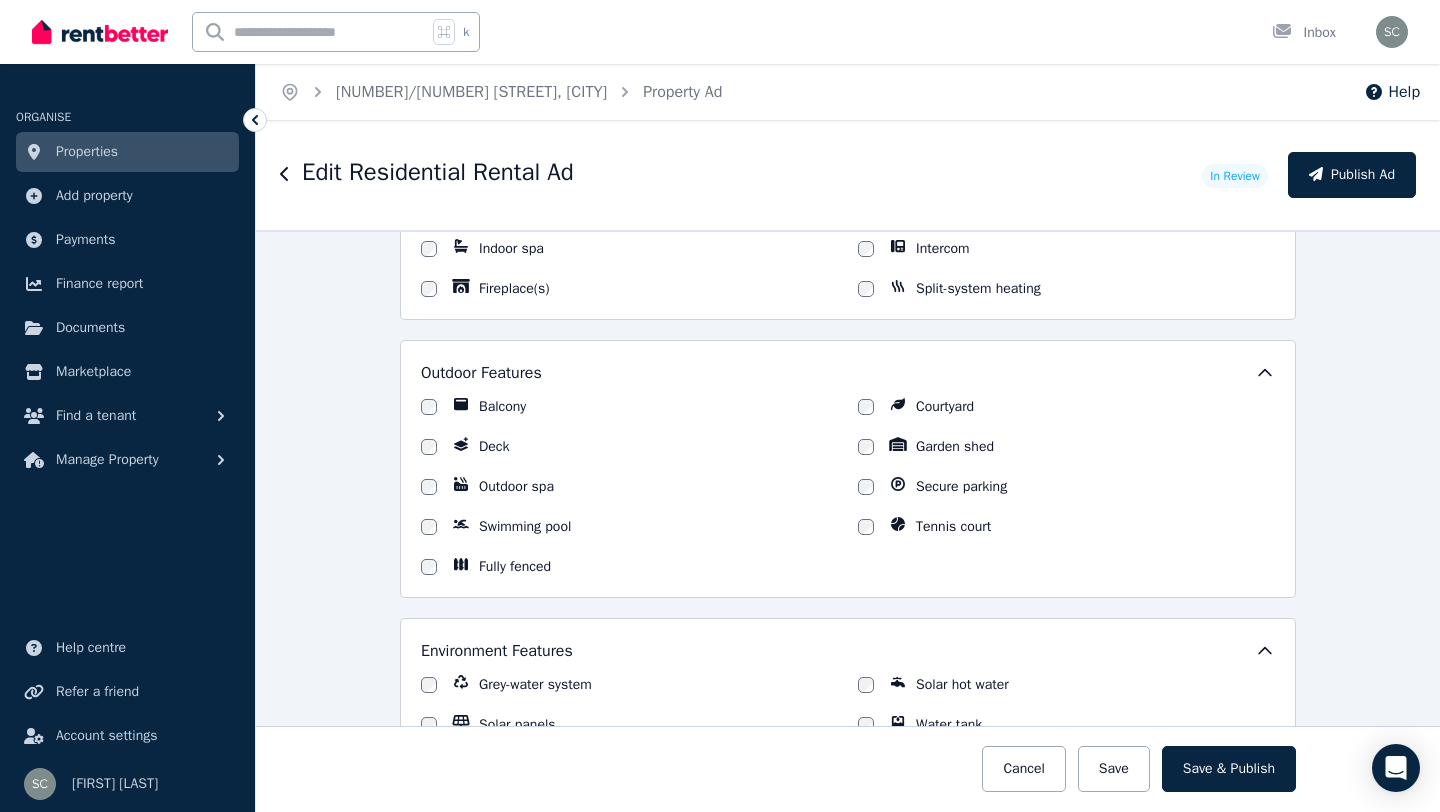 scroll, scrollTop: 1818, scrollLeft: 0, axis: vertical 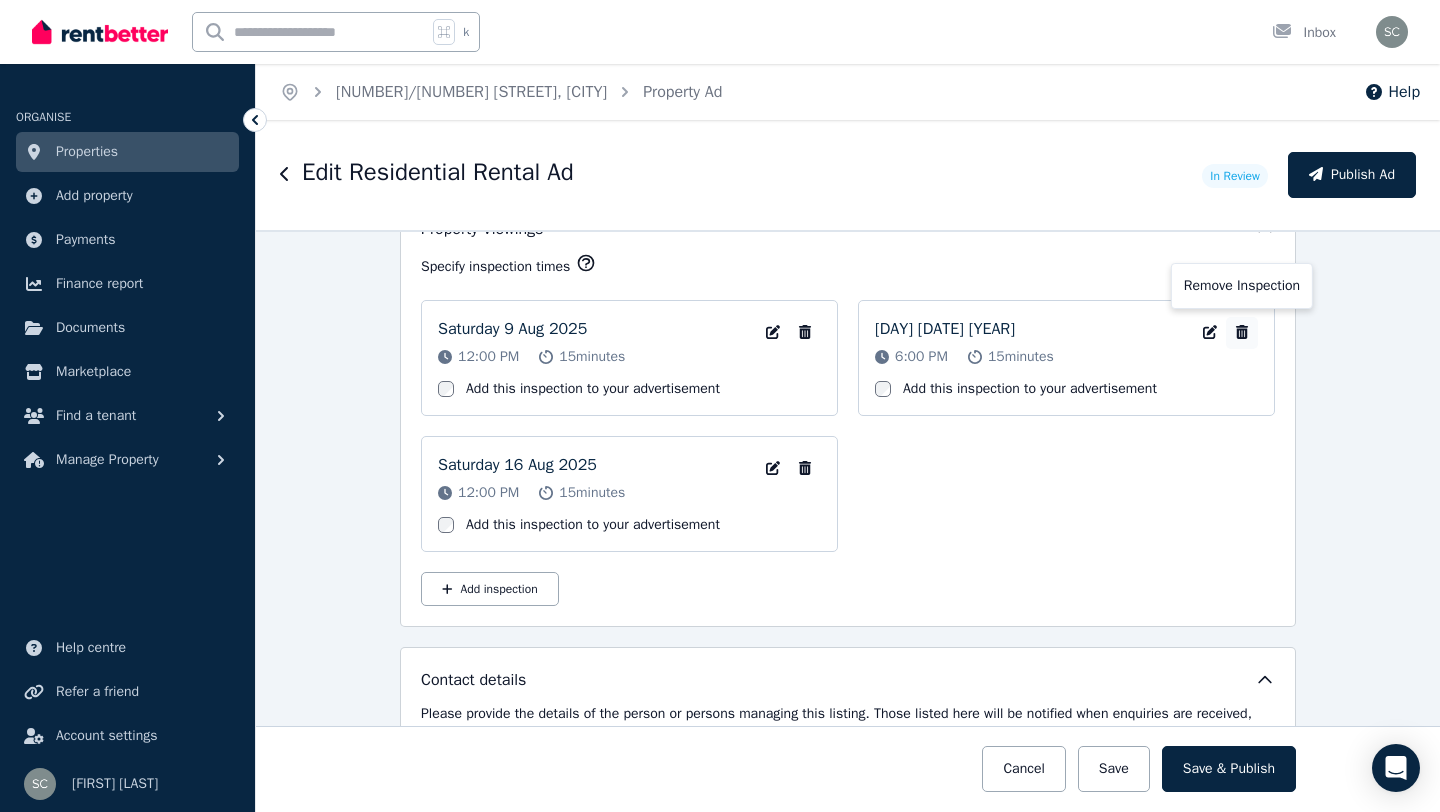 click 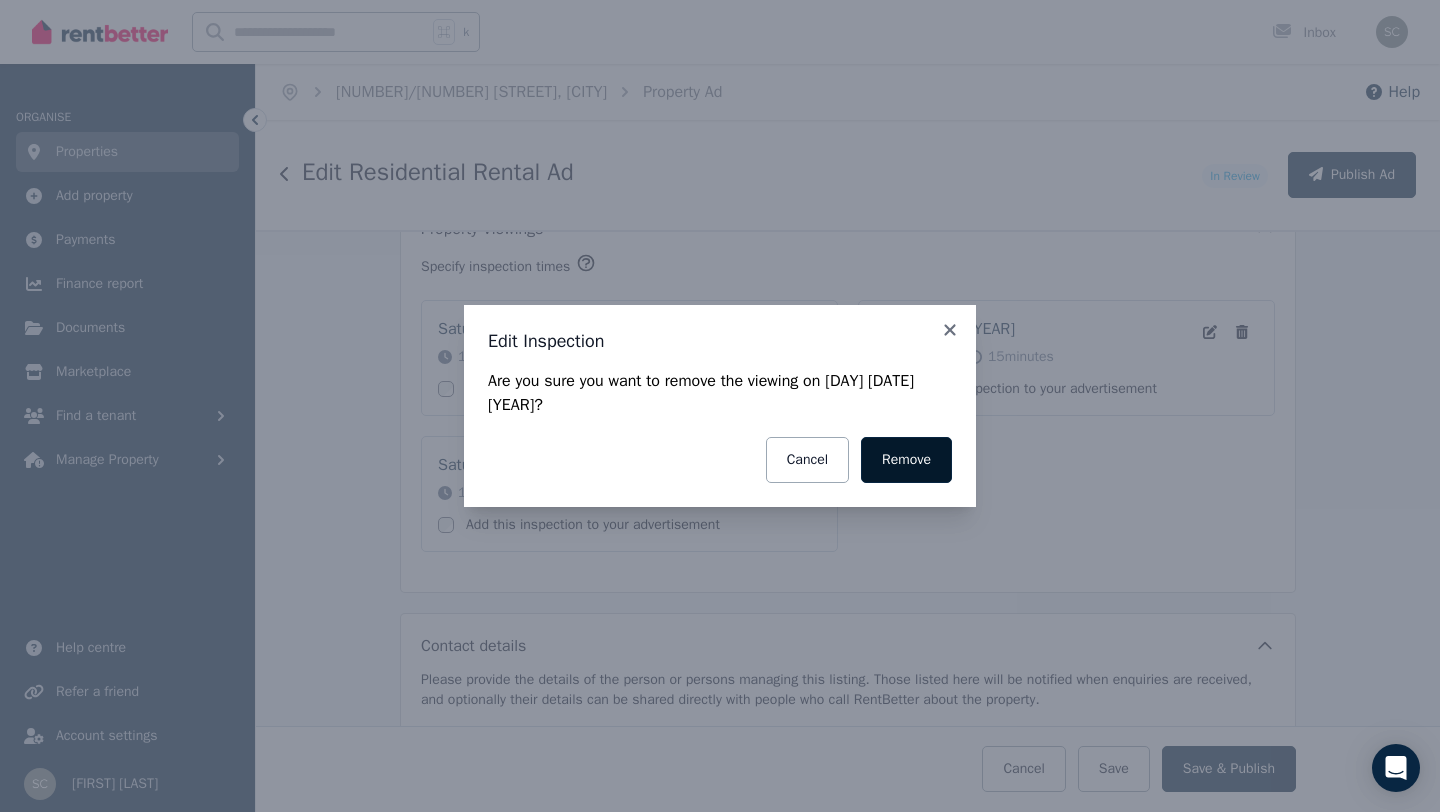 click on "Remove" at bounding box center (906, 460) 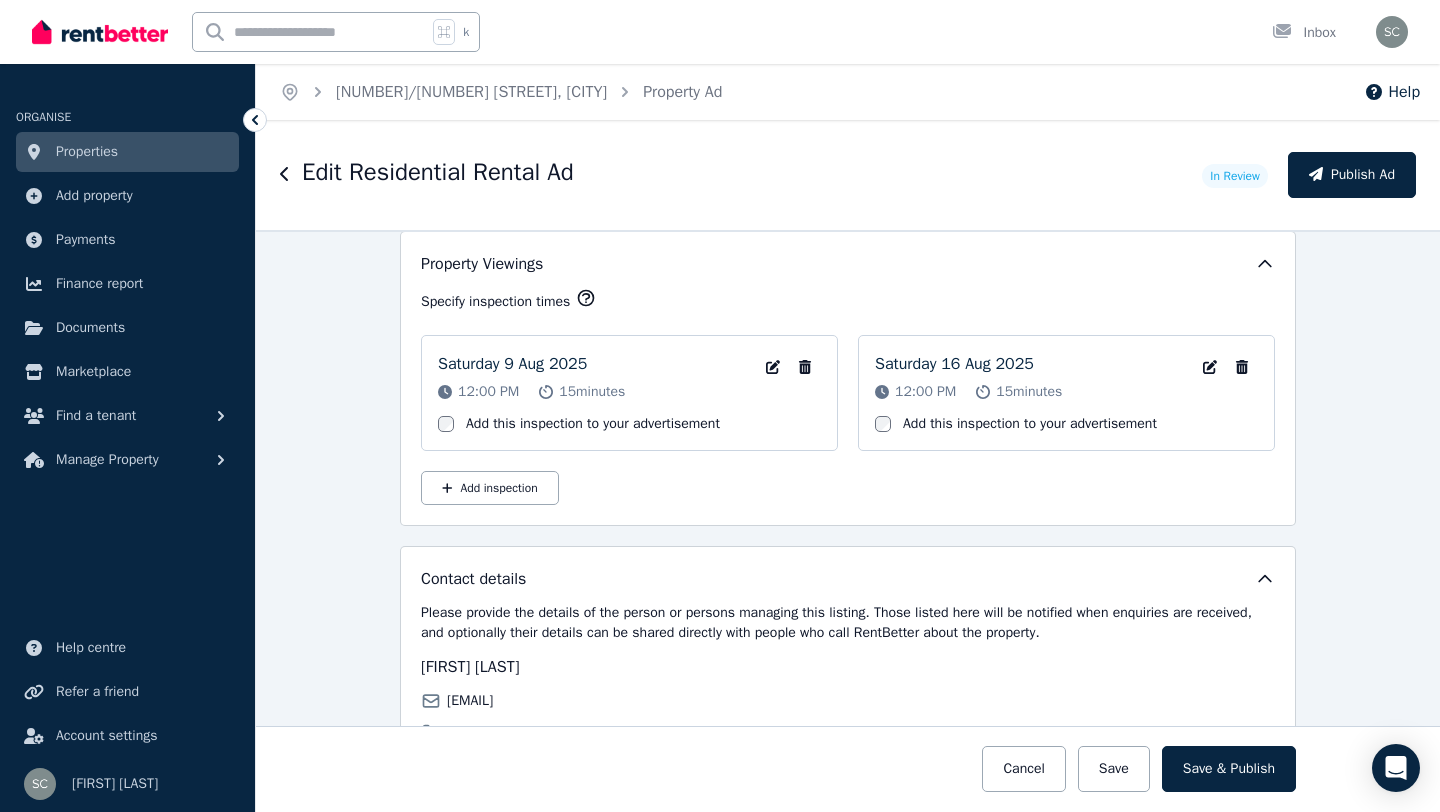 scroll, scrollTop: 3333, scrollLeft: 0, axis: vertical 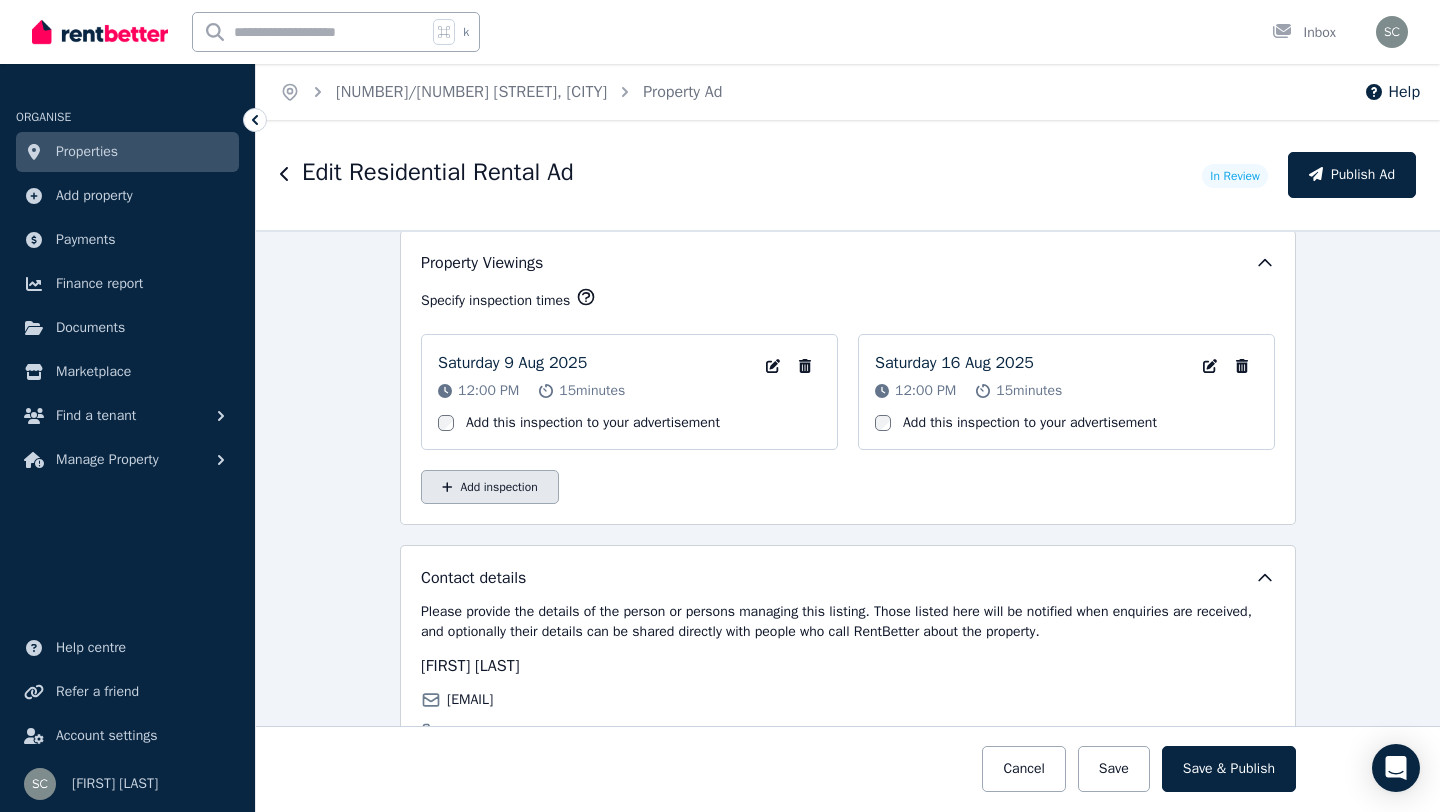 click on "Add inspection" at bounding box center [490, 487] 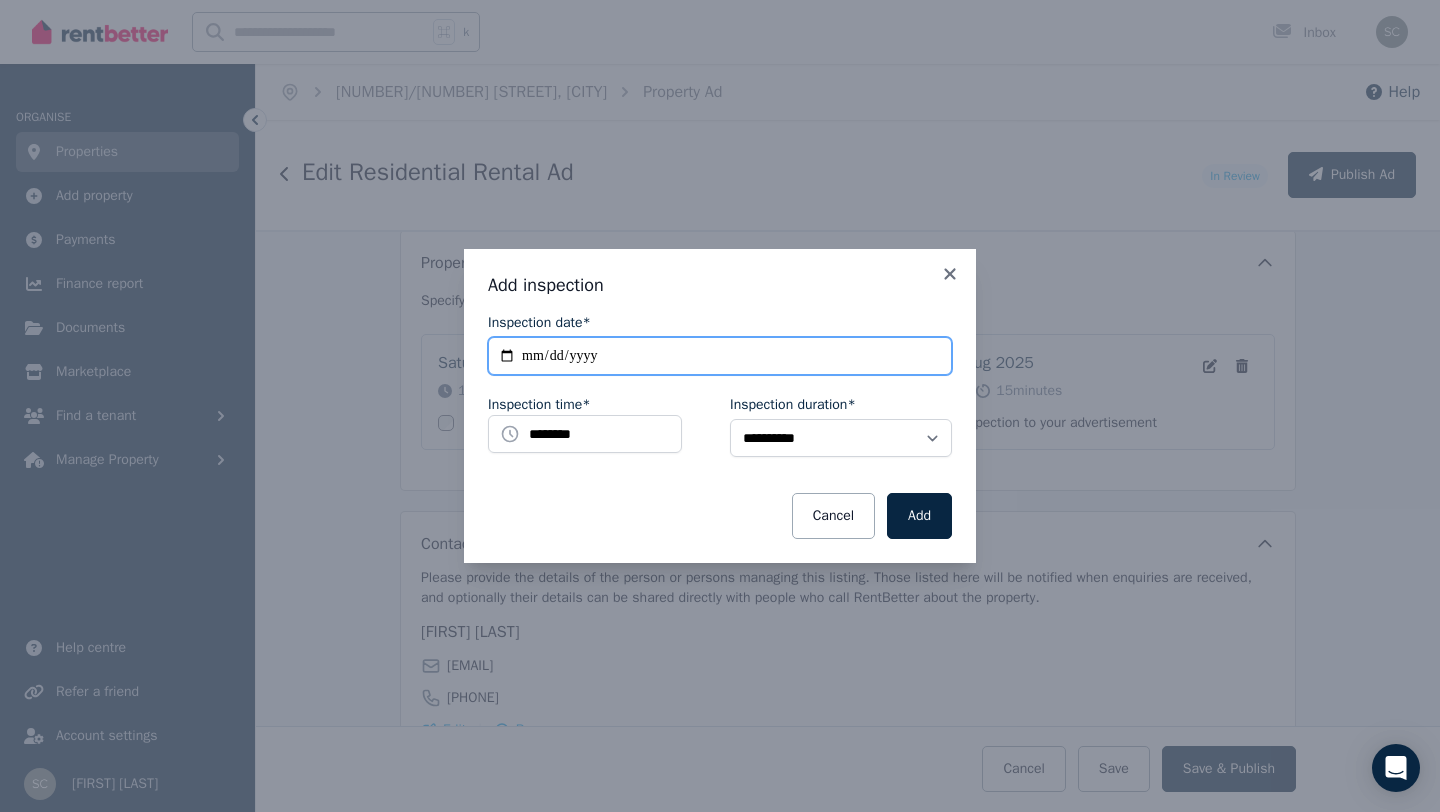 click on "**********" at bounding box center (720, 356) 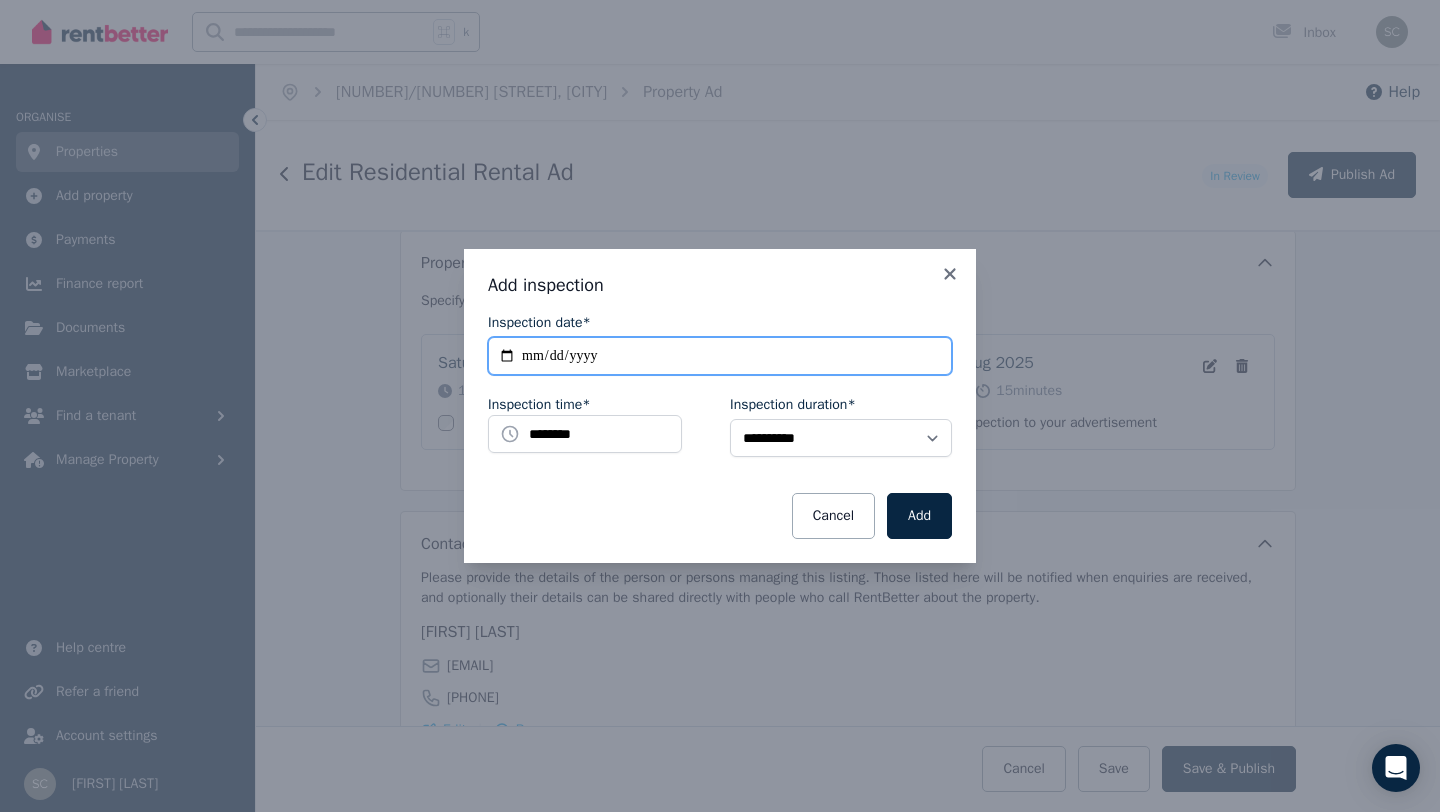 type on "**********" 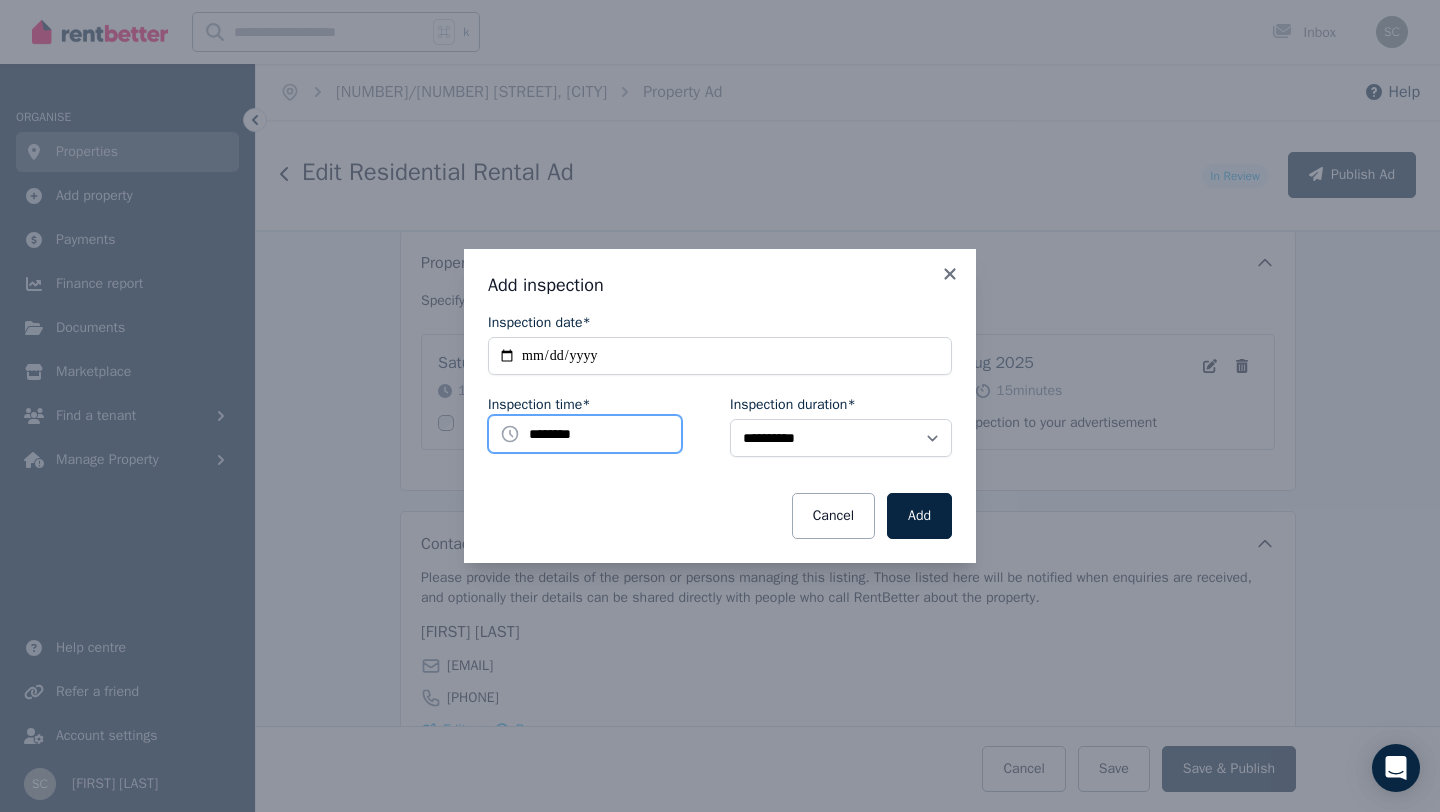 click on "********" at bounding box center [585, 434] 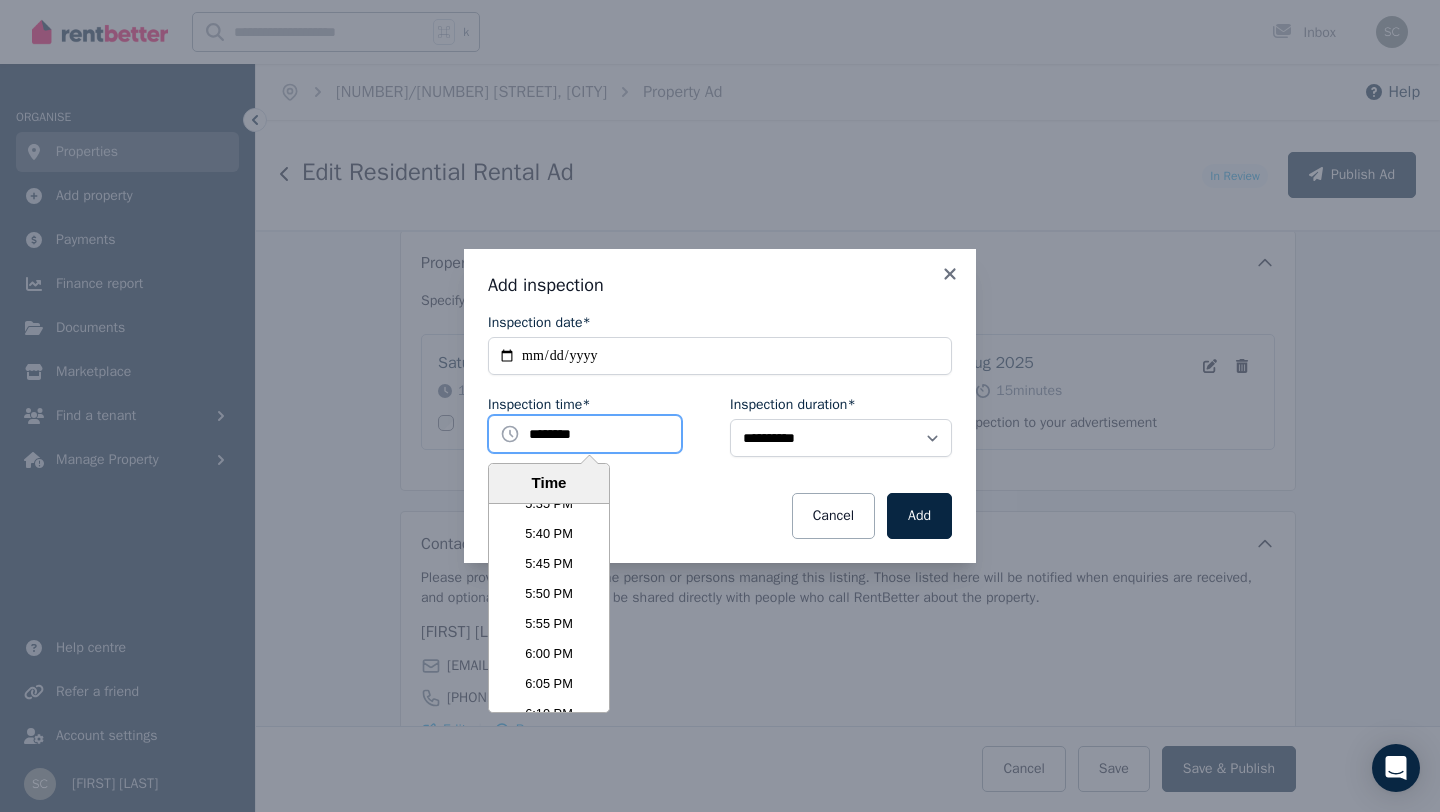 scroll, scrollTop: 6397, scrollLeft: 0, axis: vertical 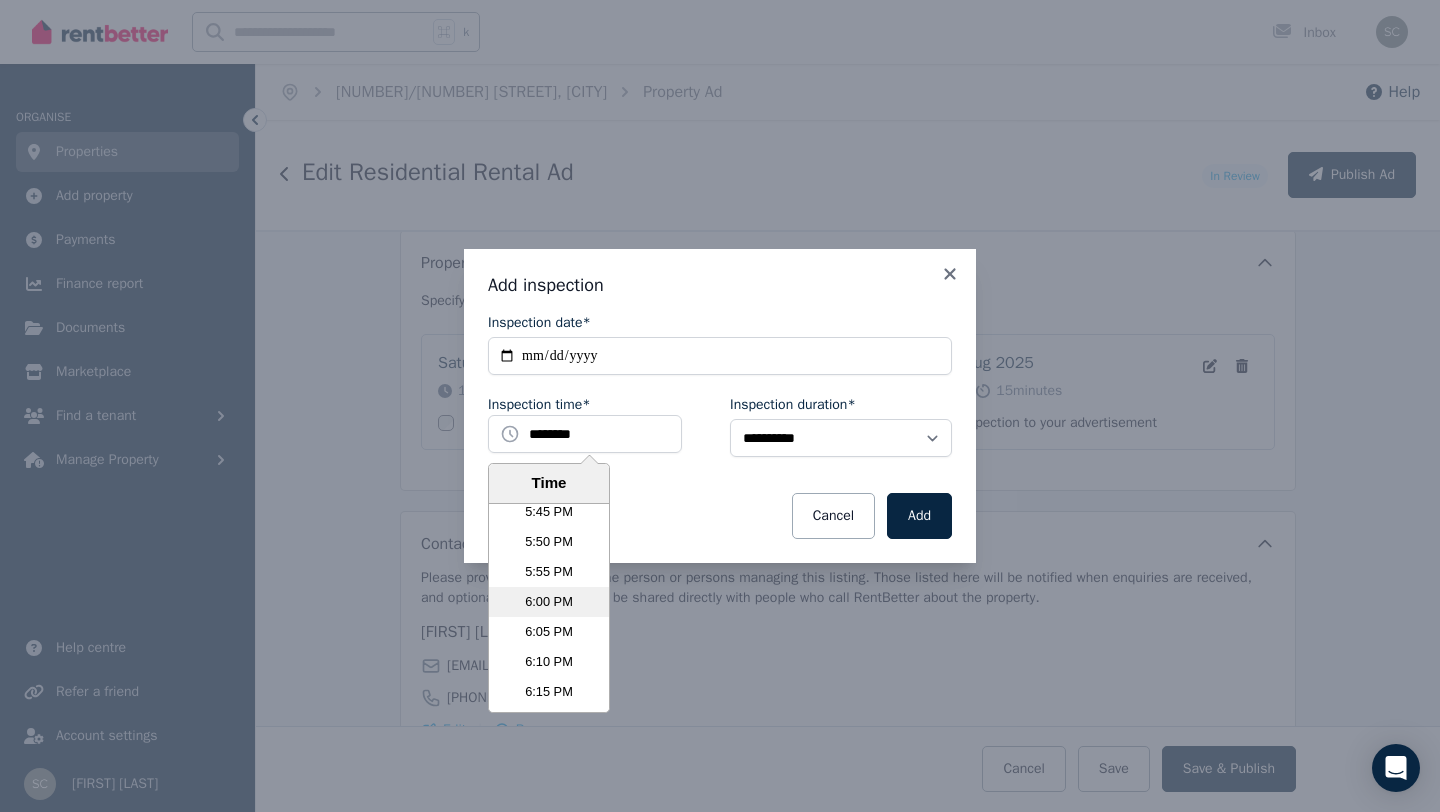 click on "6:00 PM" at bounding box center (549, 602) 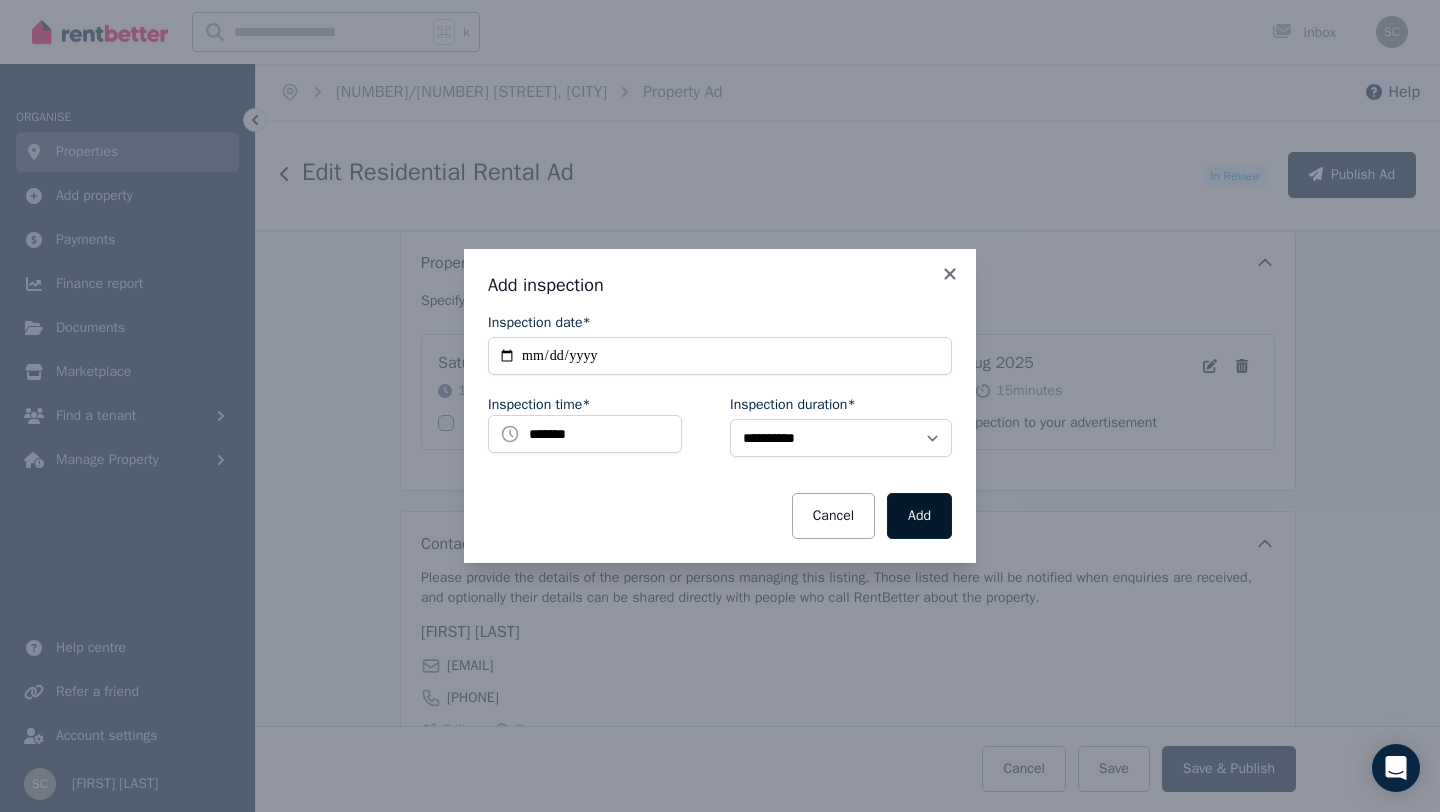 click on "Add" at bounding box center [919, 516] 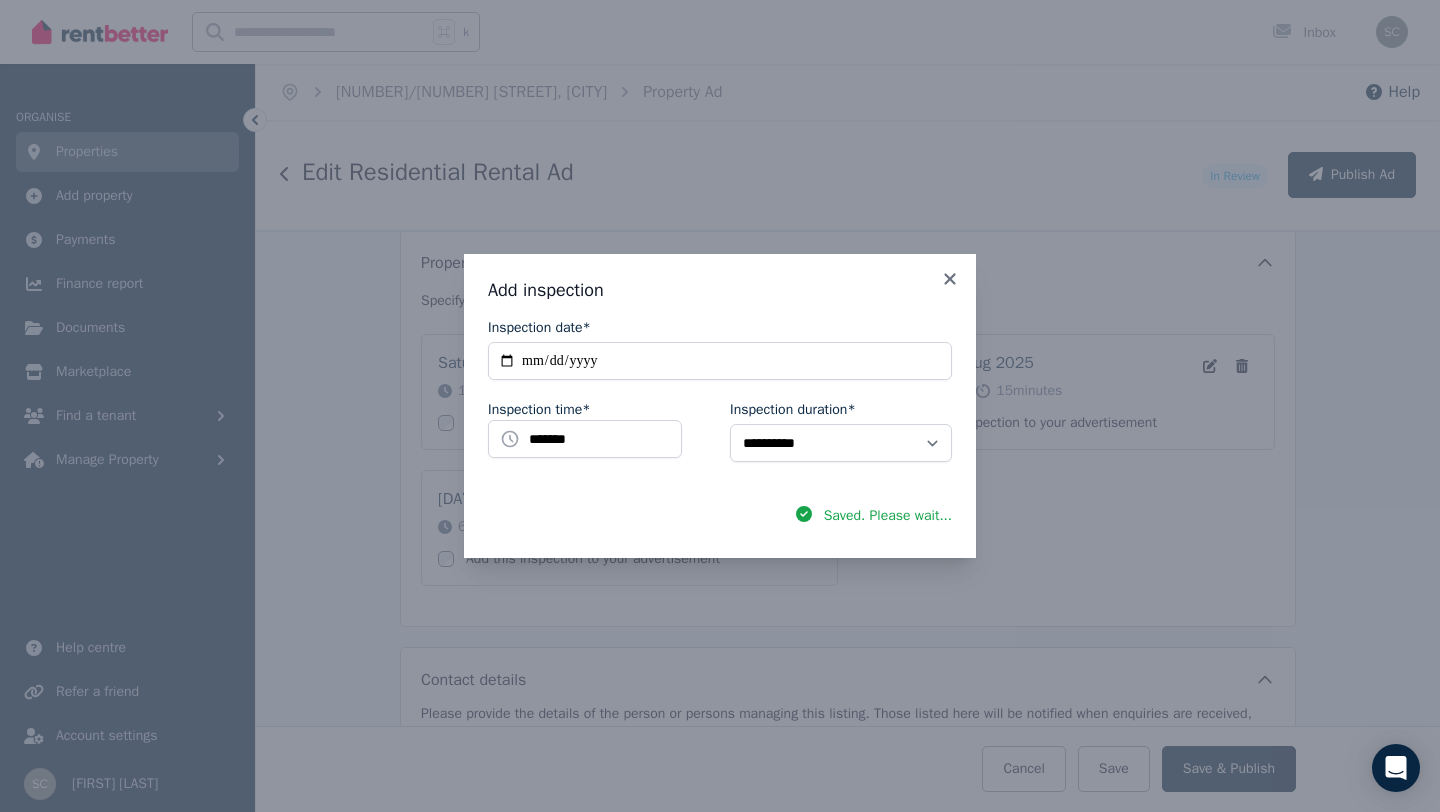 scroll, scrollTop: 417, scrollLeft: 0, axis: vertical 